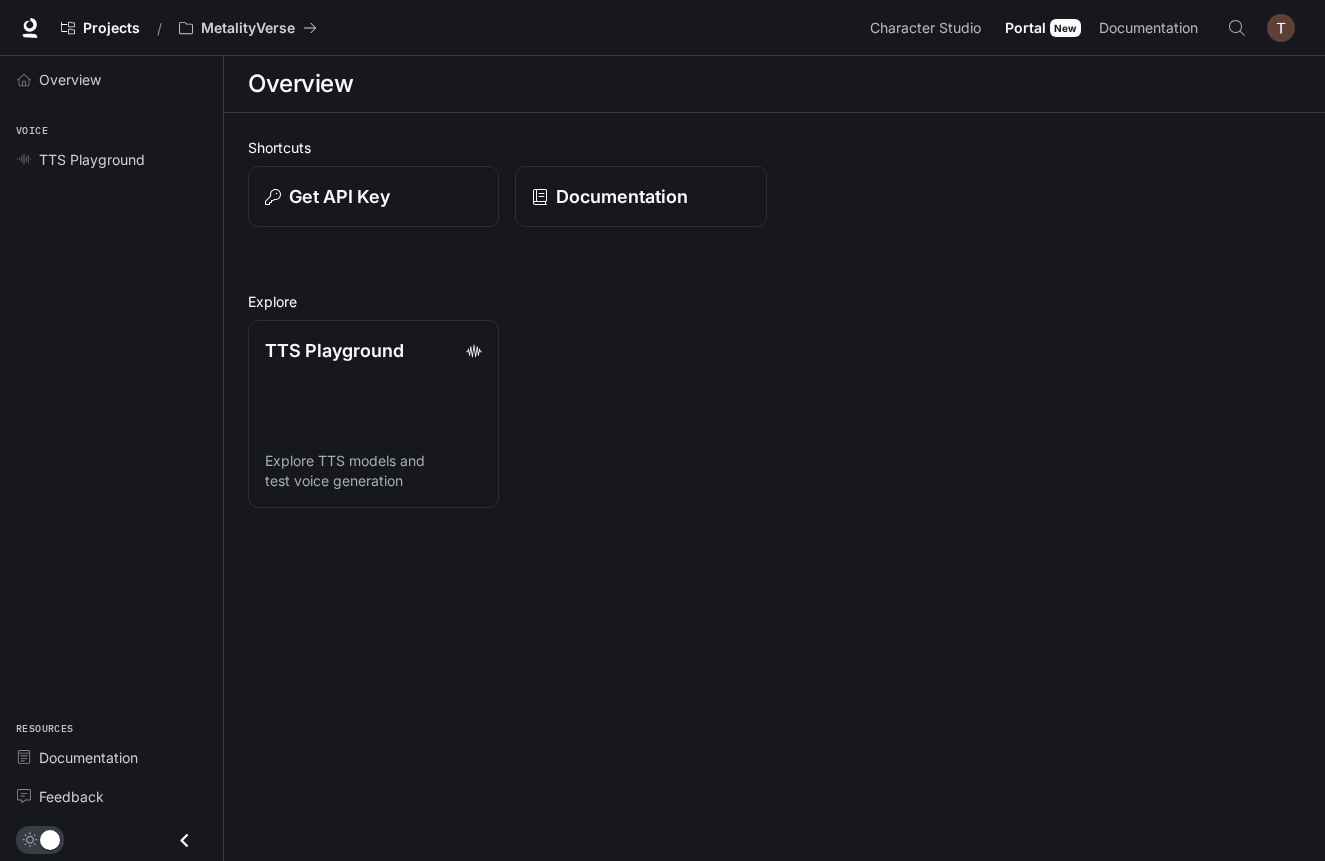 scroll, scrollTop: 0, scrollLeft: 0, axis: both 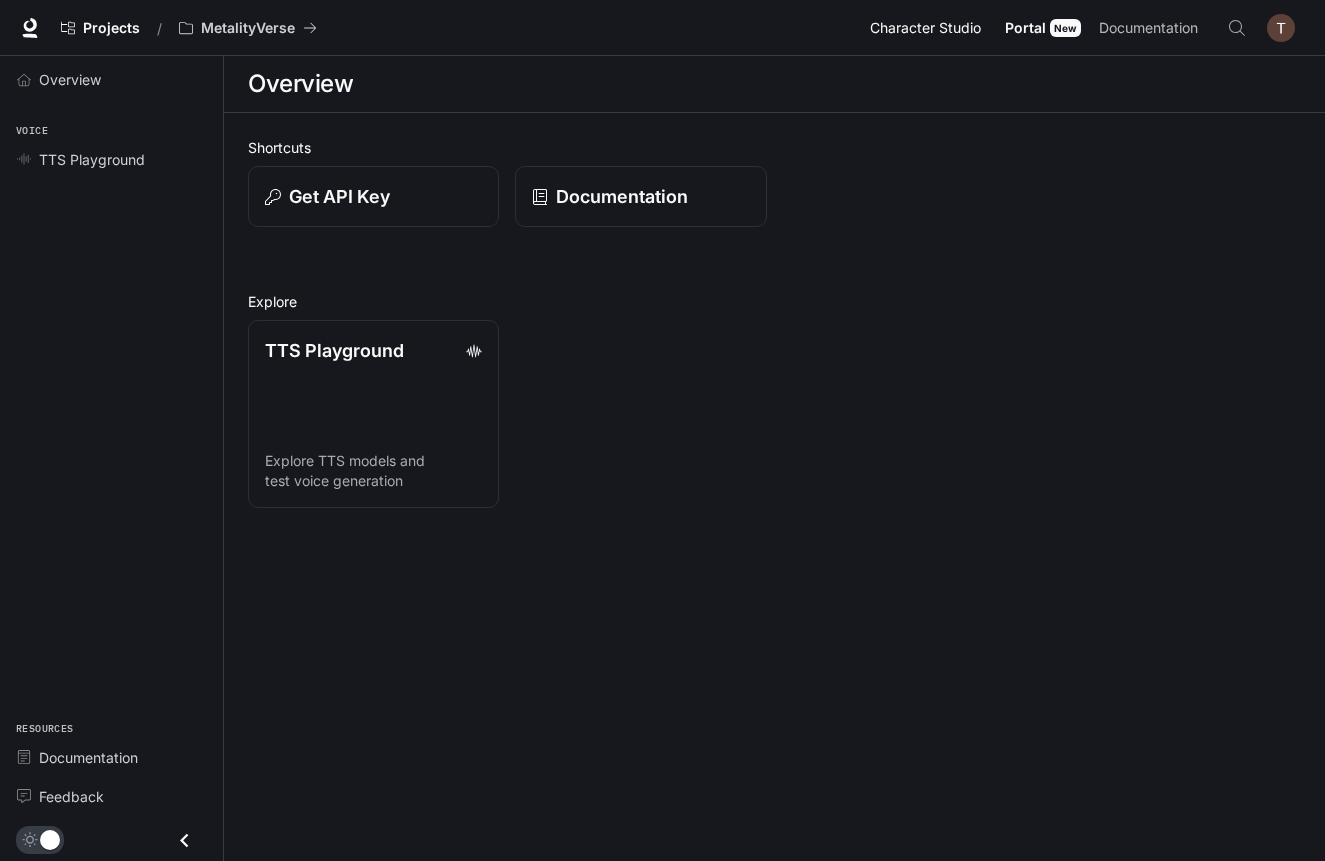 click on "Character Studio" at bounding box center [925, 28] 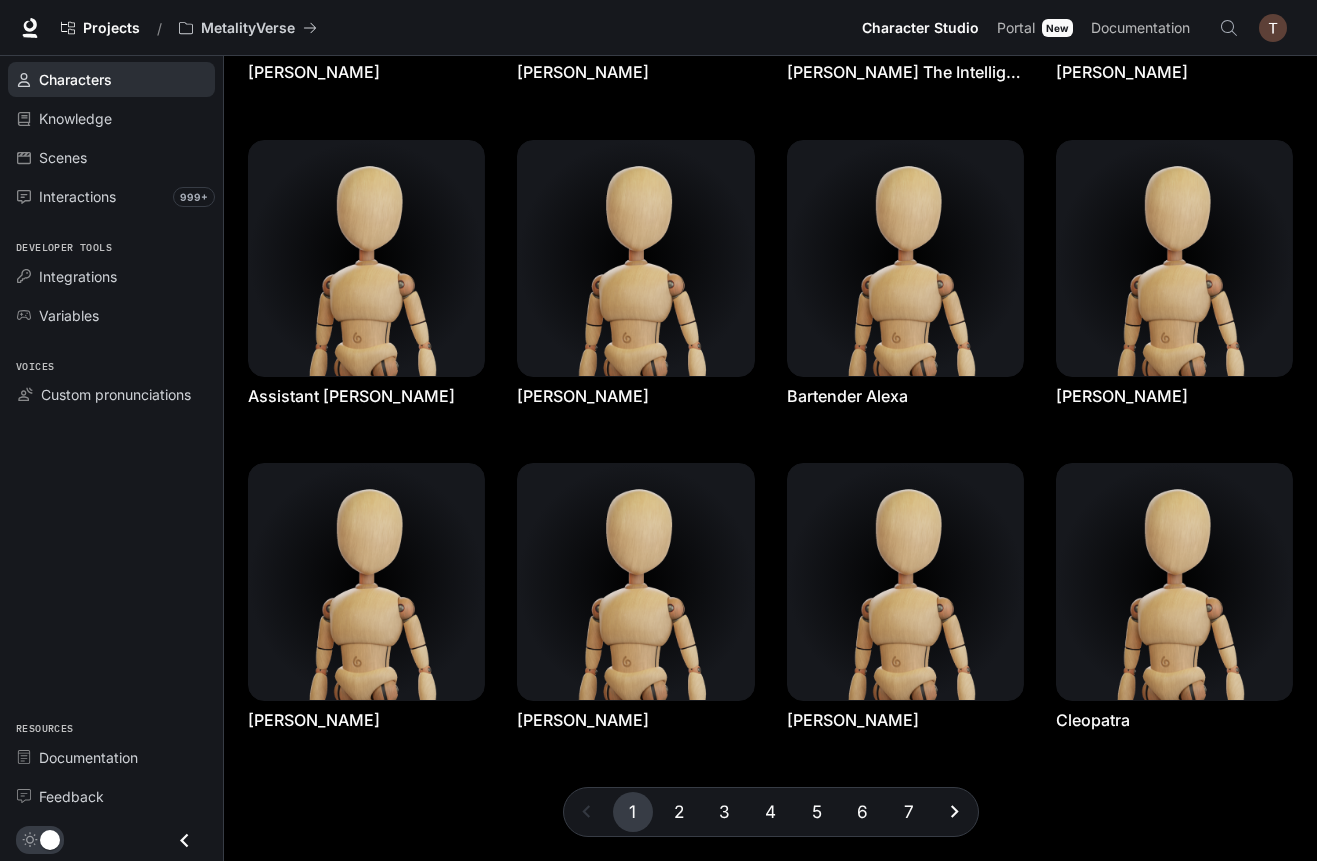 scroll, scrollTop: 320, scrollLeft: 0, axis: vertical 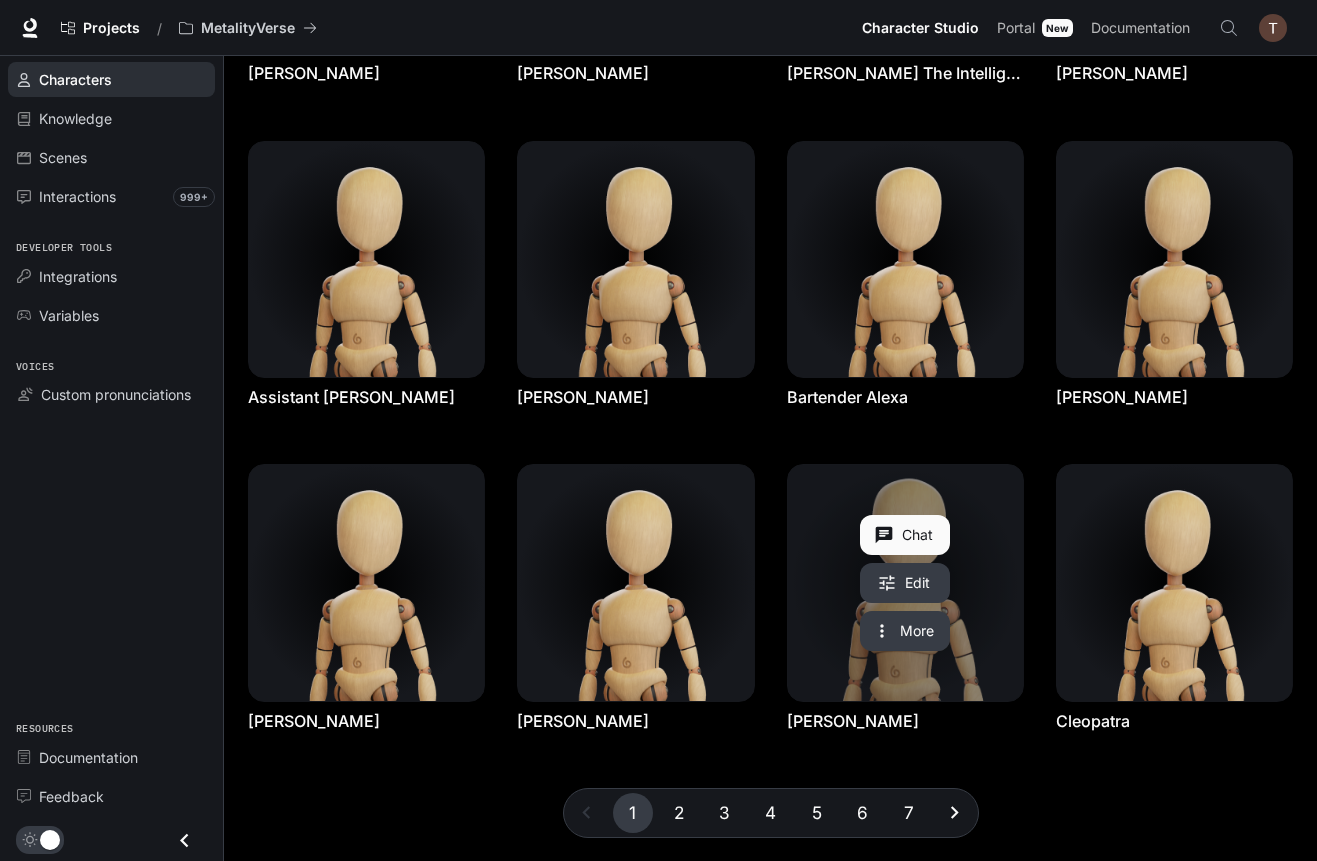 click at bounding box center (905, 582) 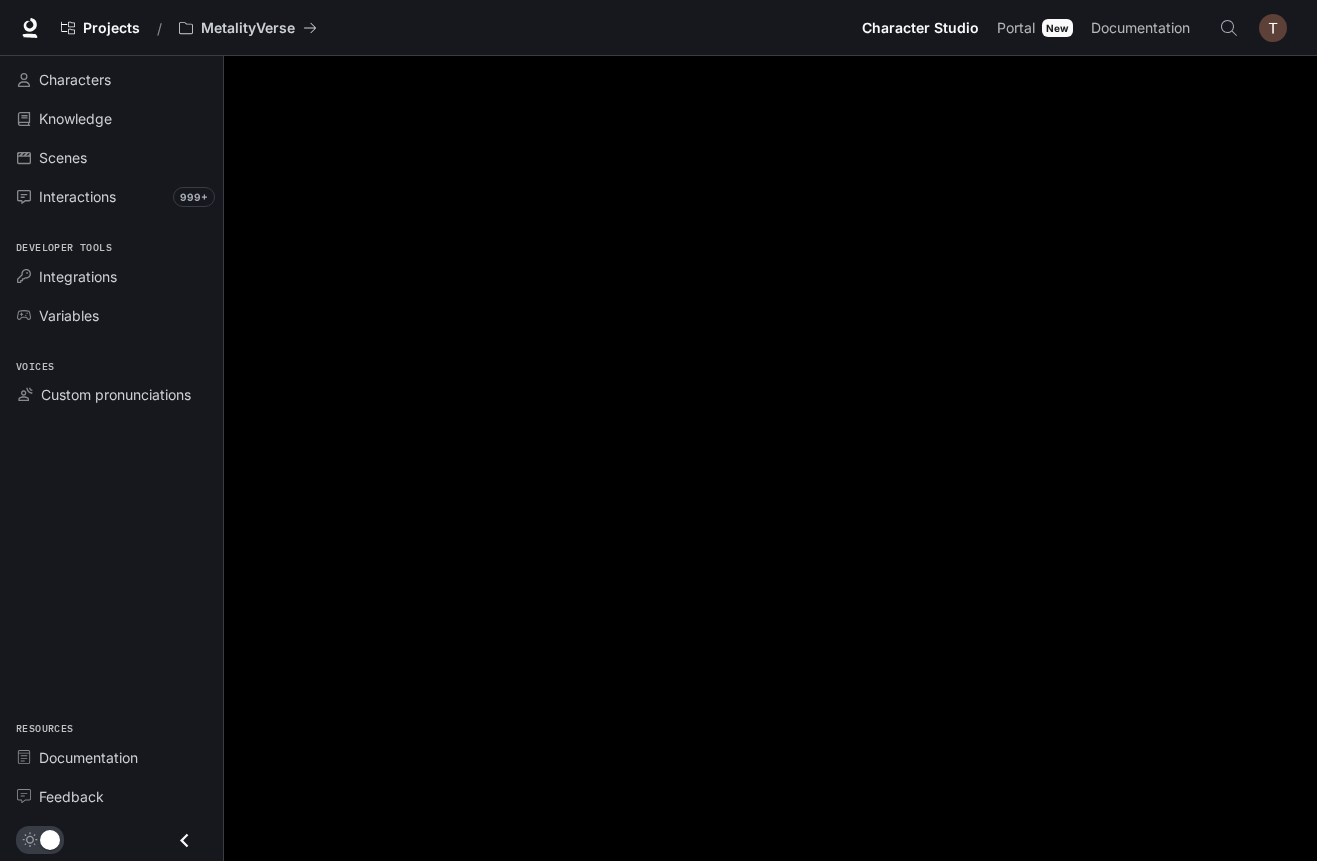 scroll, scrollTop: 0, scrollLeft: 0, axis: both 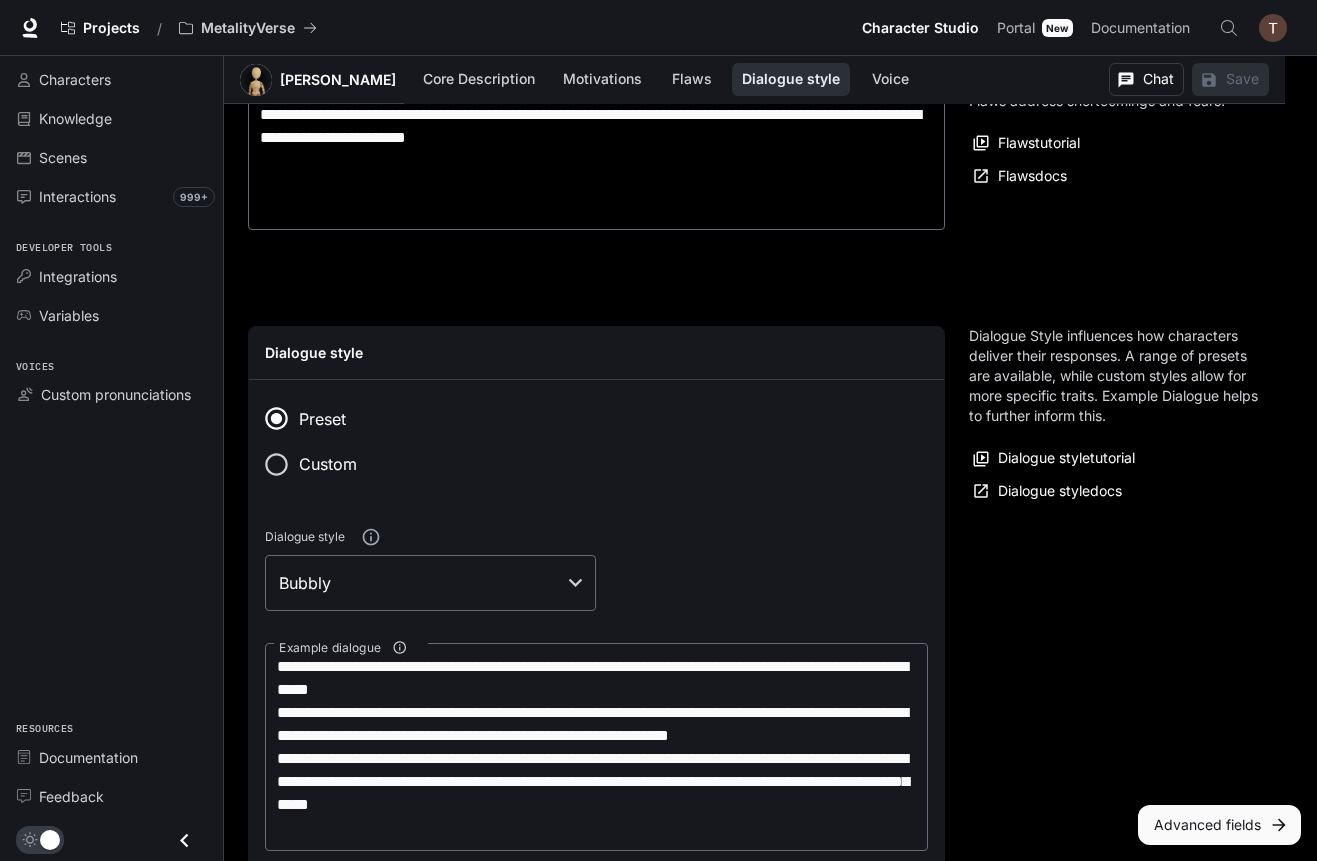 type on "**********" 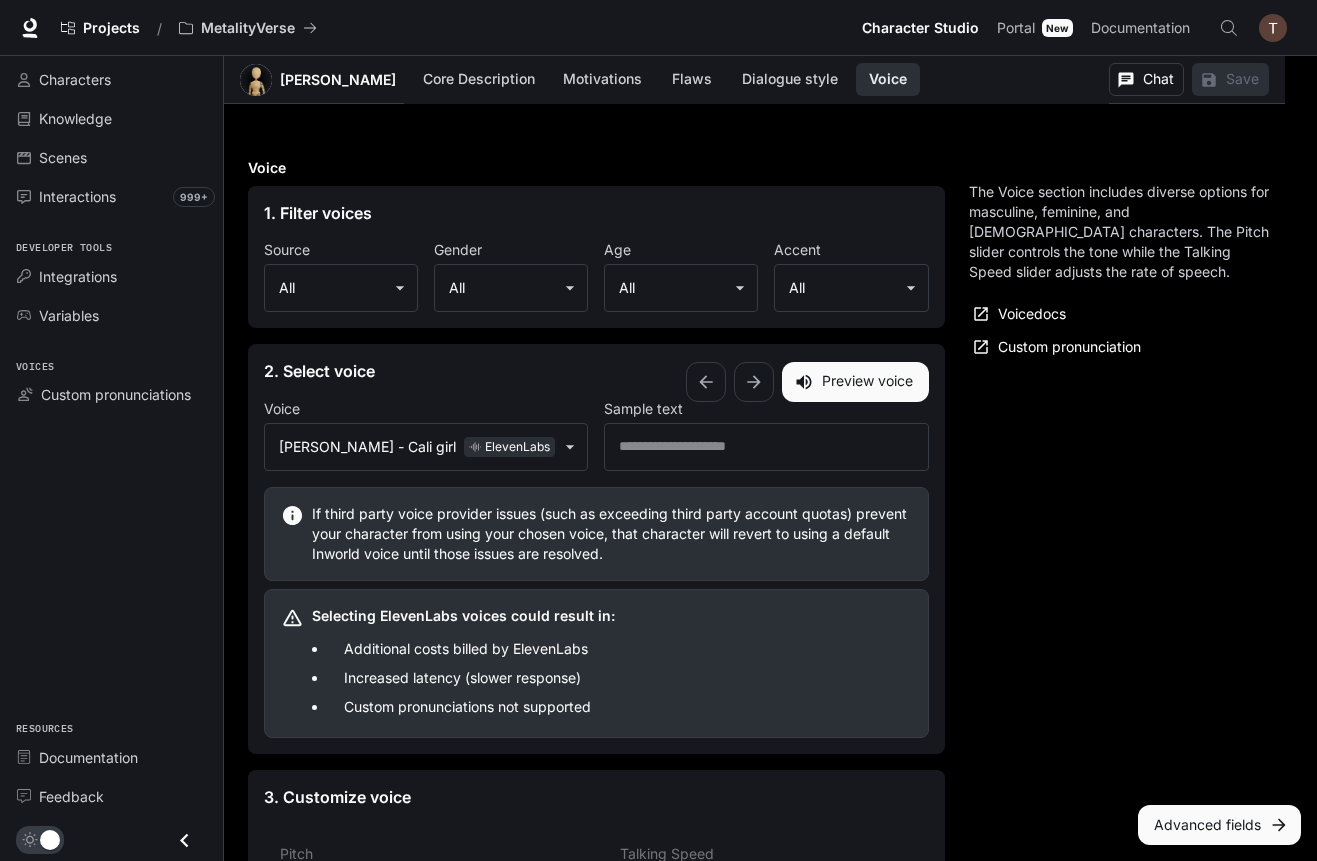 scroll, scrollTop: 2069, scrollLeft: 0, axis: vertical 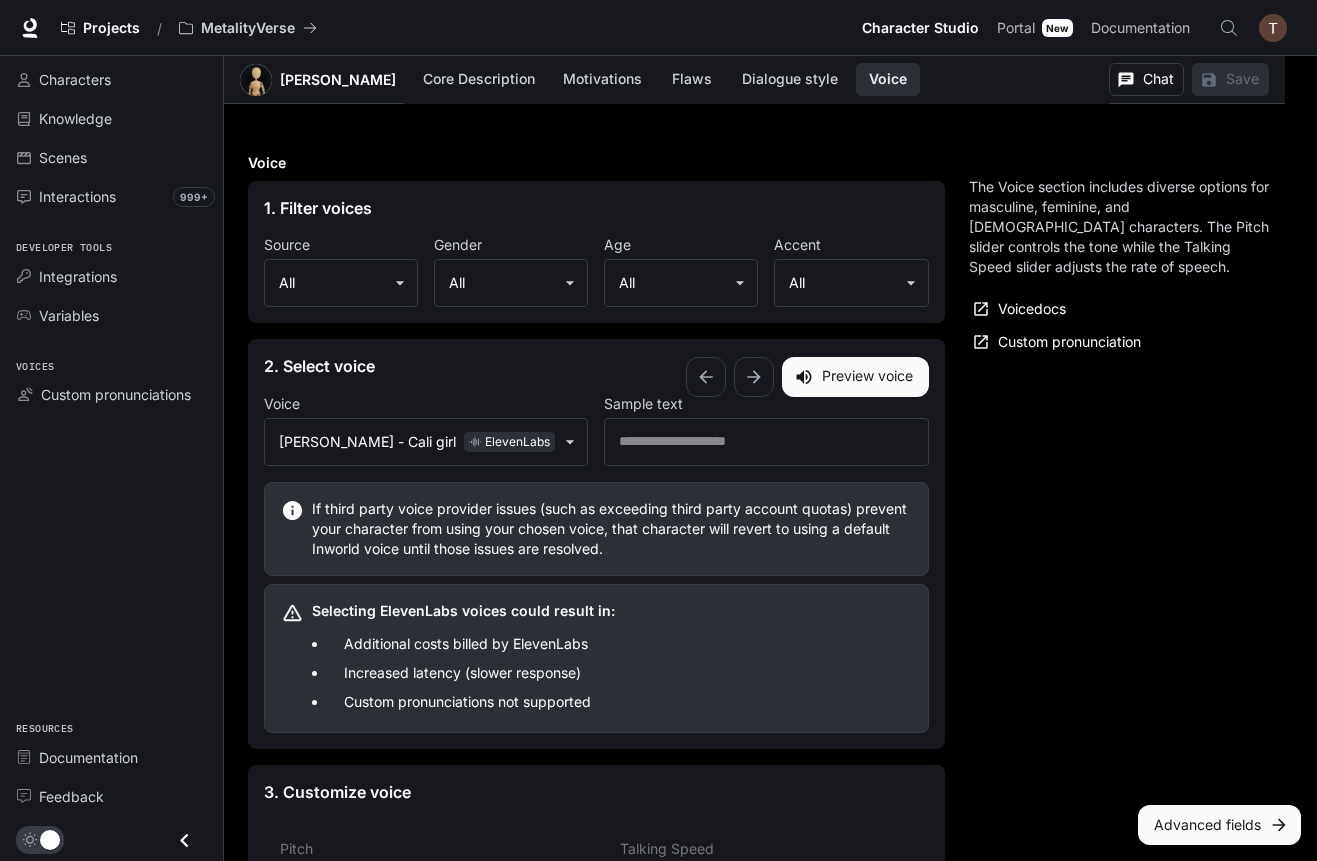 click at bounding box center (1273, 28) 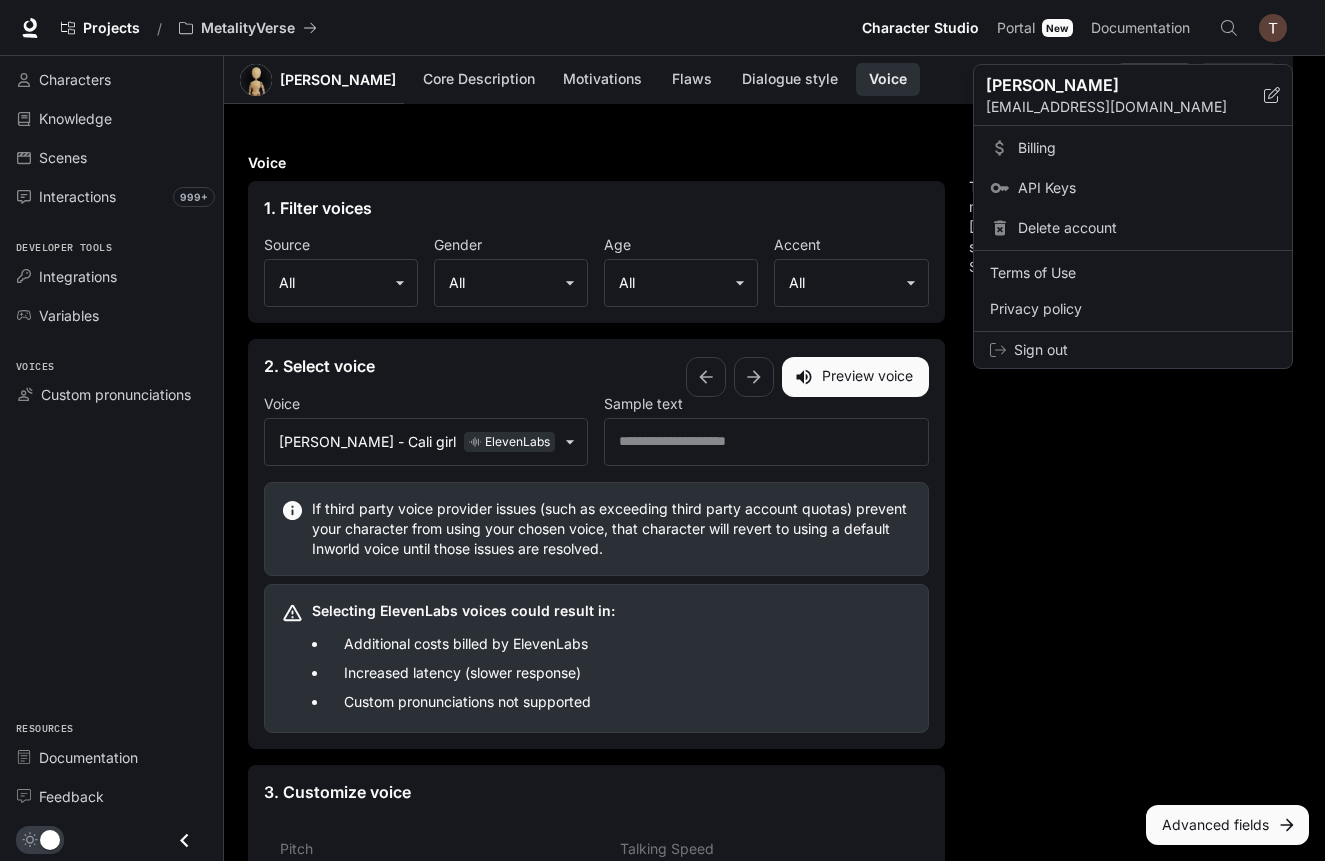 click at bounding box center (662, 430) 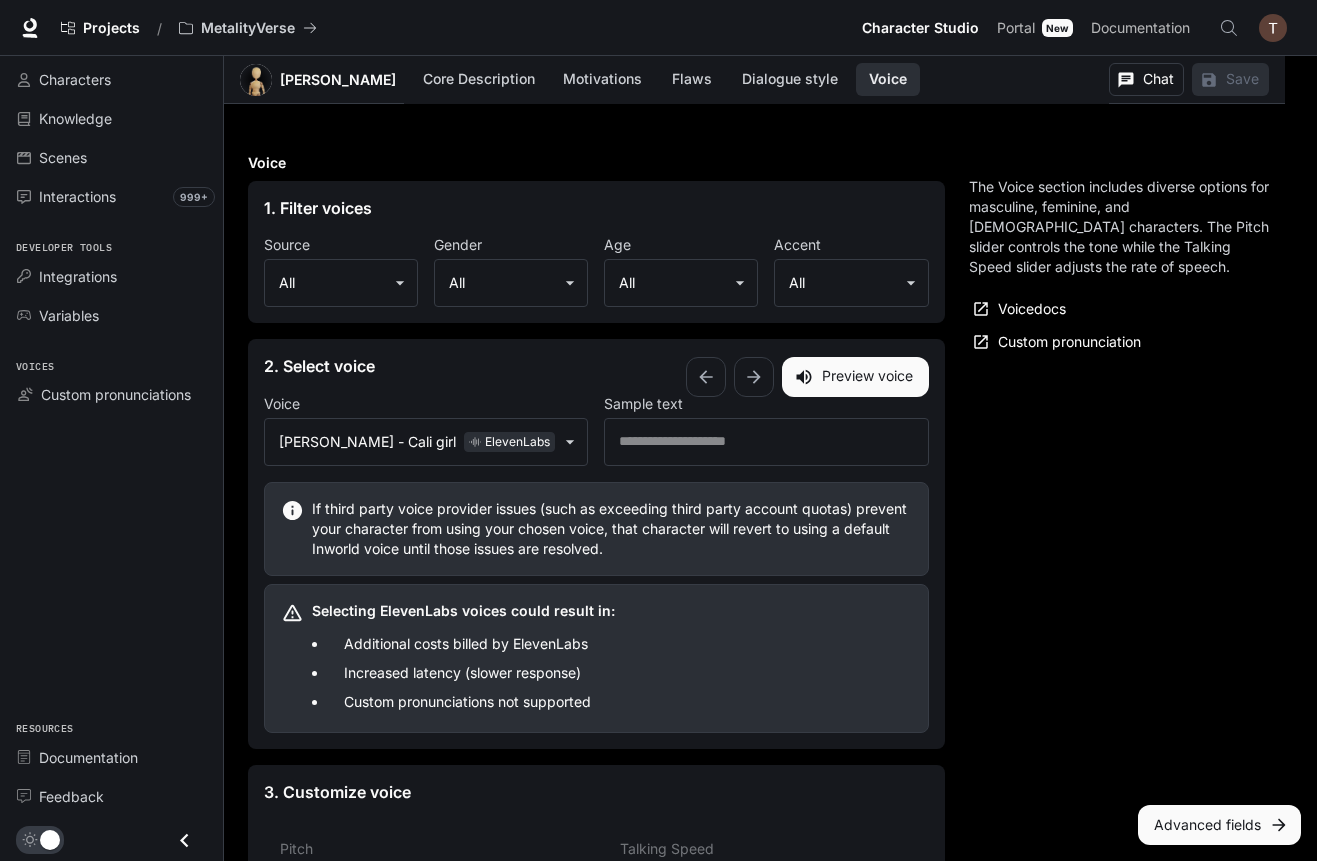 click at bounding box center (1273, 28) 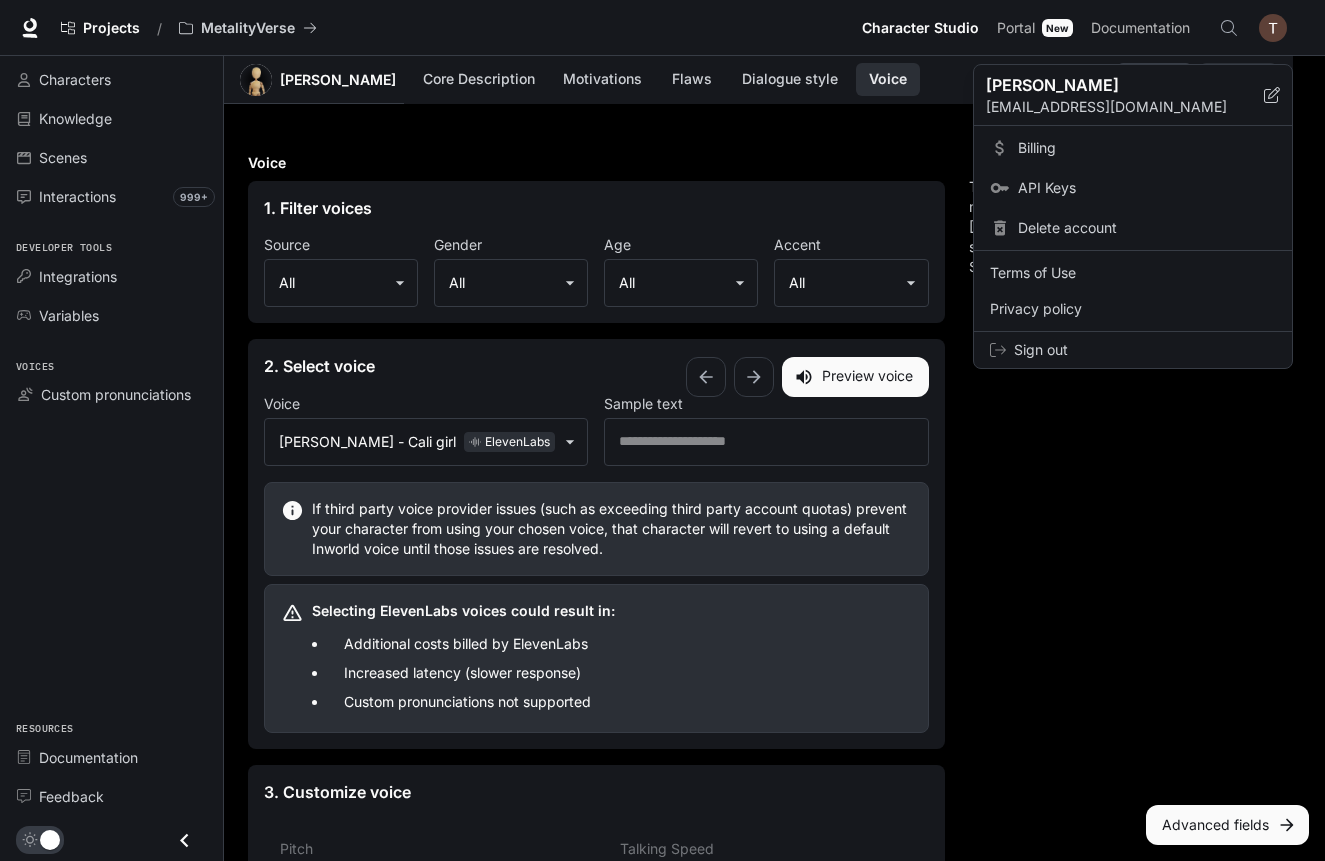 click at bounding box center [662, 430] 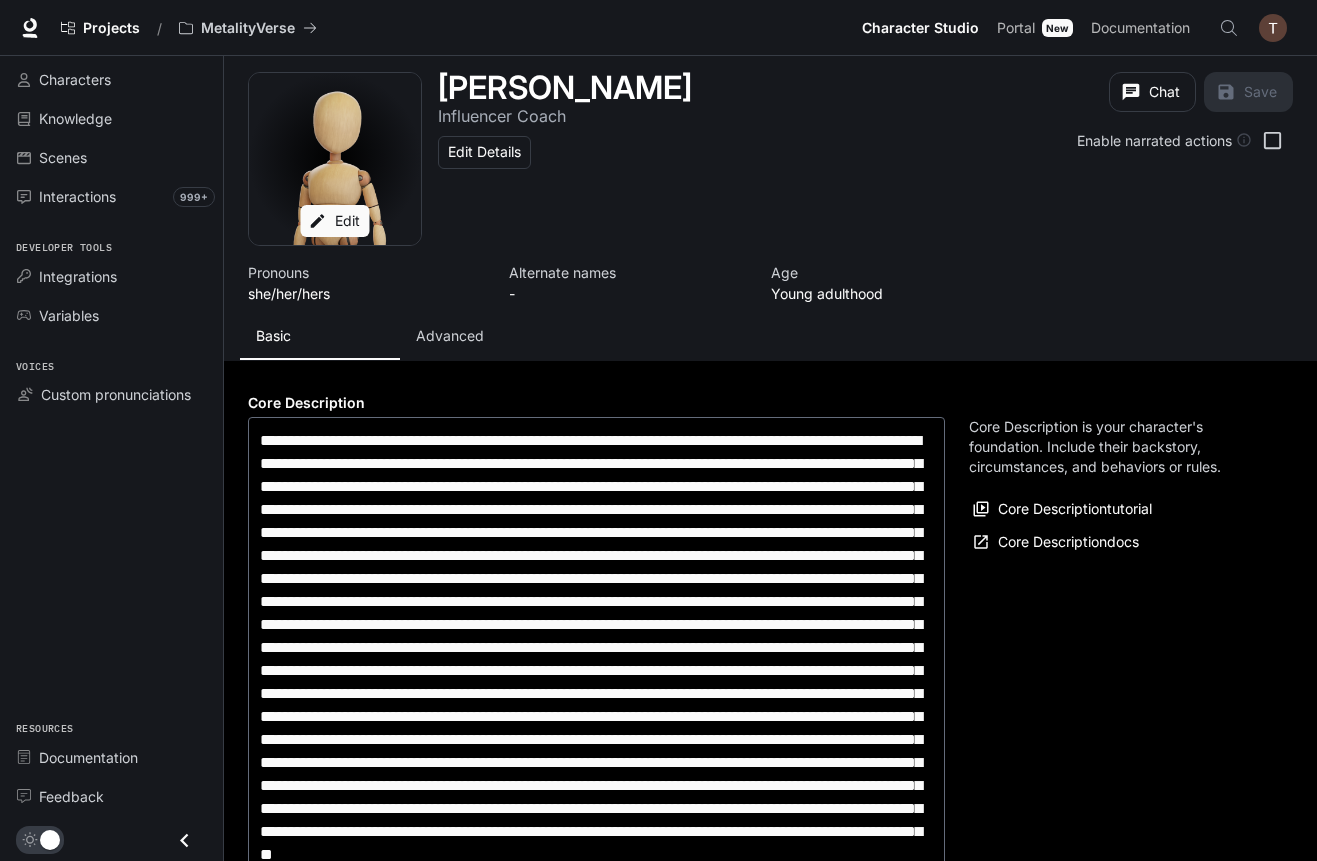 scroll, scrollTop: 0, scrollLeft: 0, axis: both 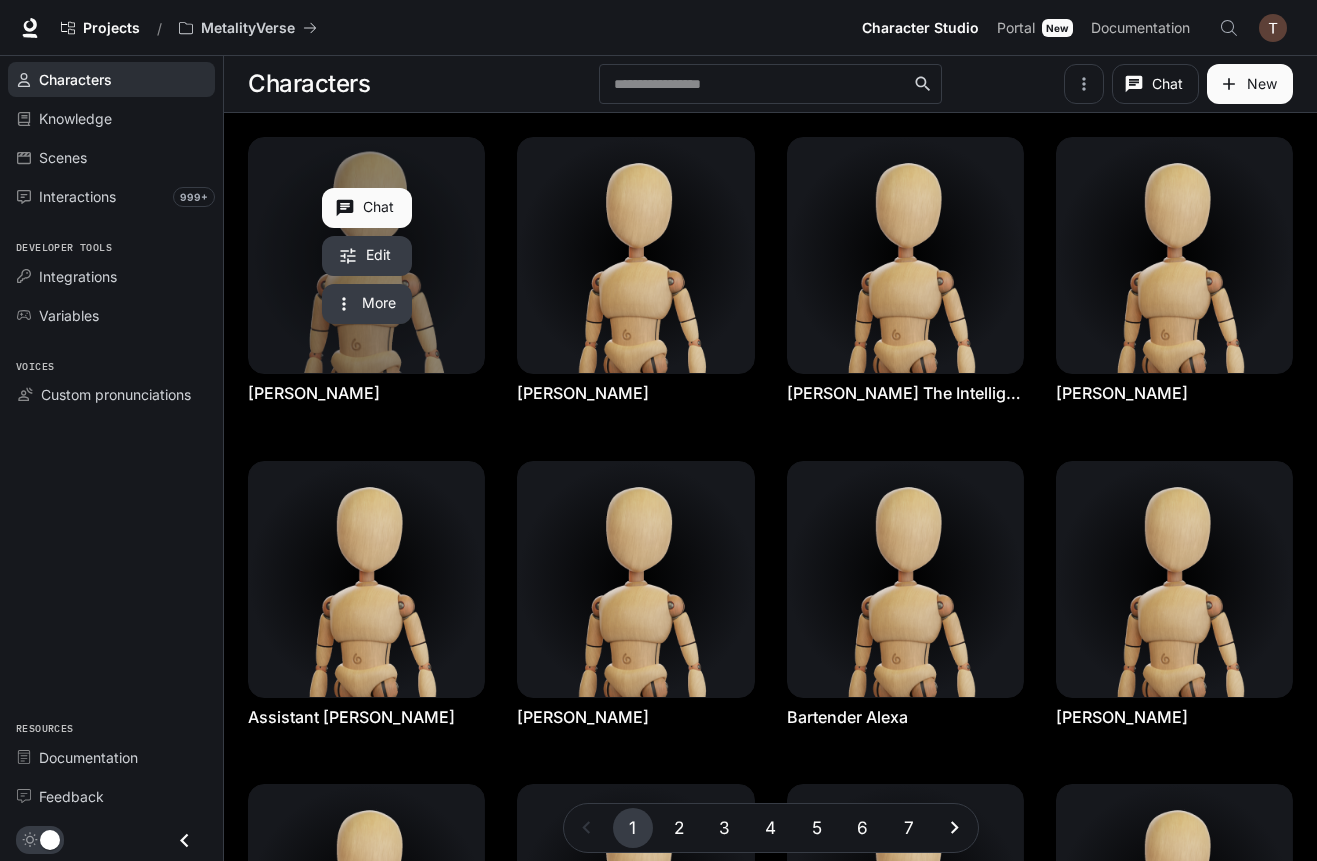 click at bounding box center [366, 255] 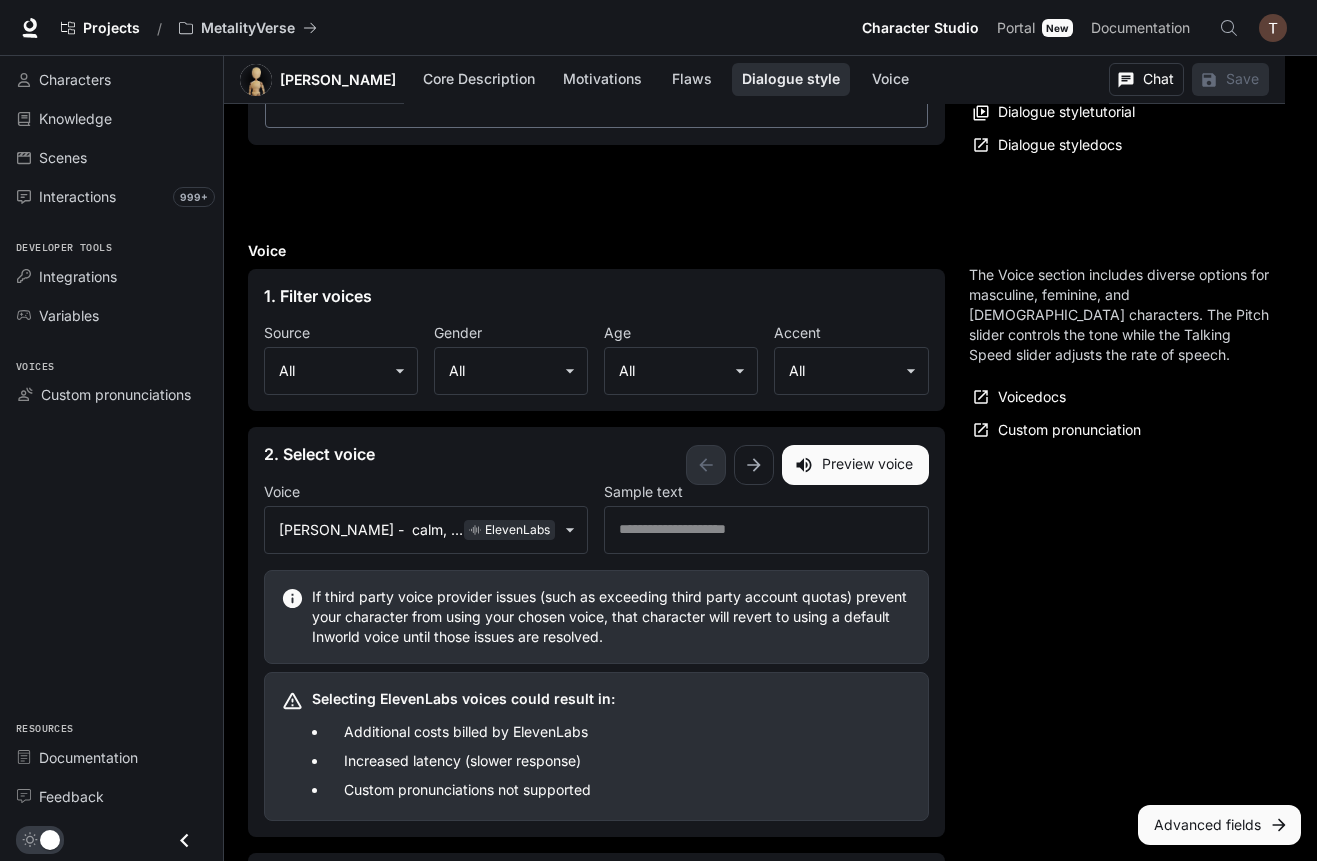 scroll, scrollTop: 1949, scrollLeft: 0, axis: vertical 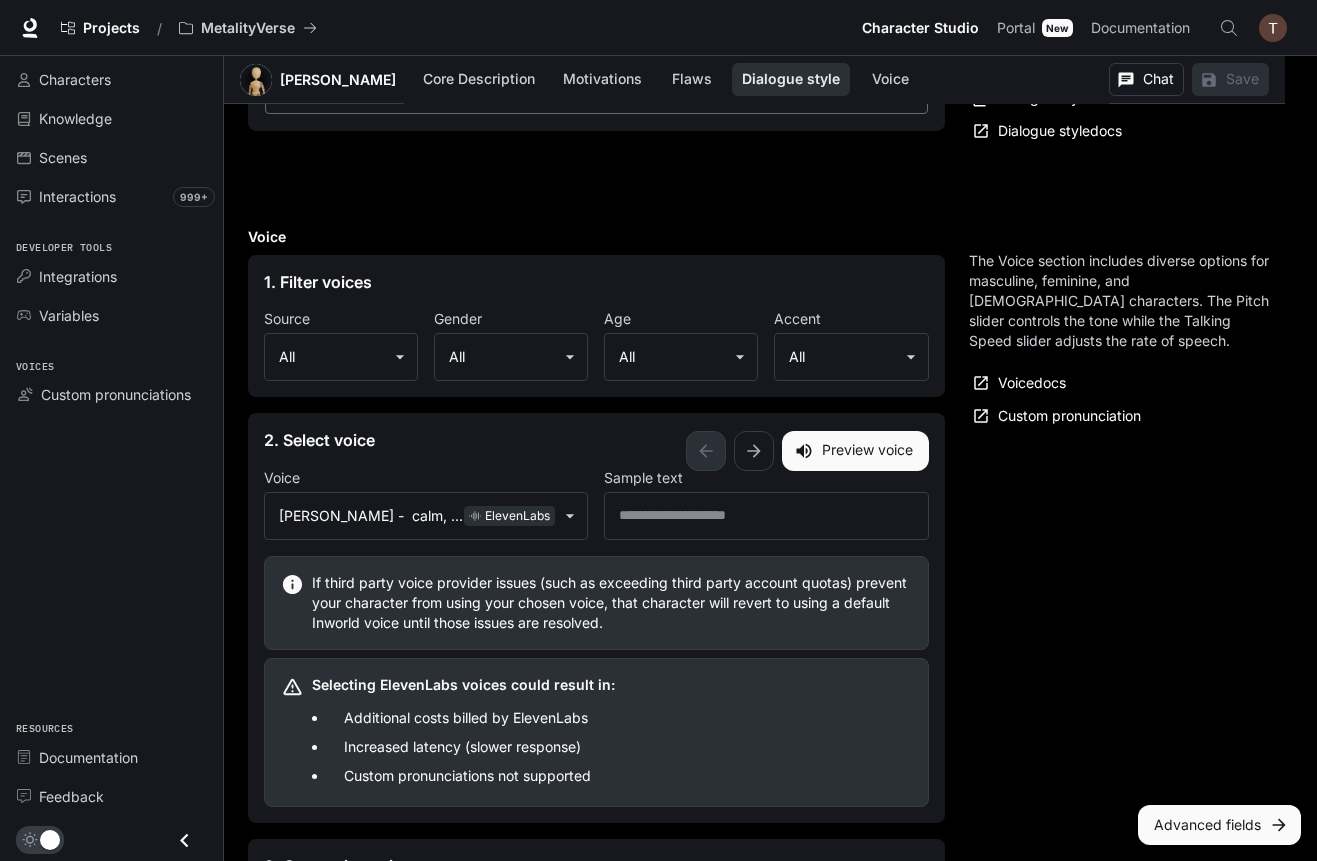 click at bounding box center (1273, 28) 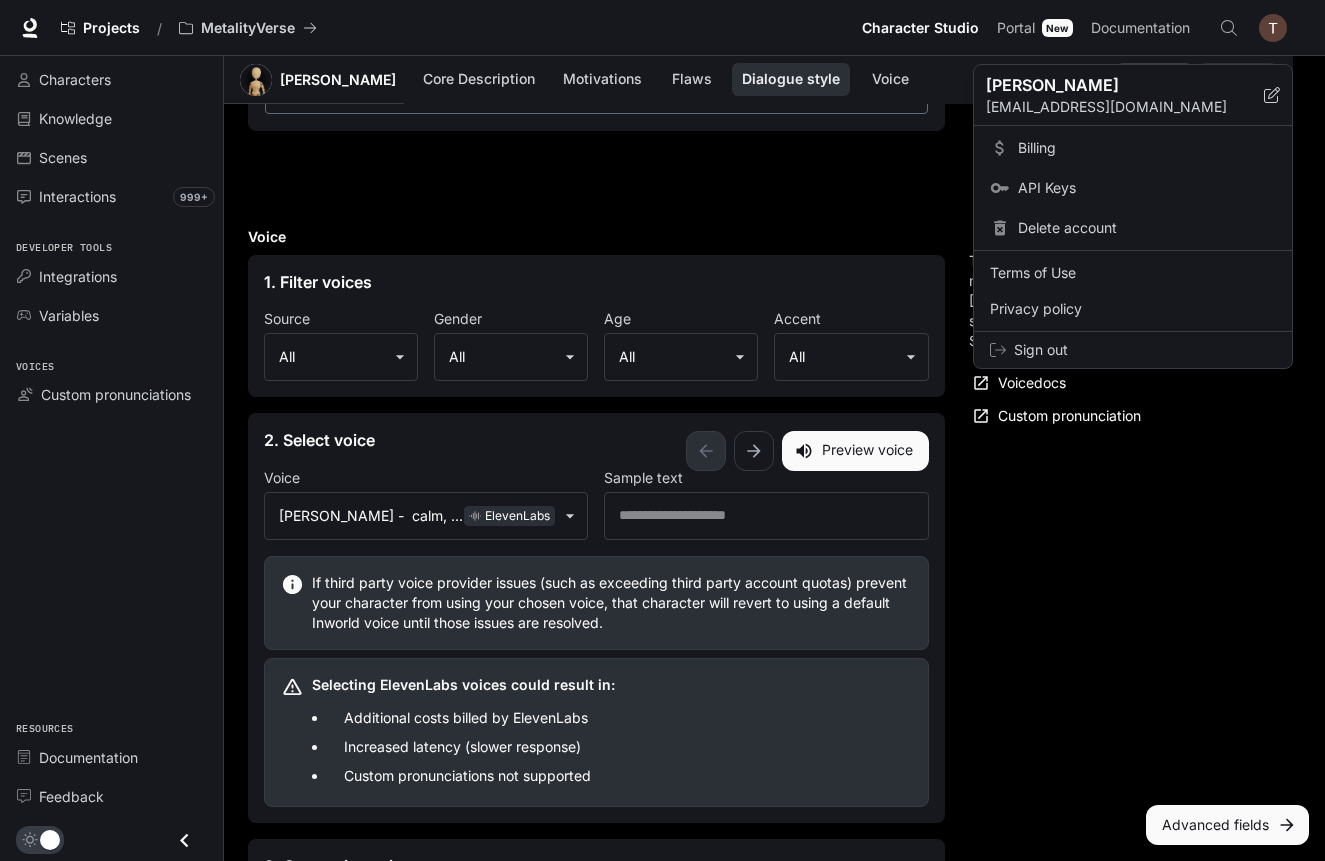 click at bounding box center (662, 430) 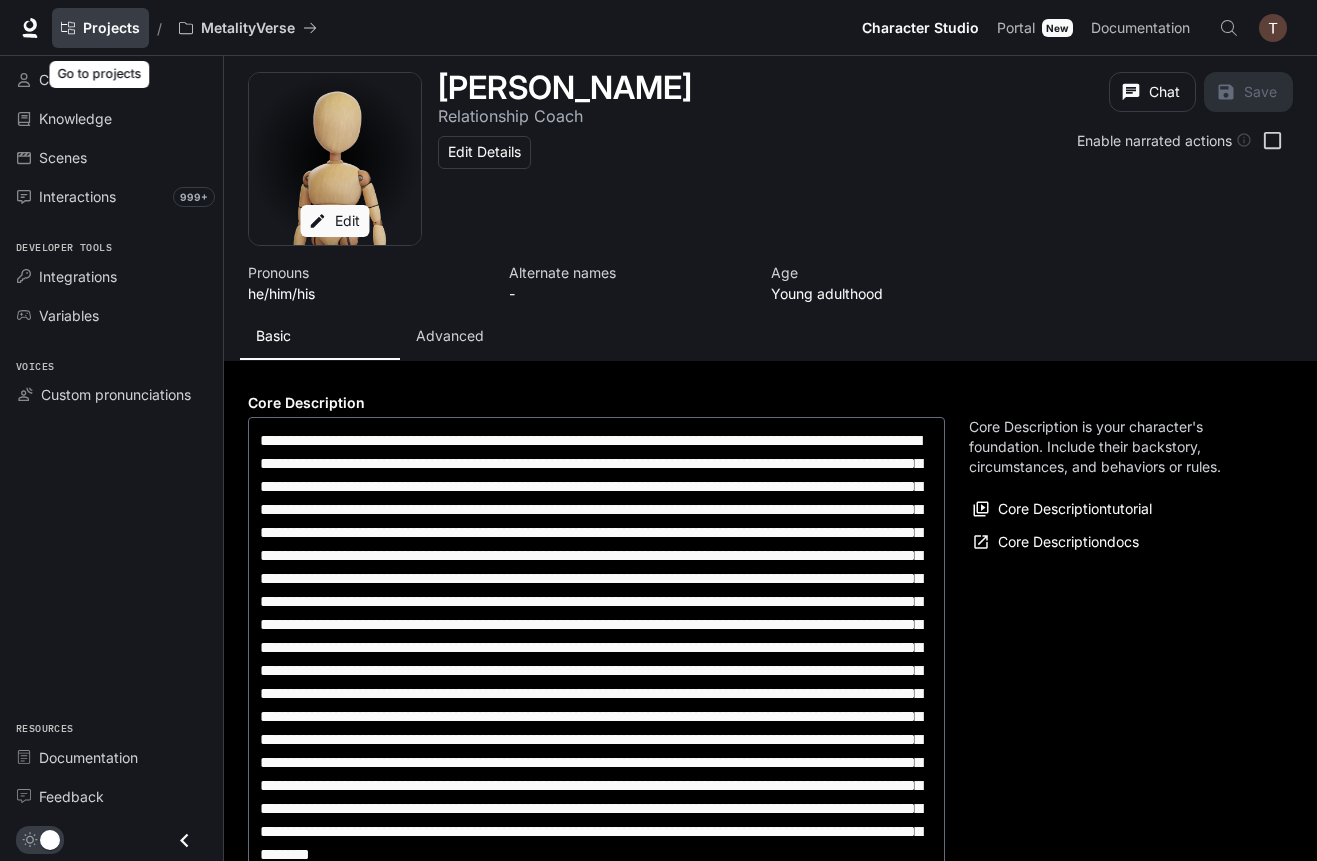 scroll, scrollTop: 0, scrollLeft: 0, axis: both 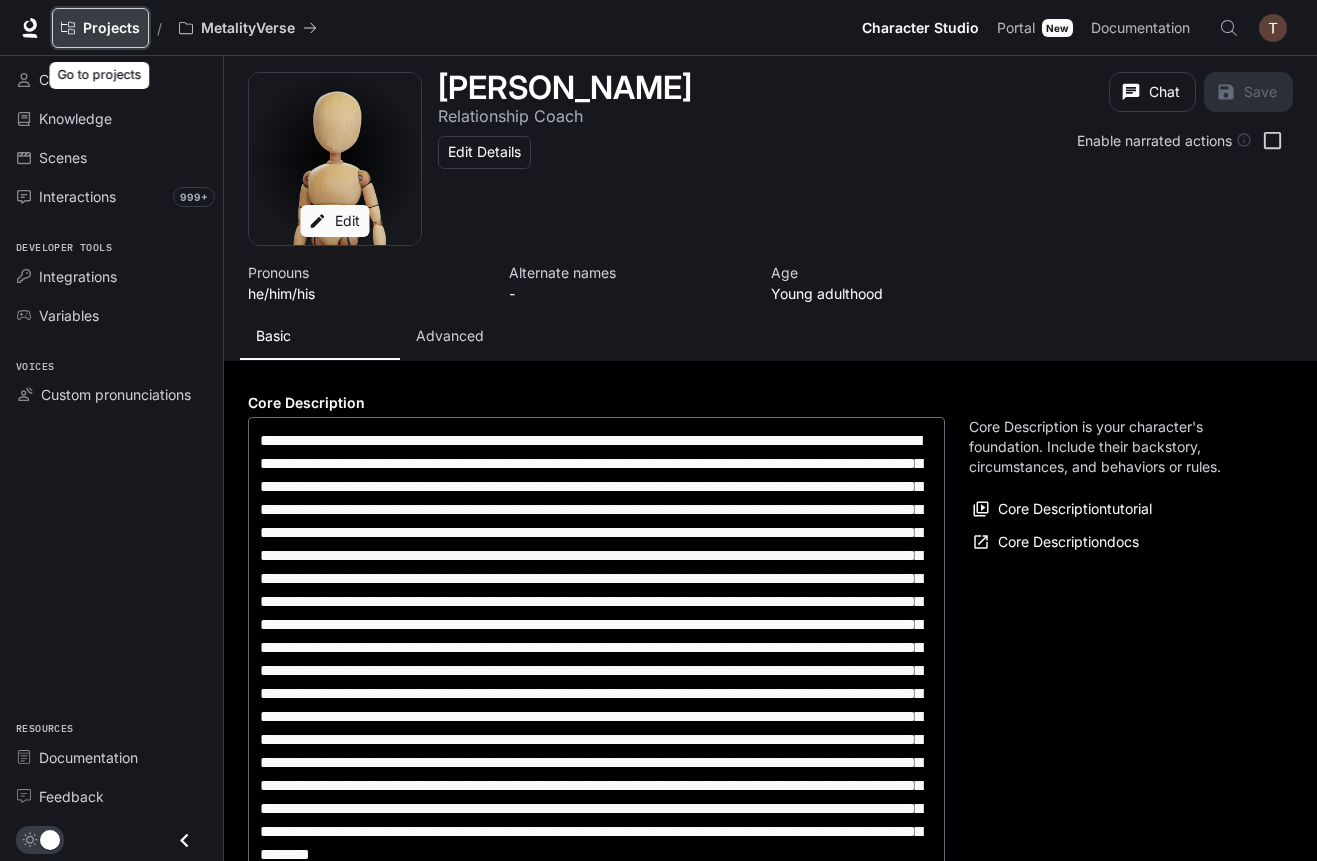 click on "Projects" at bounding box center (111, 28) 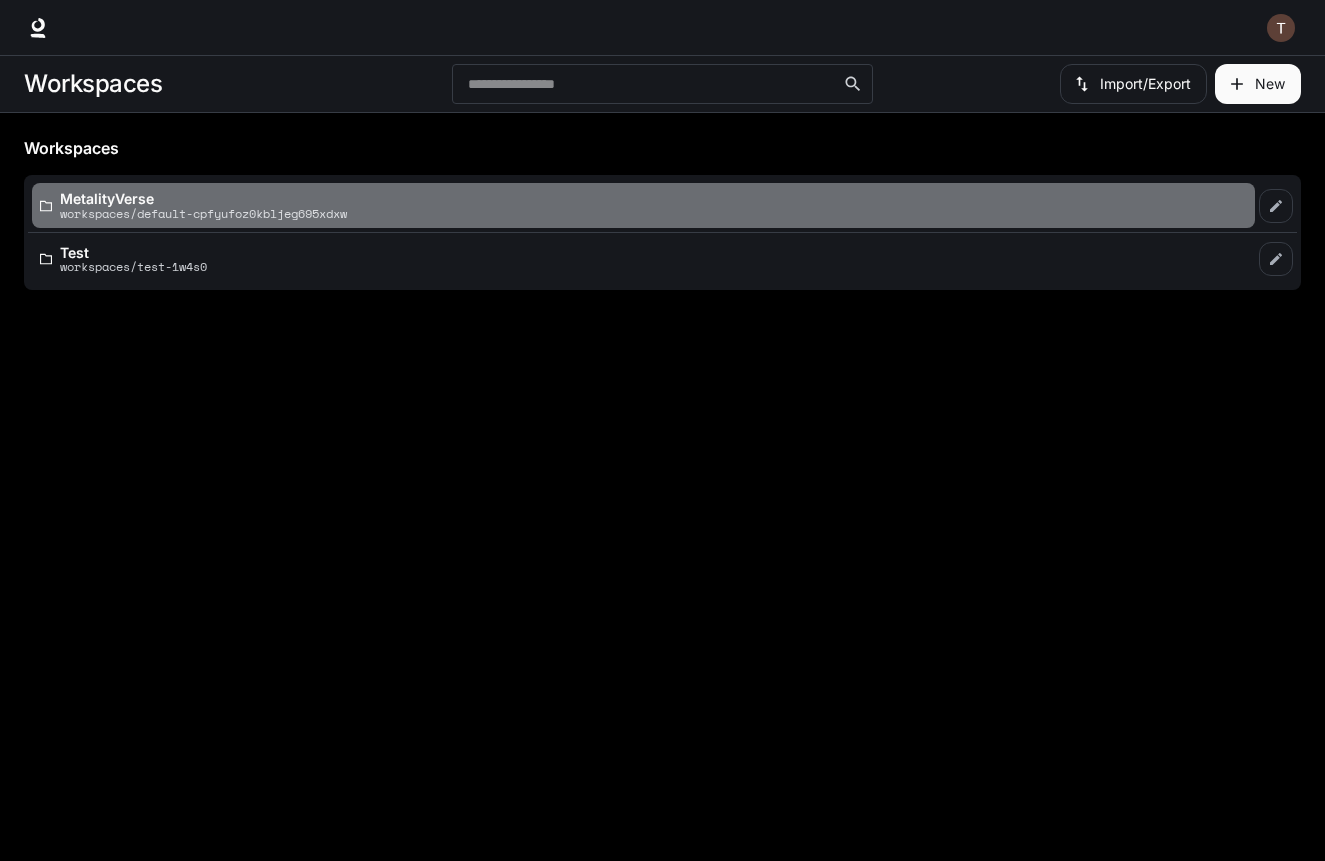 click on "MetalityVerse" at bounding box center [203, 198] 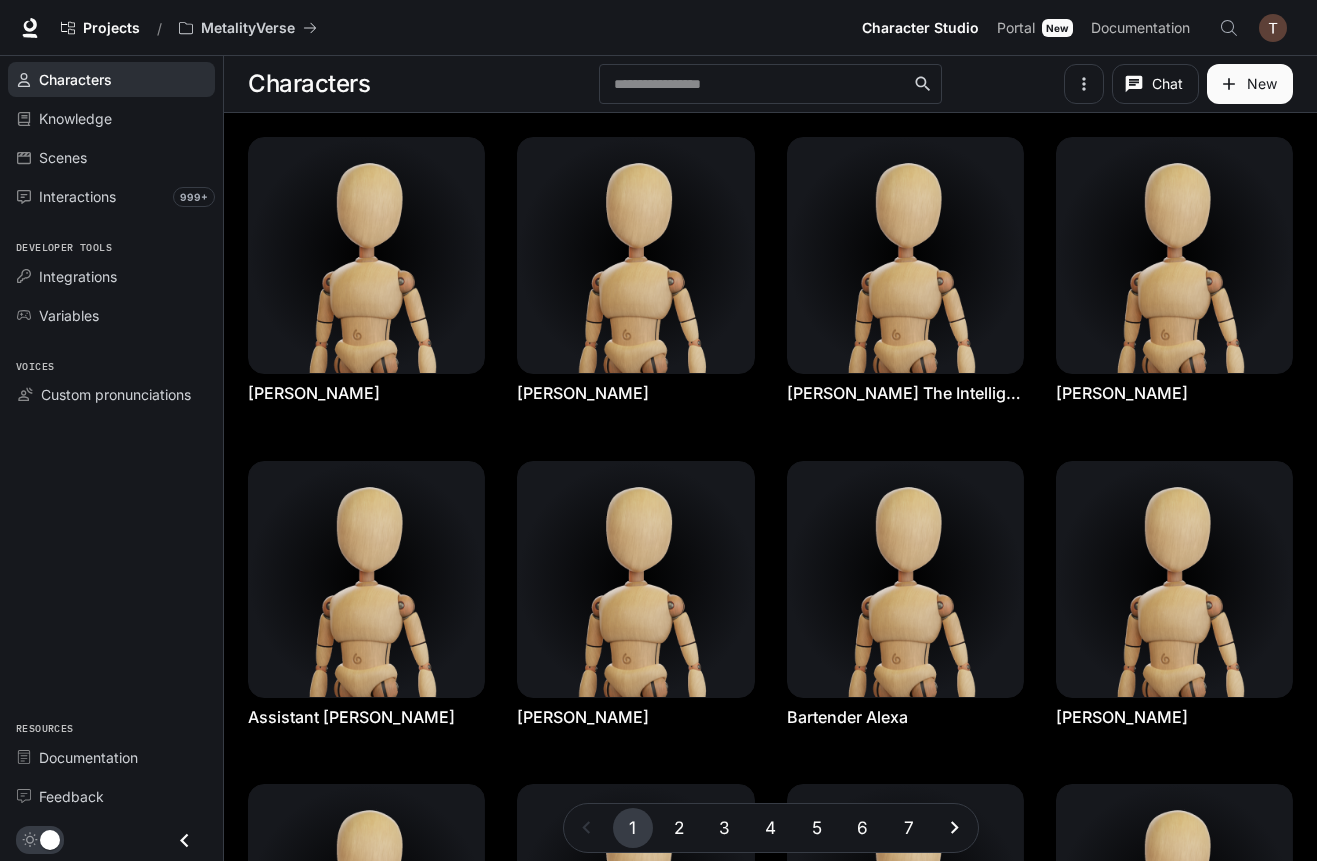 click 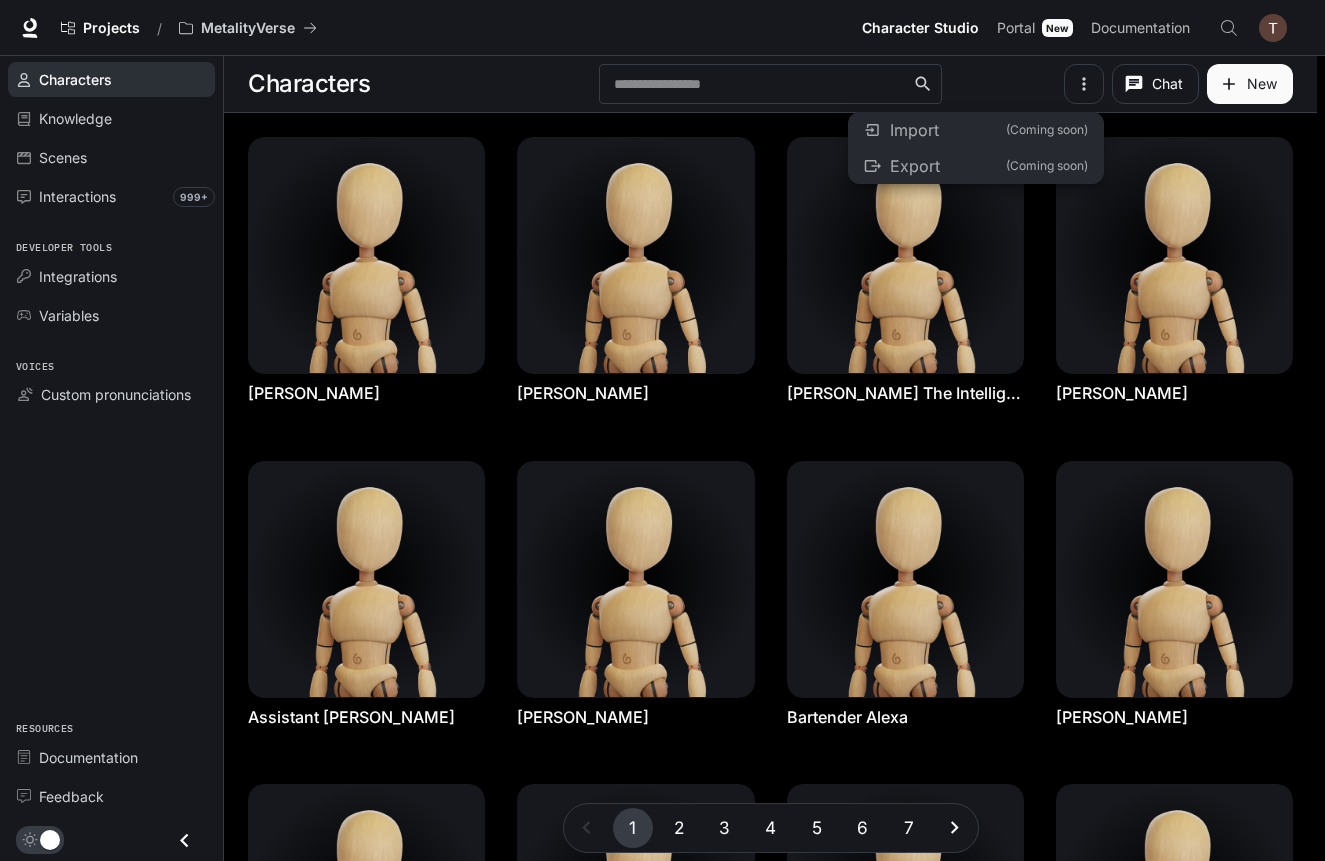 click at bounding box center [662, 430] 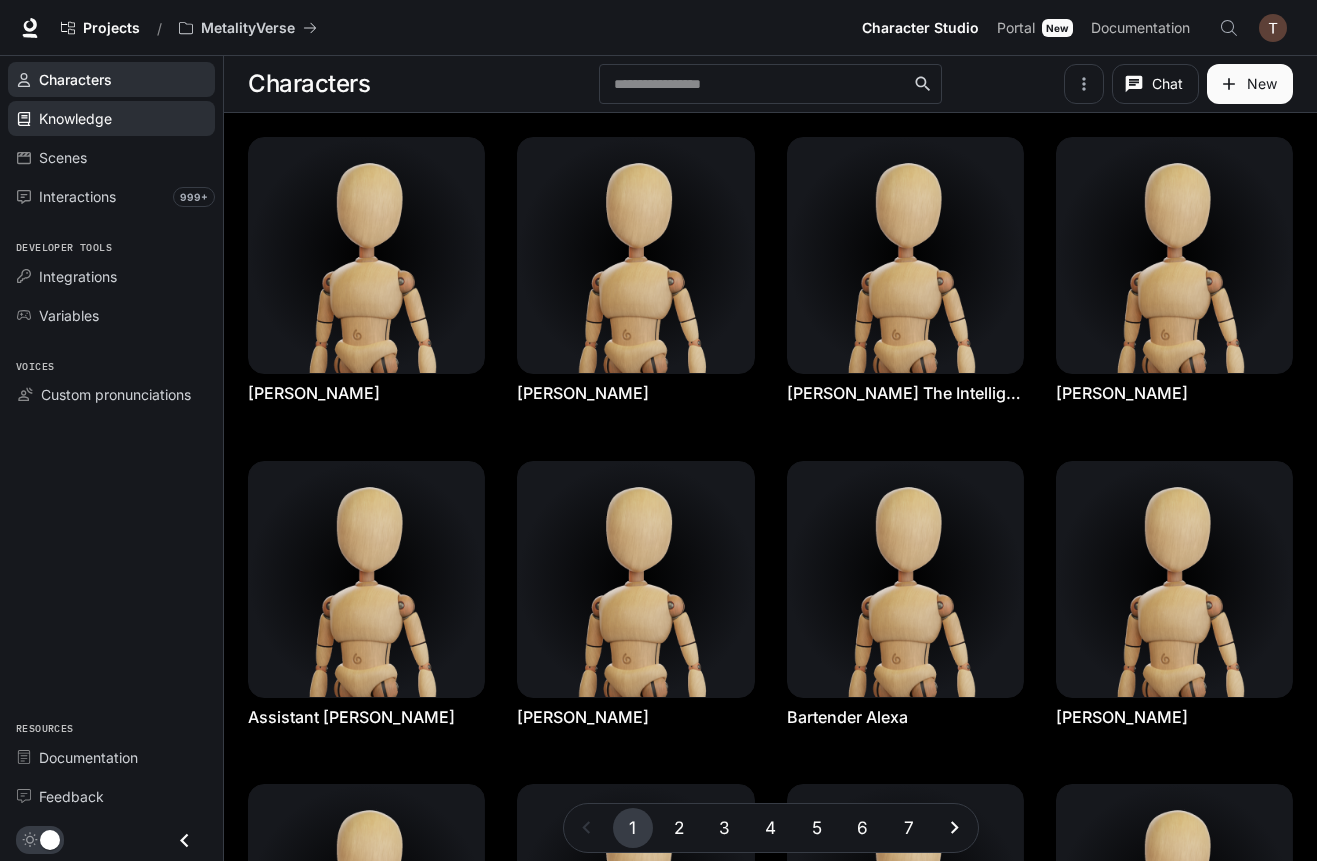 scroll, scrollTop: 0, scrollLeft: 0, axis: both 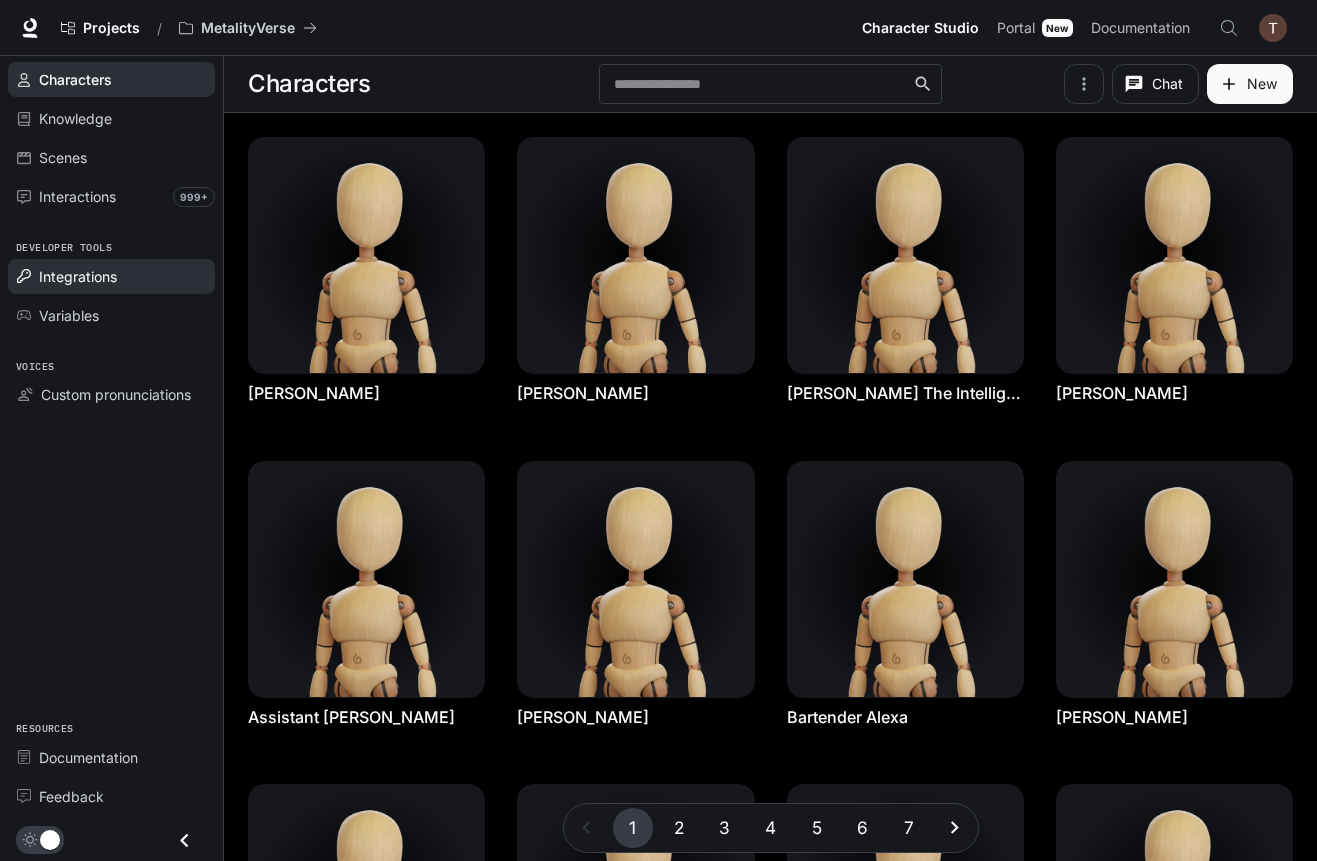 click on "Integrations" at bounding box center (78, 276) 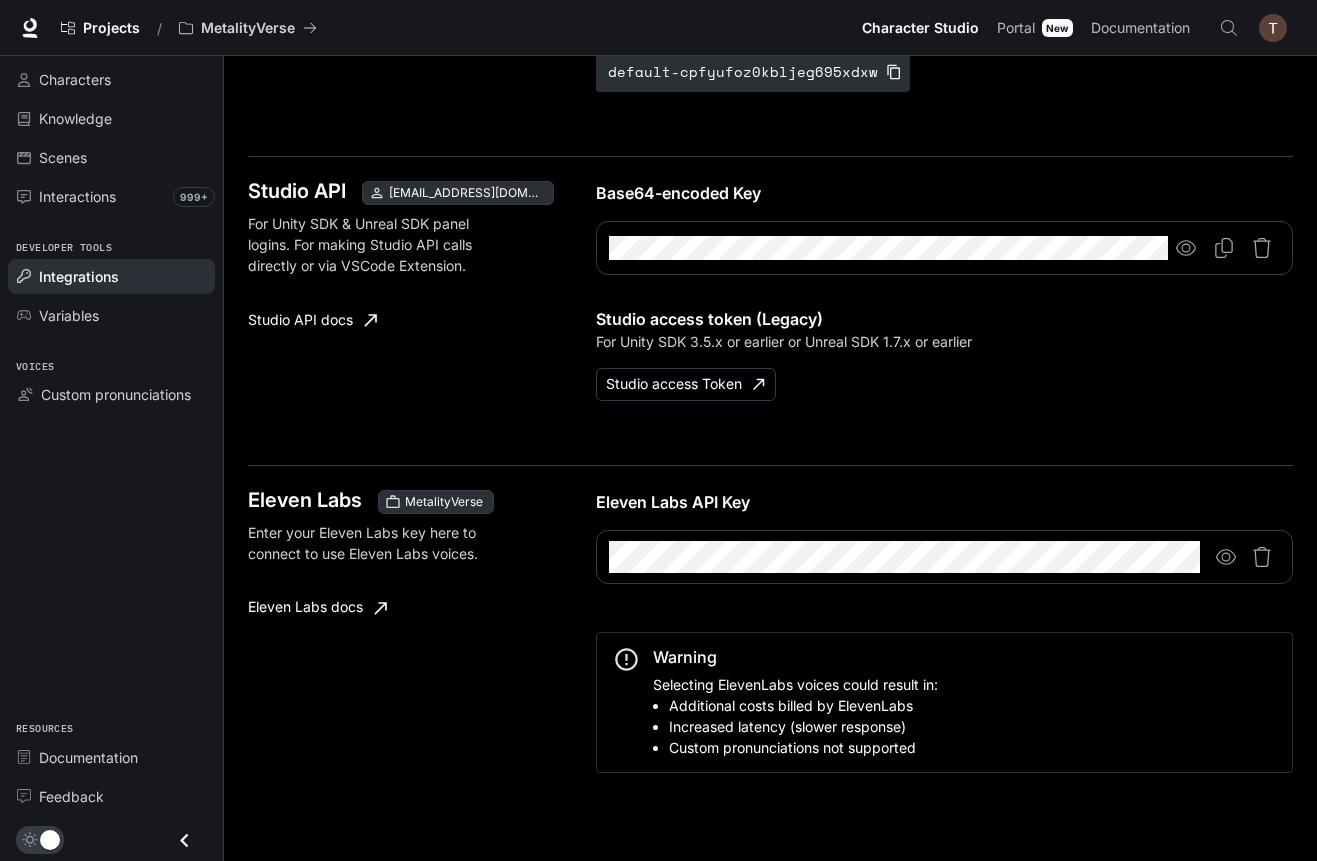 scroll, scrollTop: 1189, scrollLeft: 0, axis: vertical 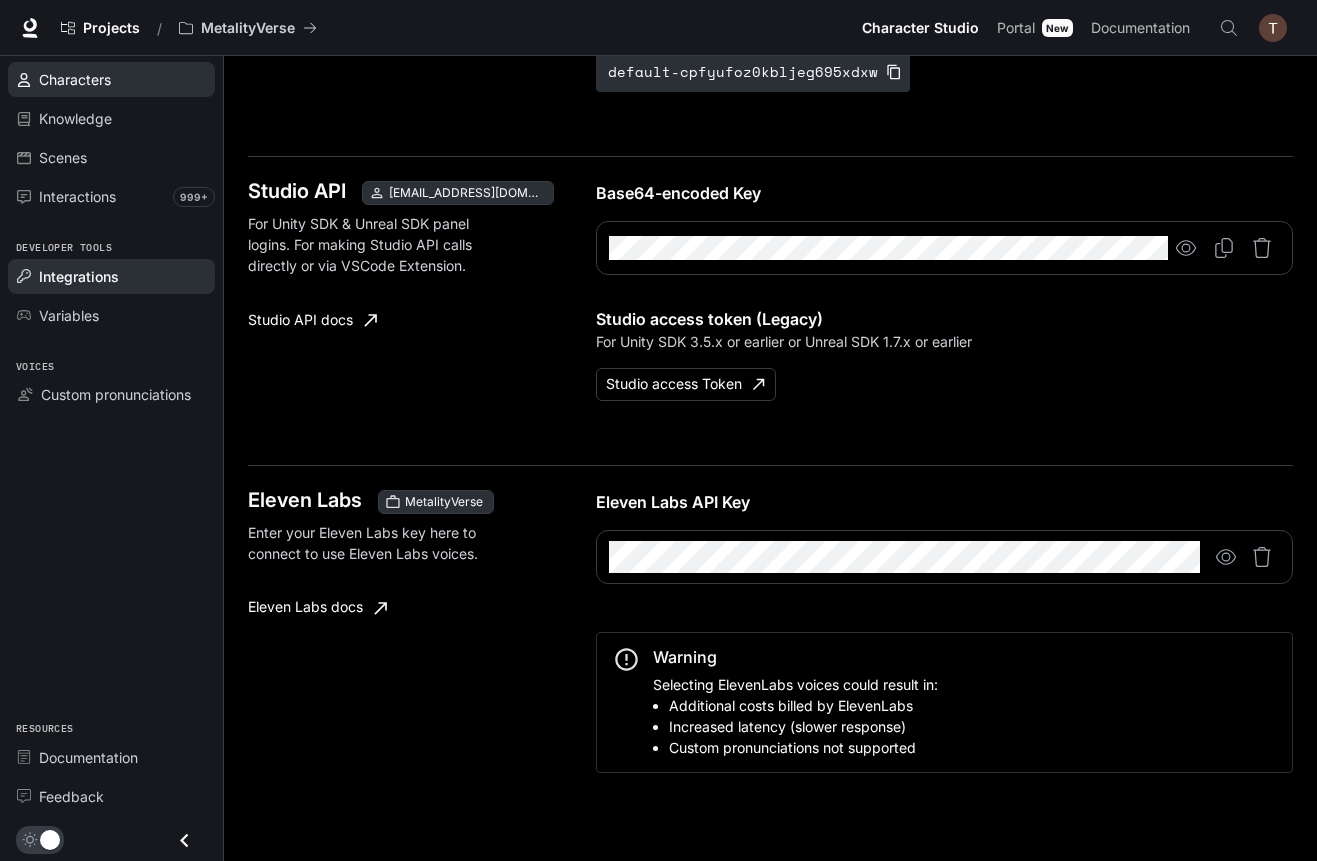 click on "Characters" at bounding box center (75, 79) 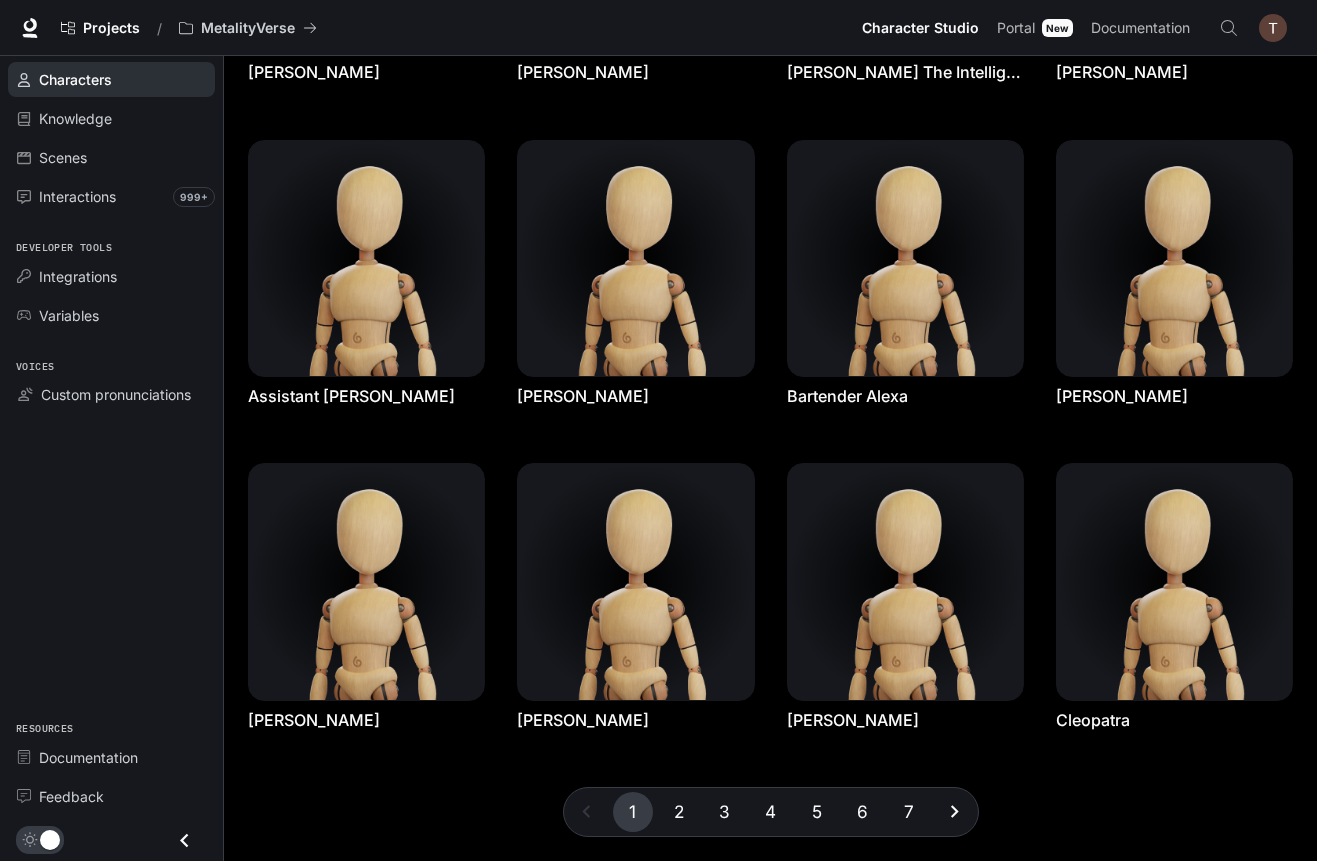 scroll, scrollTop: 320, scrollLeft: 0, axis: vertical 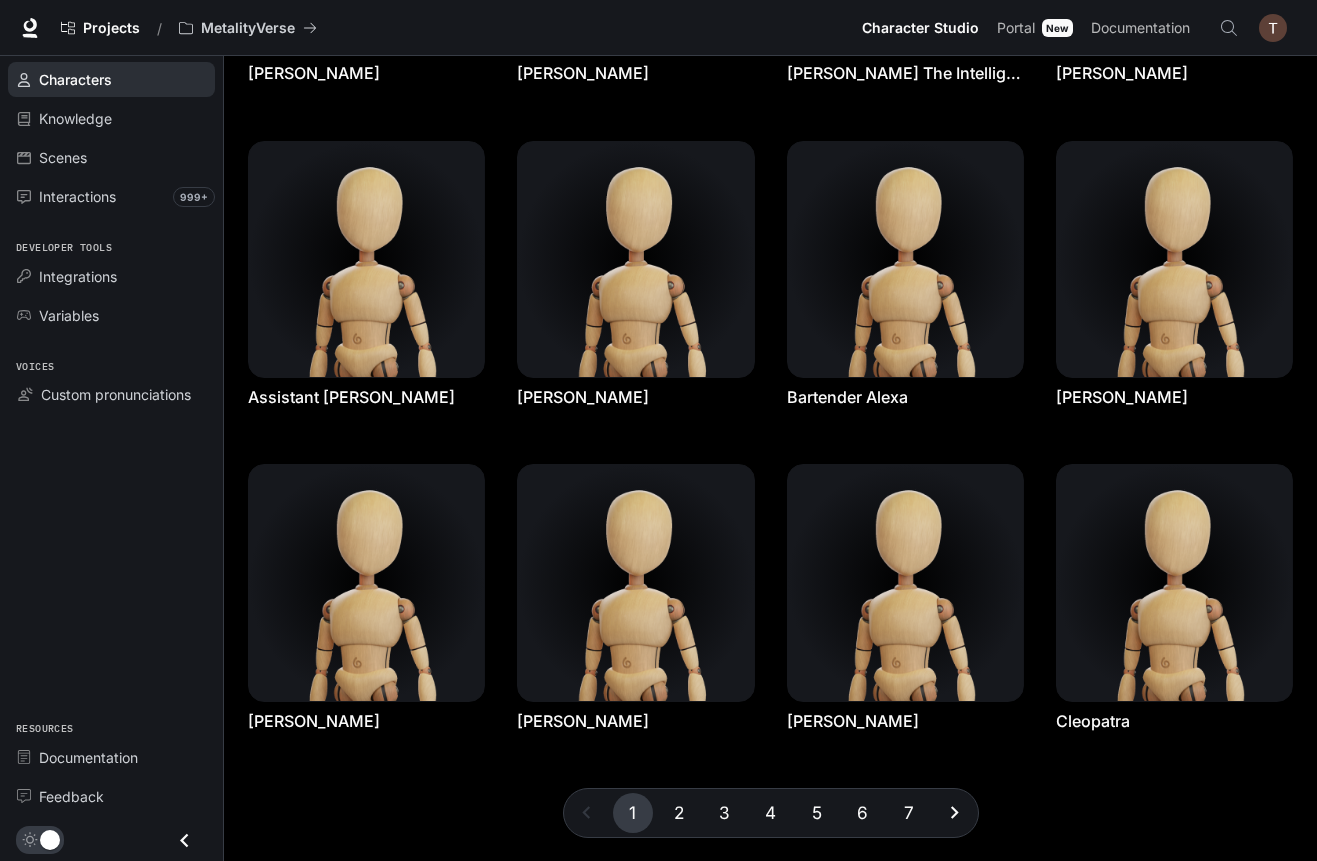 click on "5" at bounding box center (817, 813) 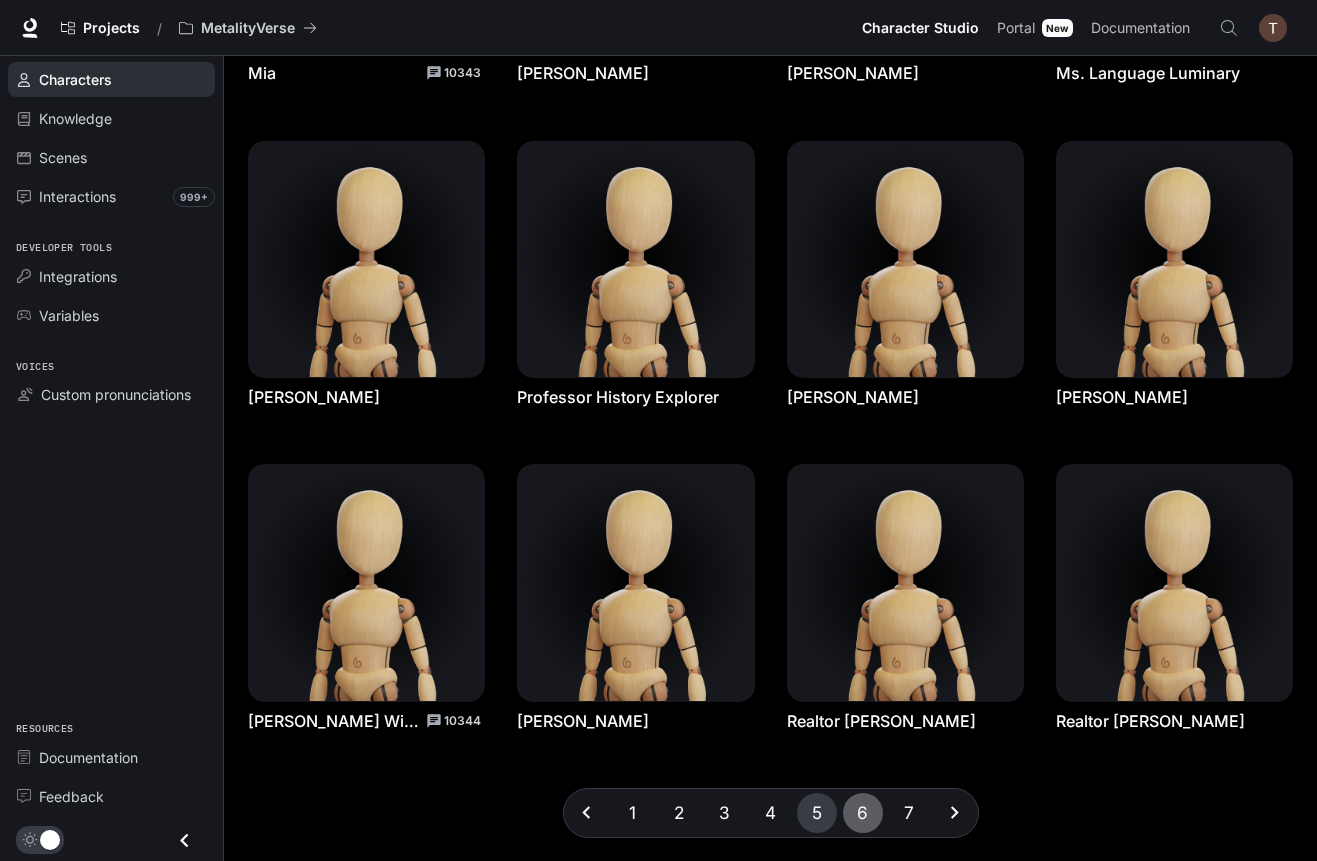 click on "6" at bounding box center (863, 813) 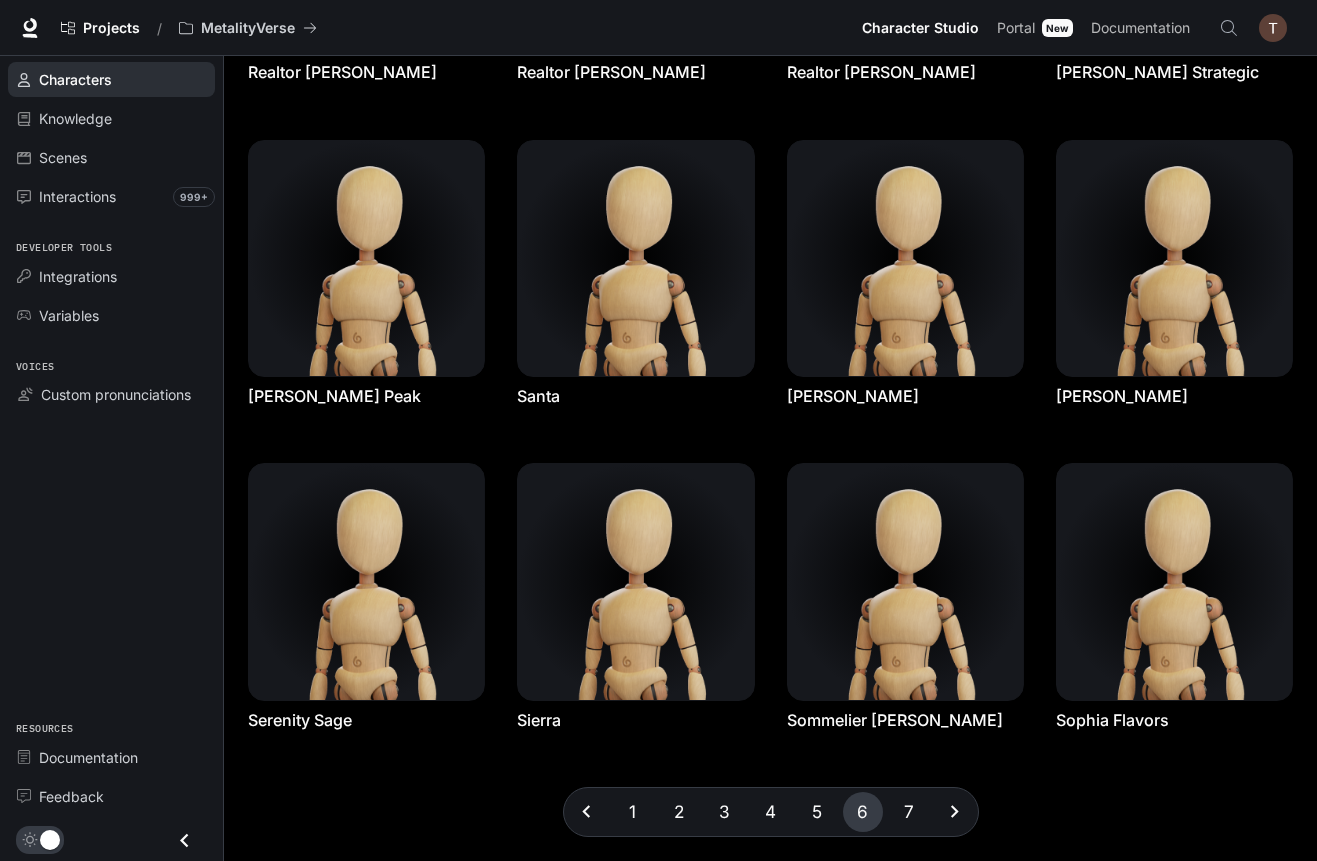 scroll, scrollTop: 320, scrollLeft: 0, axis: vertical 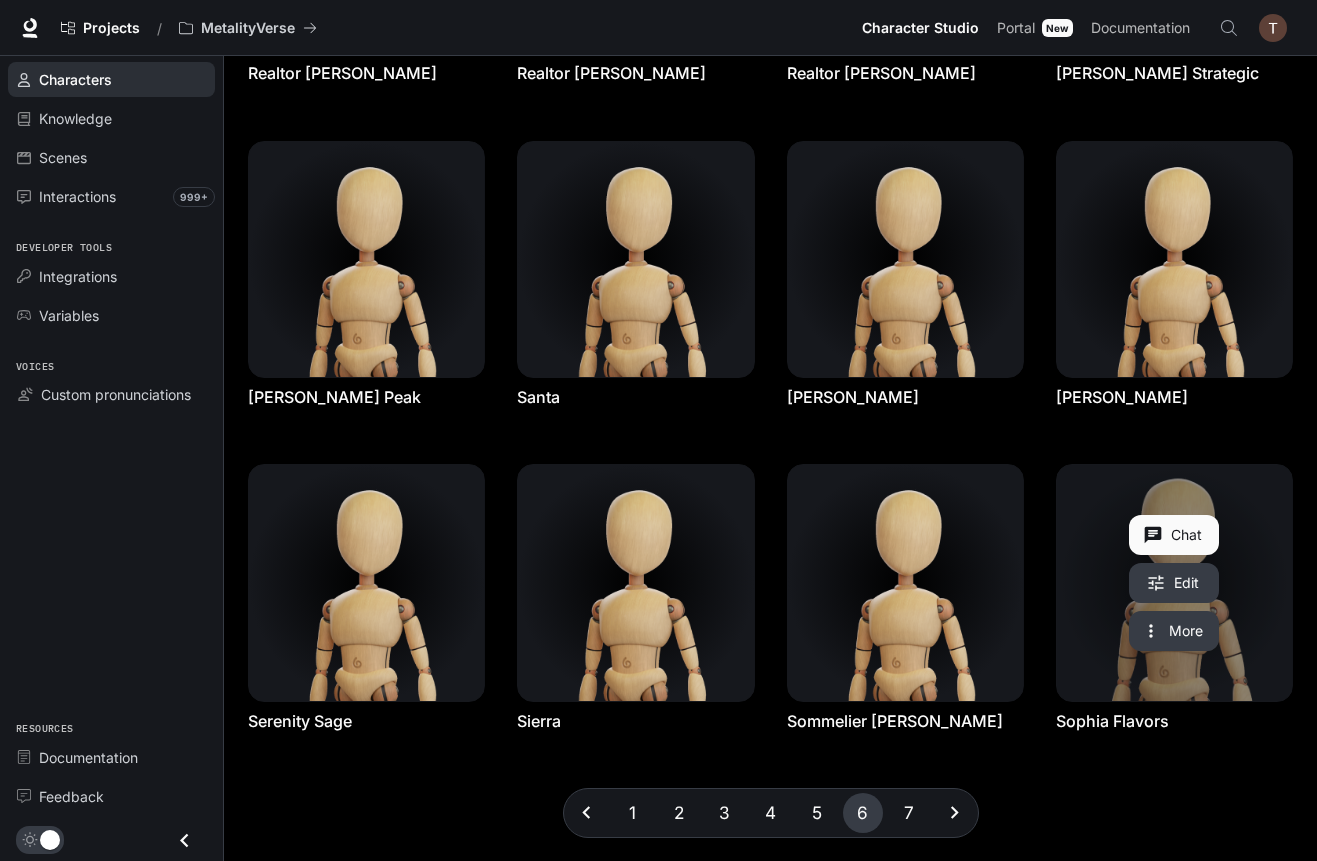 click at bounding box center (1174, 582) 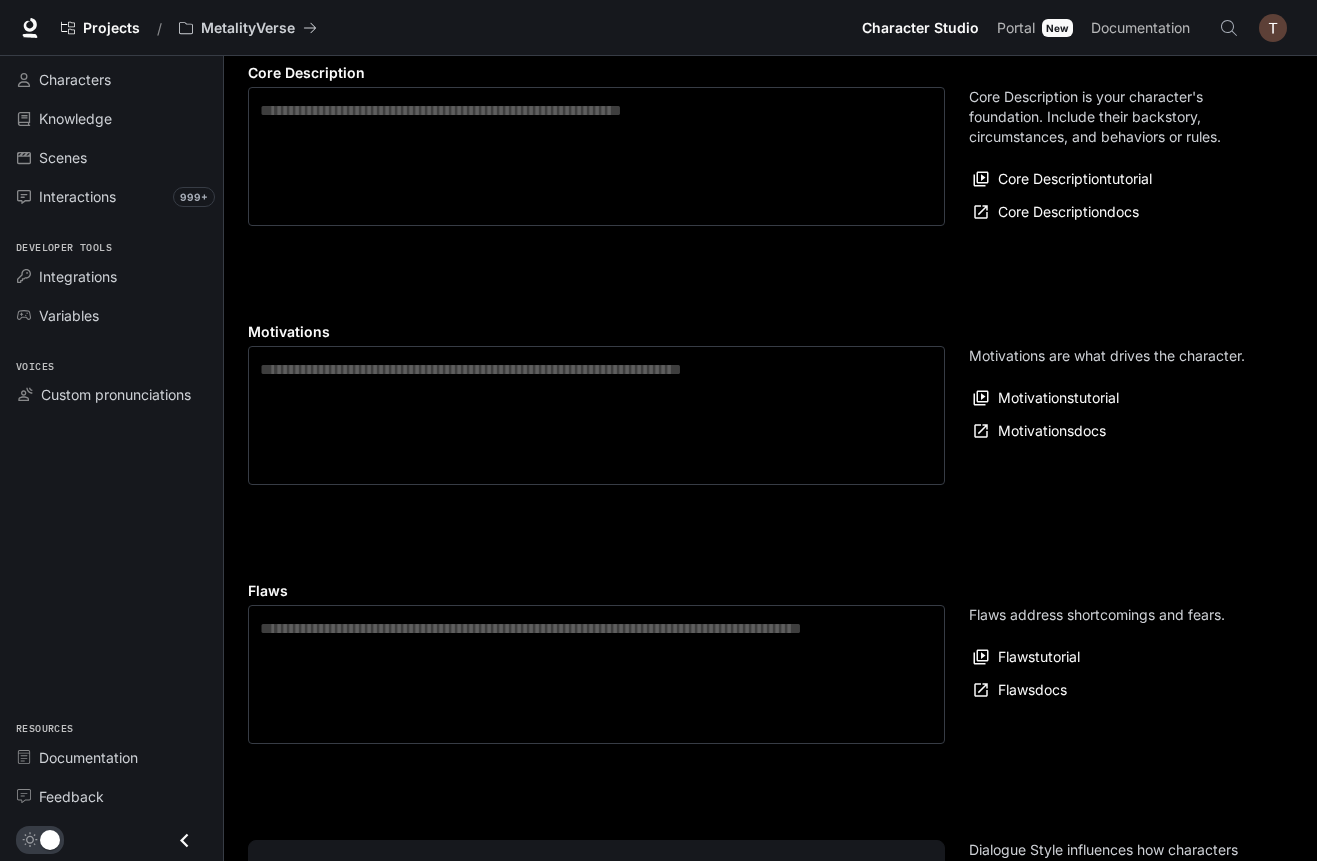 scroll, scrollTop: 0, scrollLeft: 0, axis: both 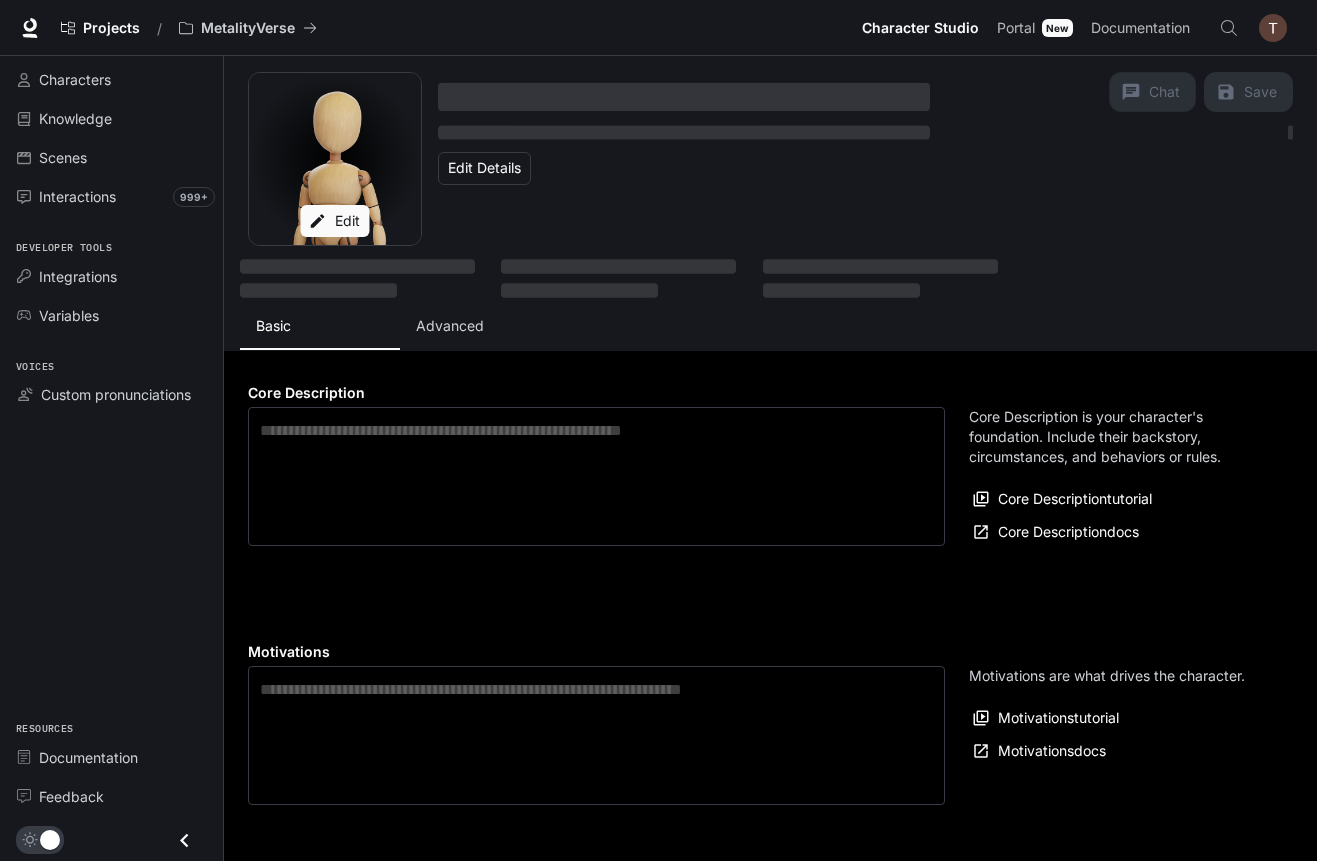 type on "**********" 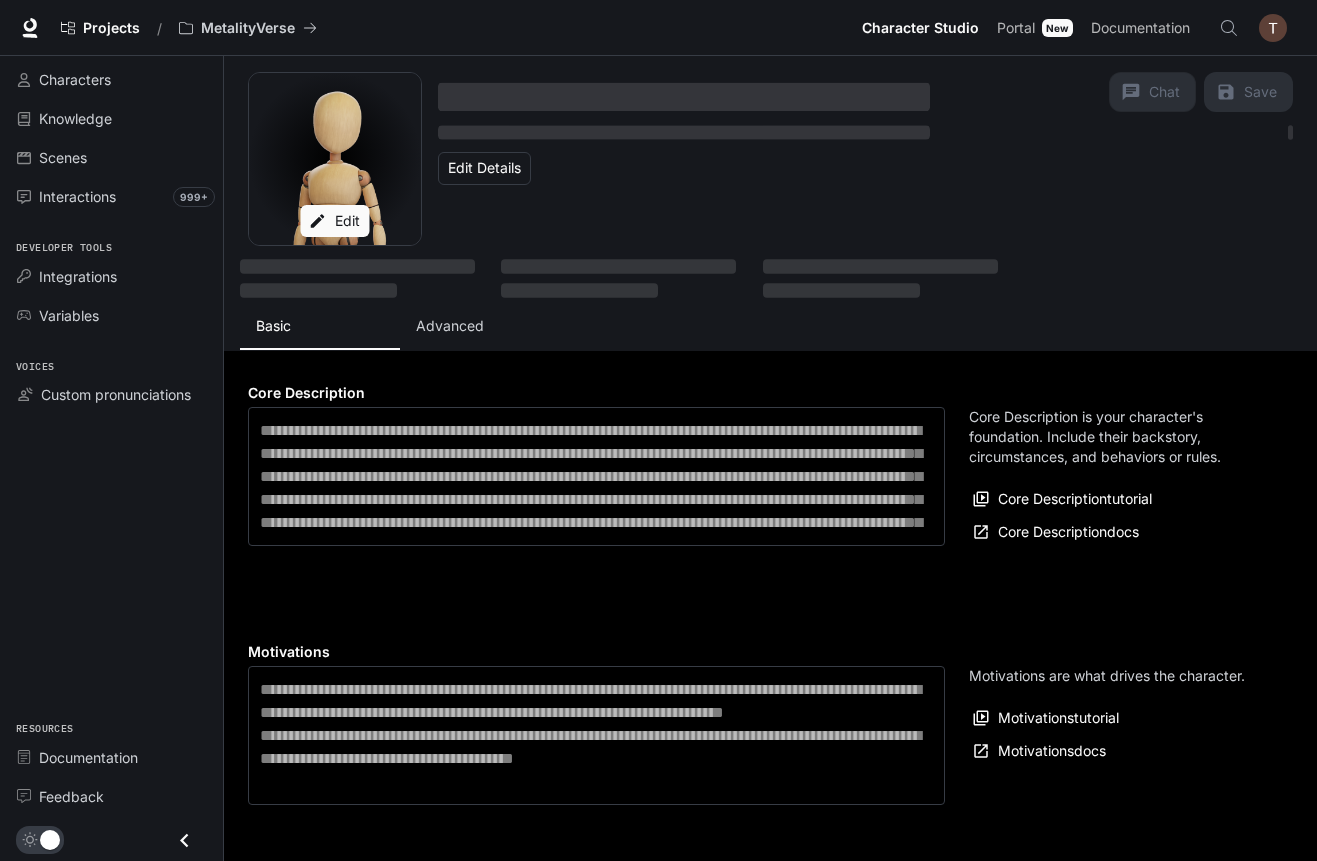 type on "**********" 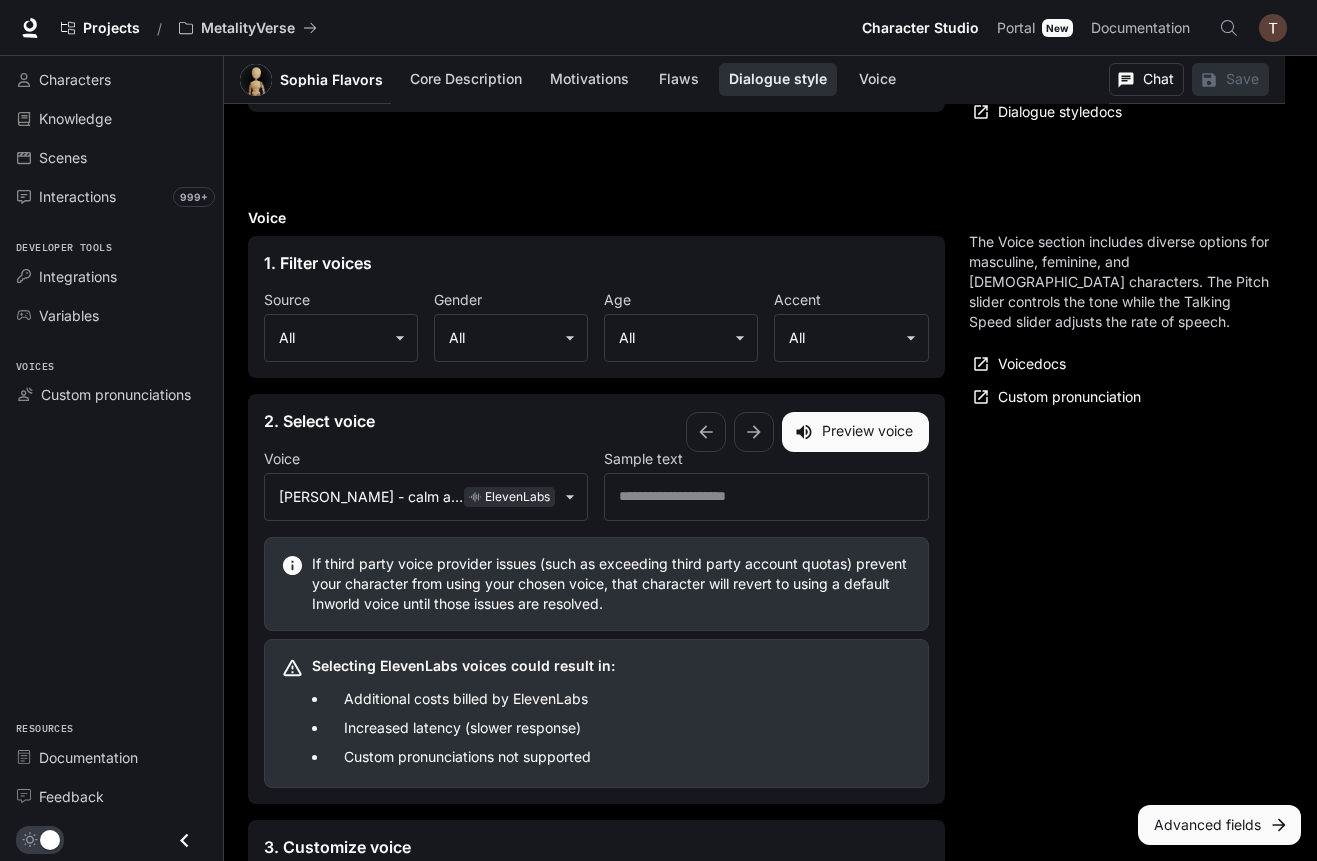 scroll, scrollTop: 2164, scrollLeft: 0, axis: vertical 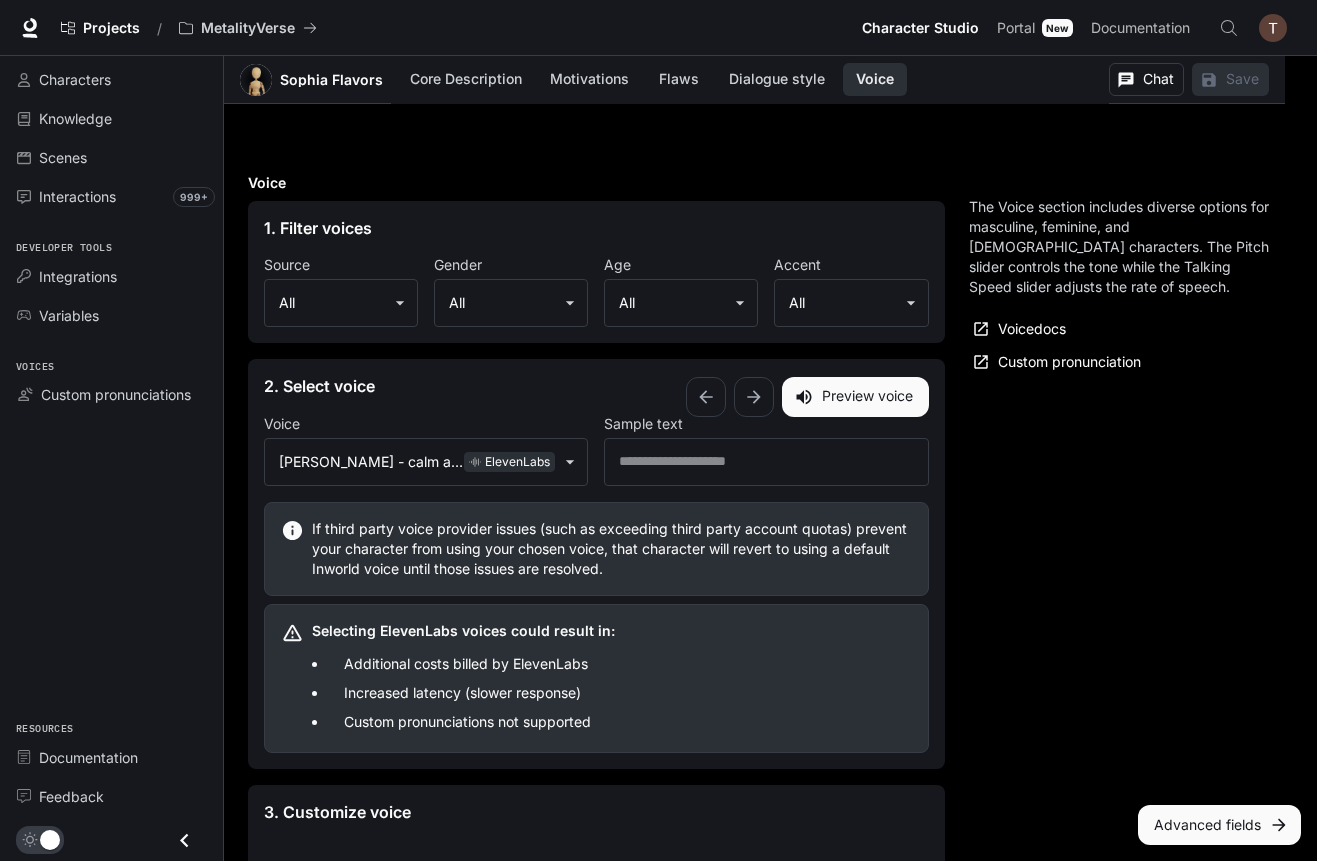 click on "Preview voice" at bounding box center (855, 397) 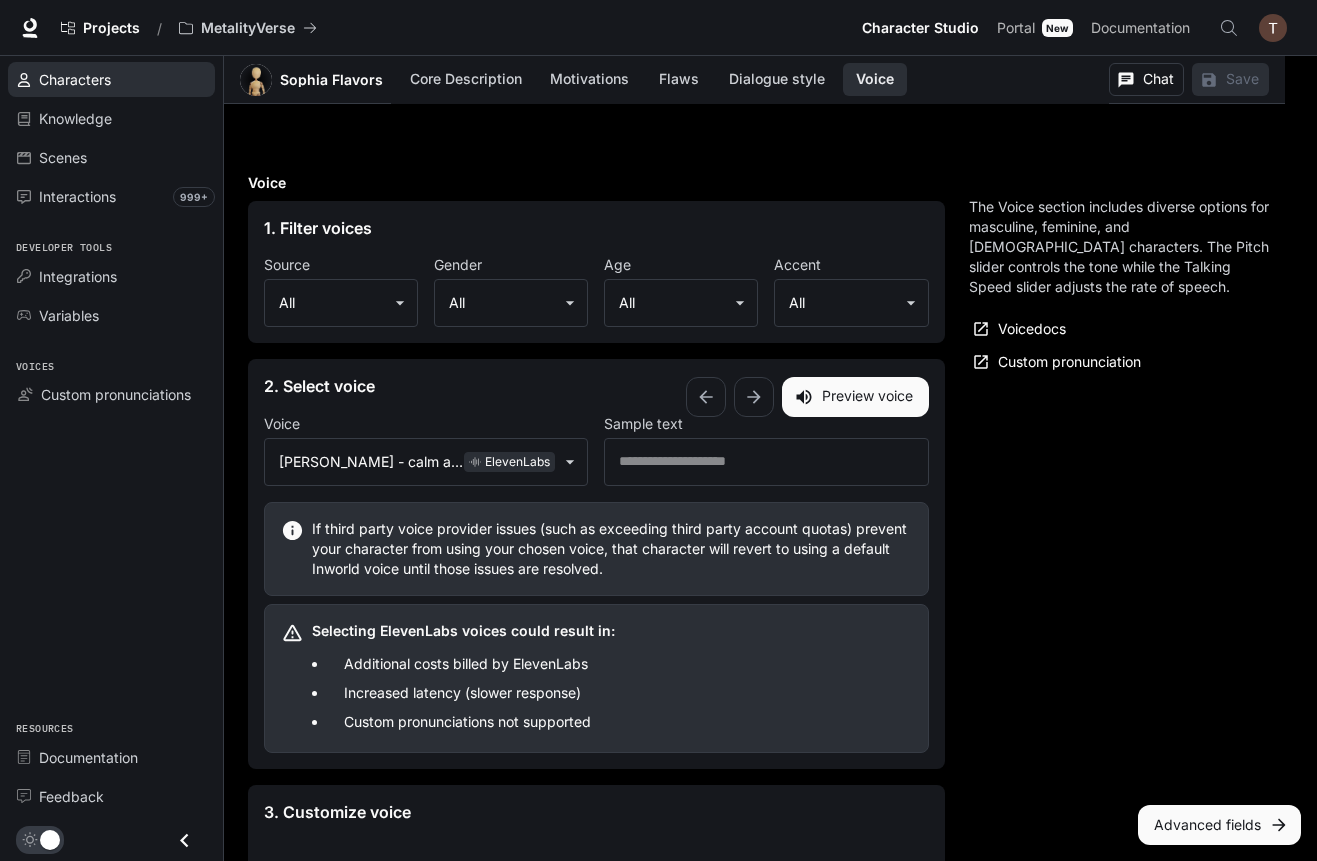 click on "Characters" at bounding box center [75, 79] 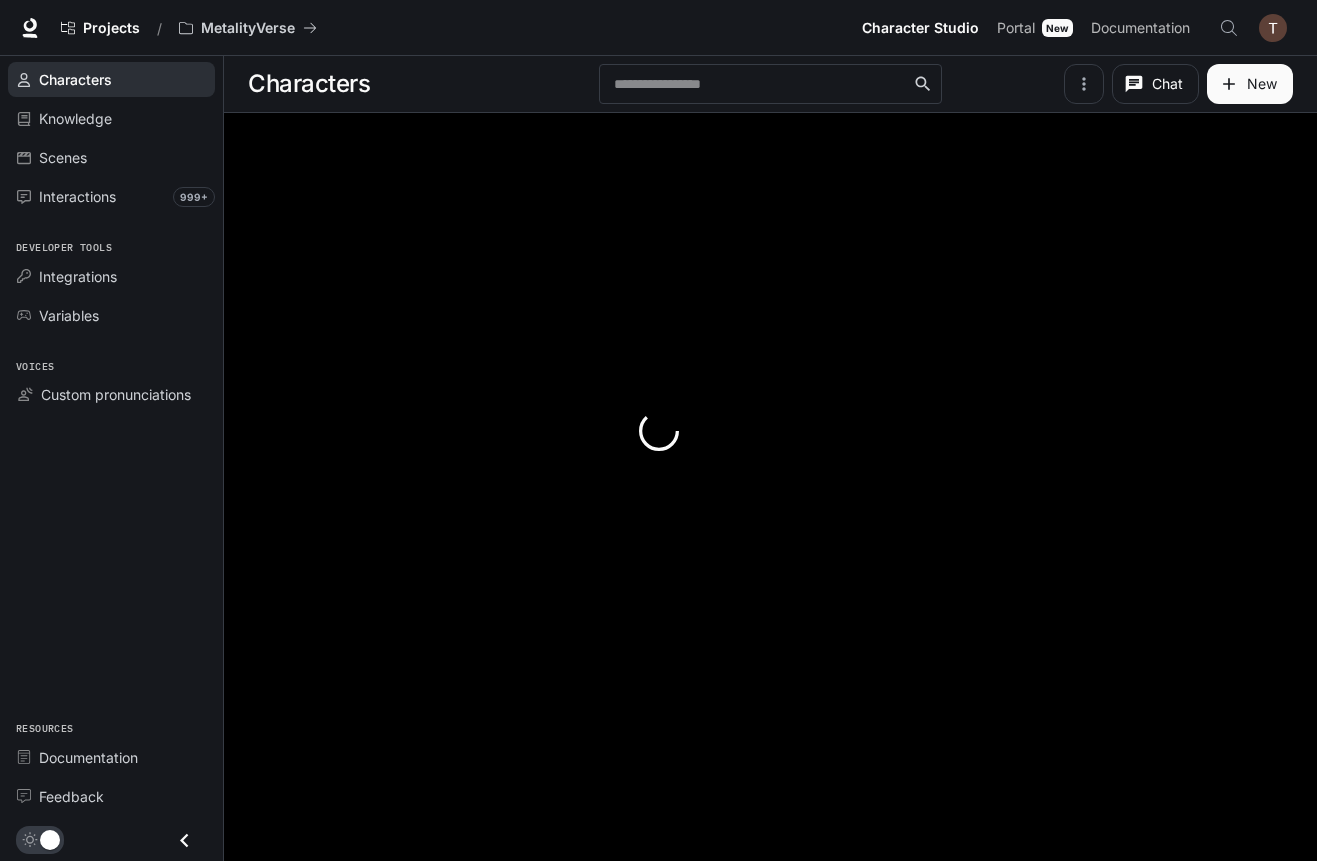 scroll, scrollTop: 0, scrollLeft: 0, axis: both 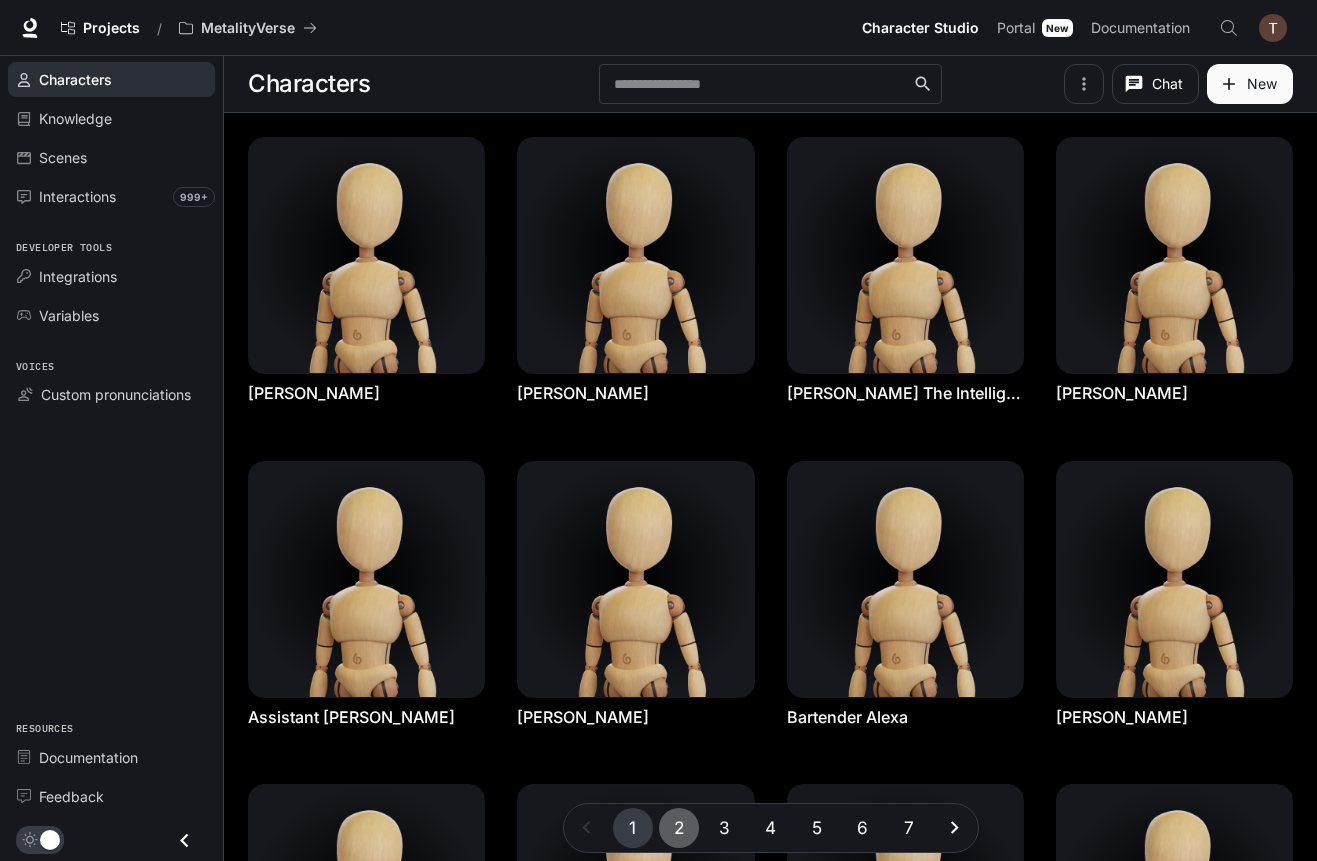 click on "2" at bounding box center (679, 828) 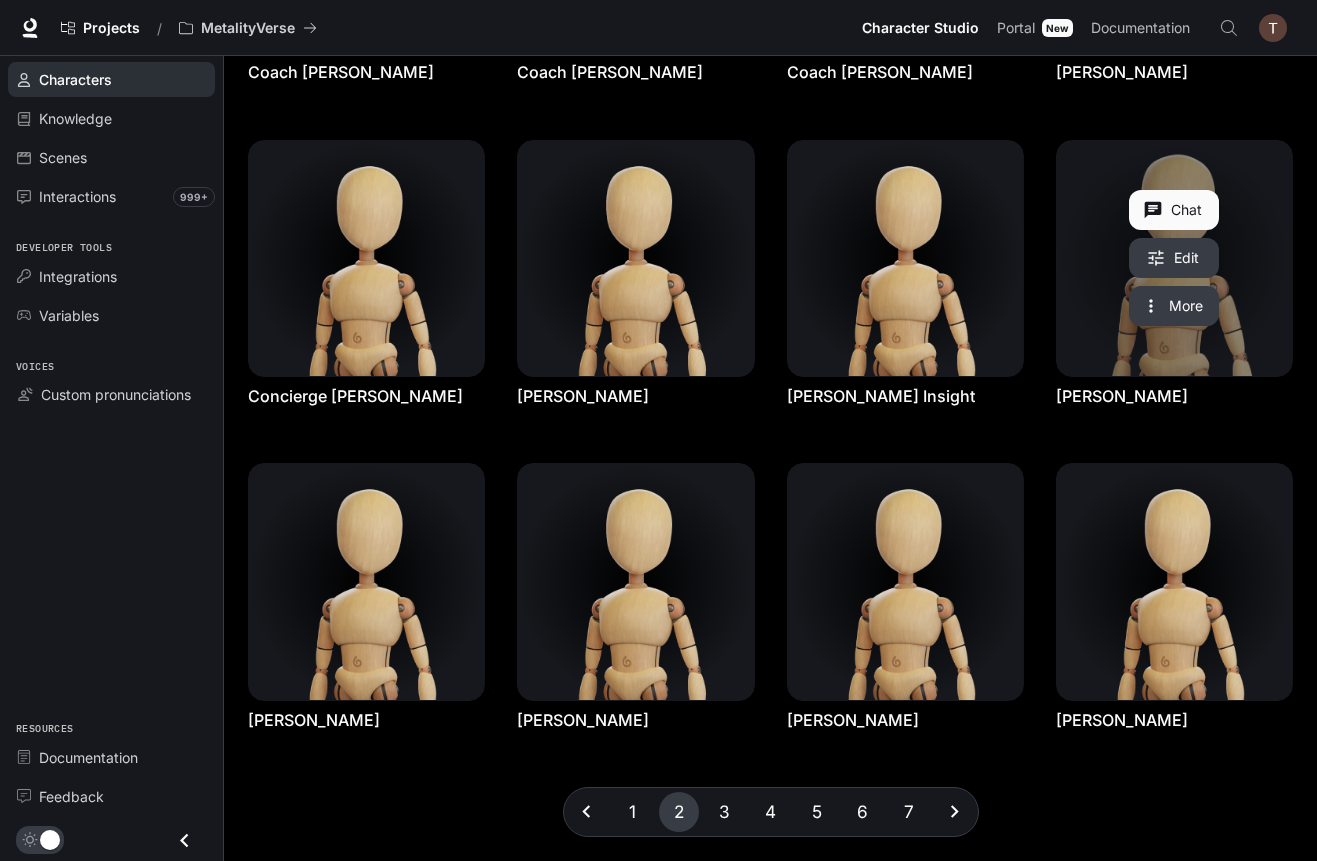 scroll, scrollTop: 320, scrollLeft: 0, axis: vertical 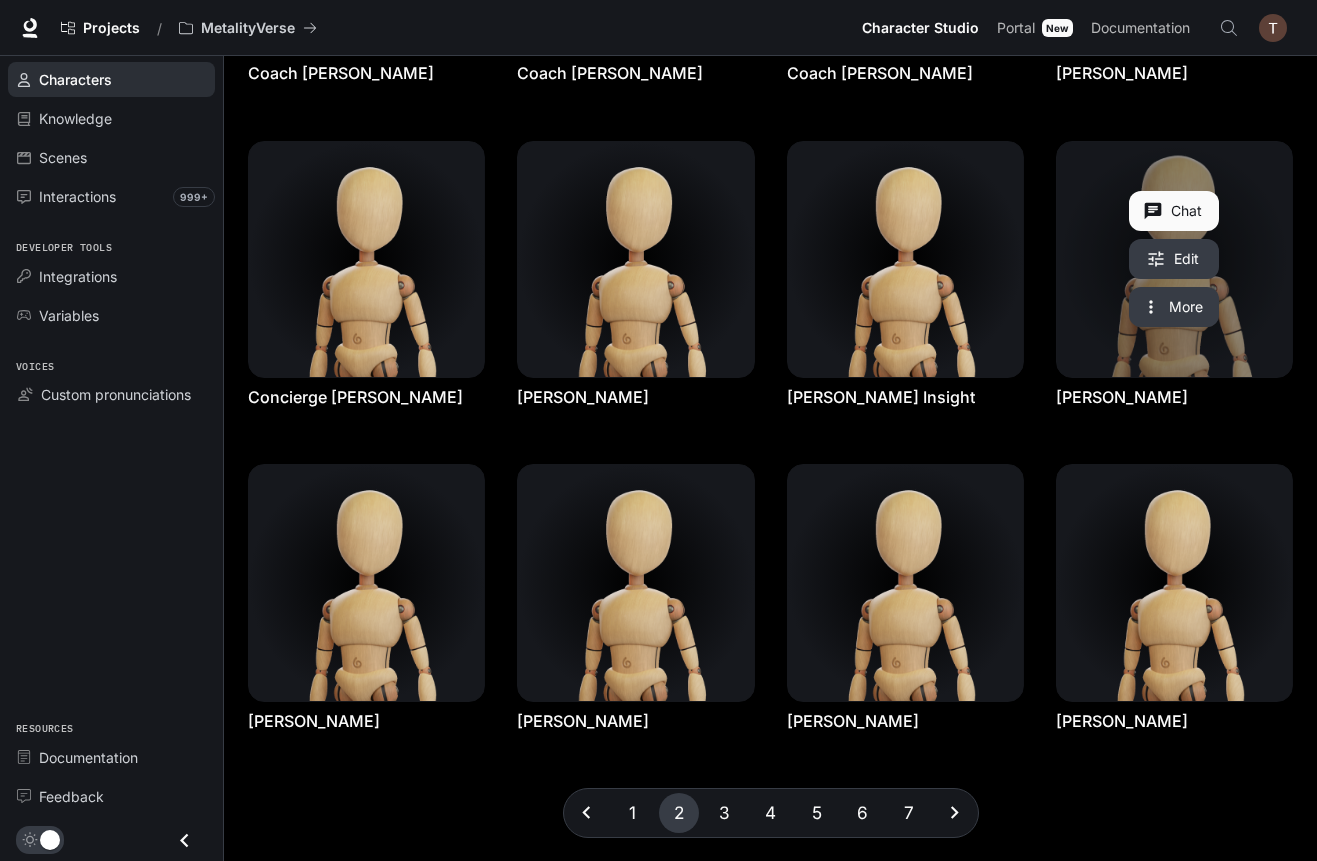 click at bounding box center [1174, 259] 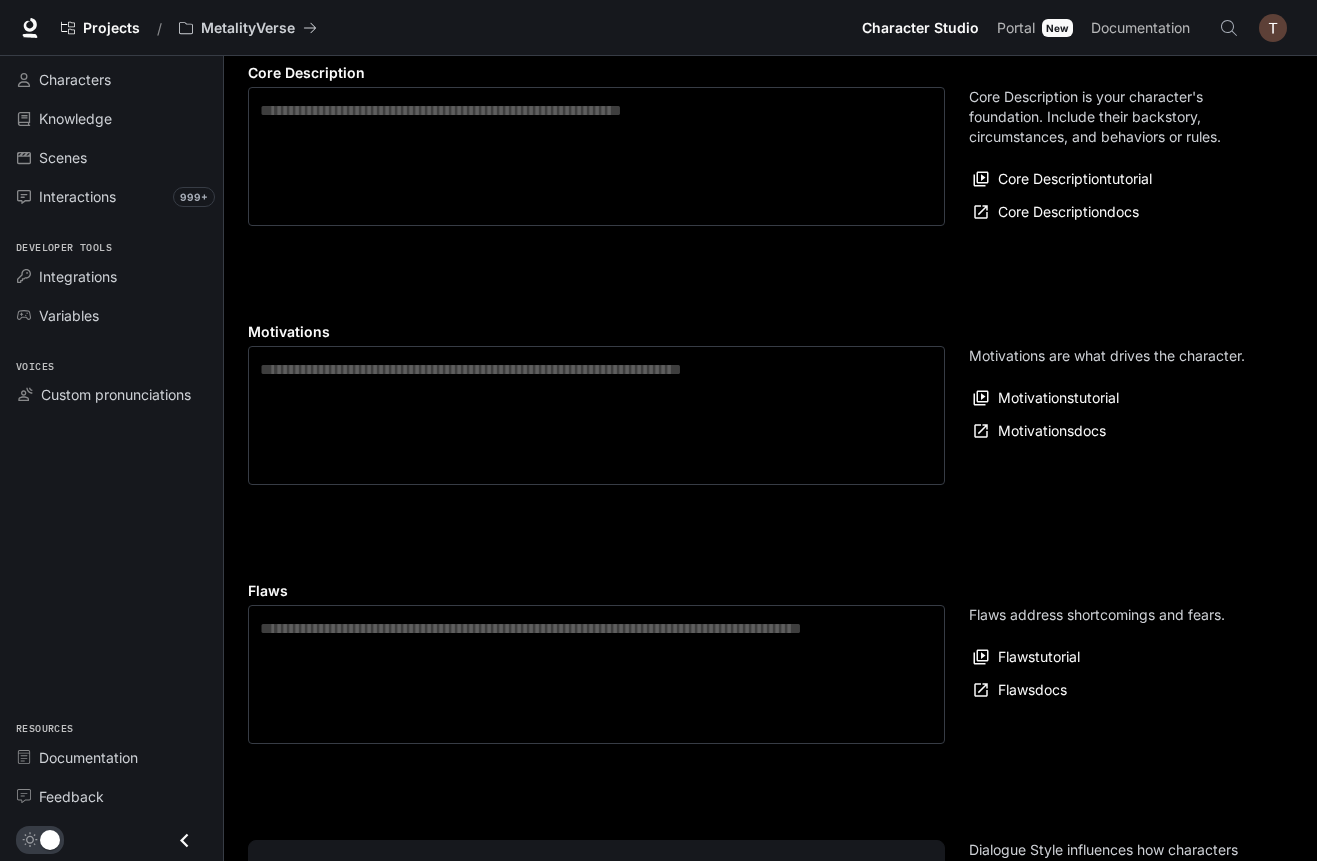scroll, scrollTop: 0, scrollLeft: 0, axis: both 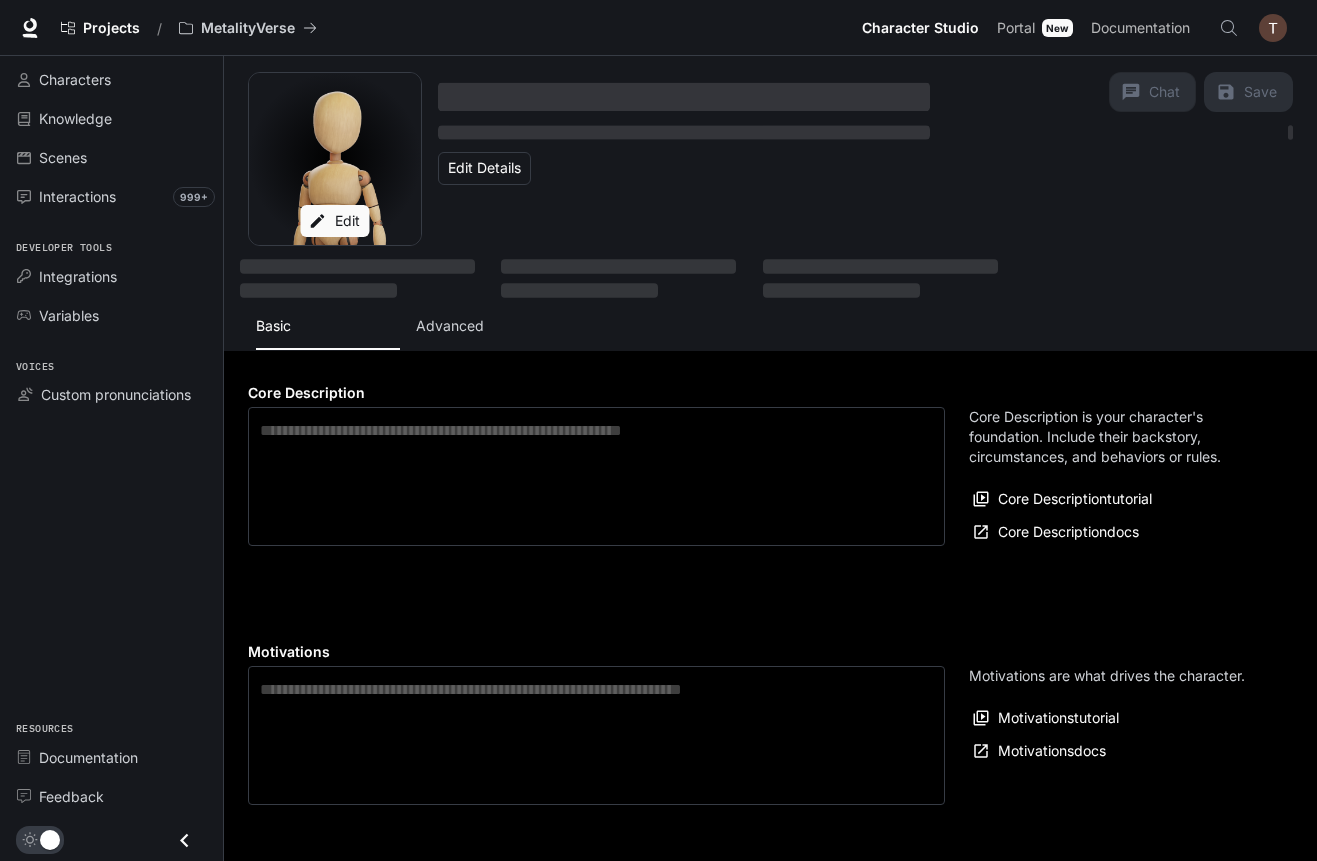 type on "**********" 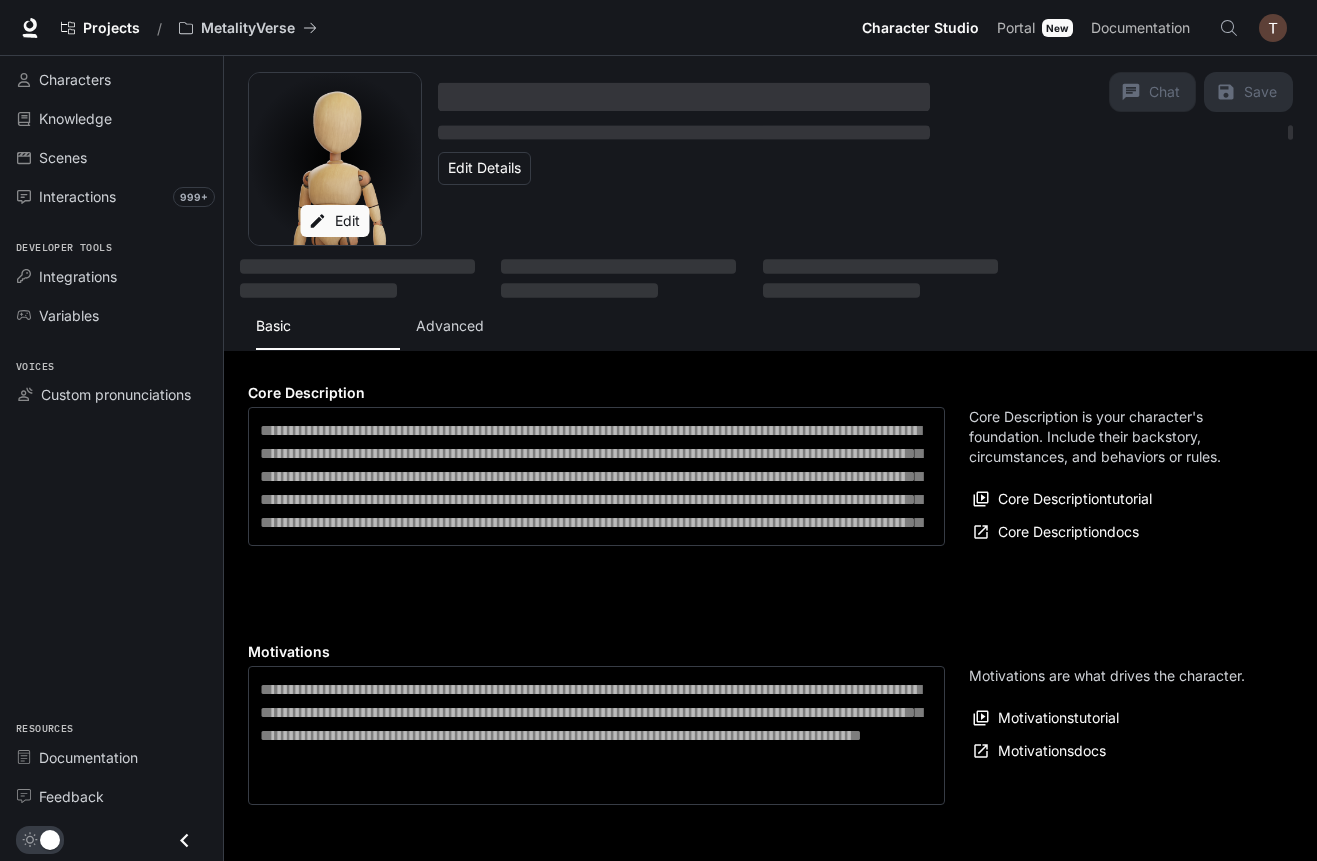 type on "**********" 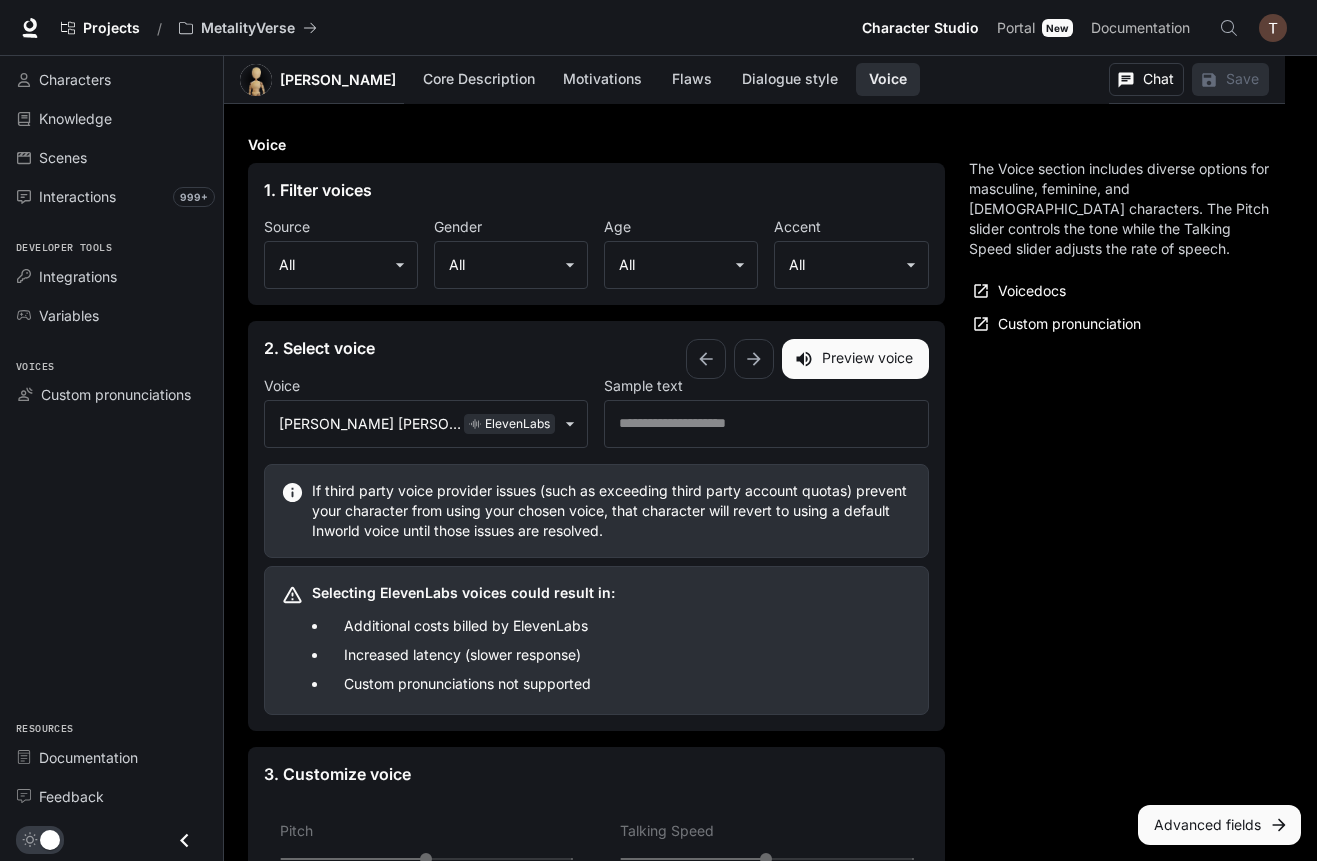scroll, scrollTop: 2068, scrollLeft: 0, axis: vertical 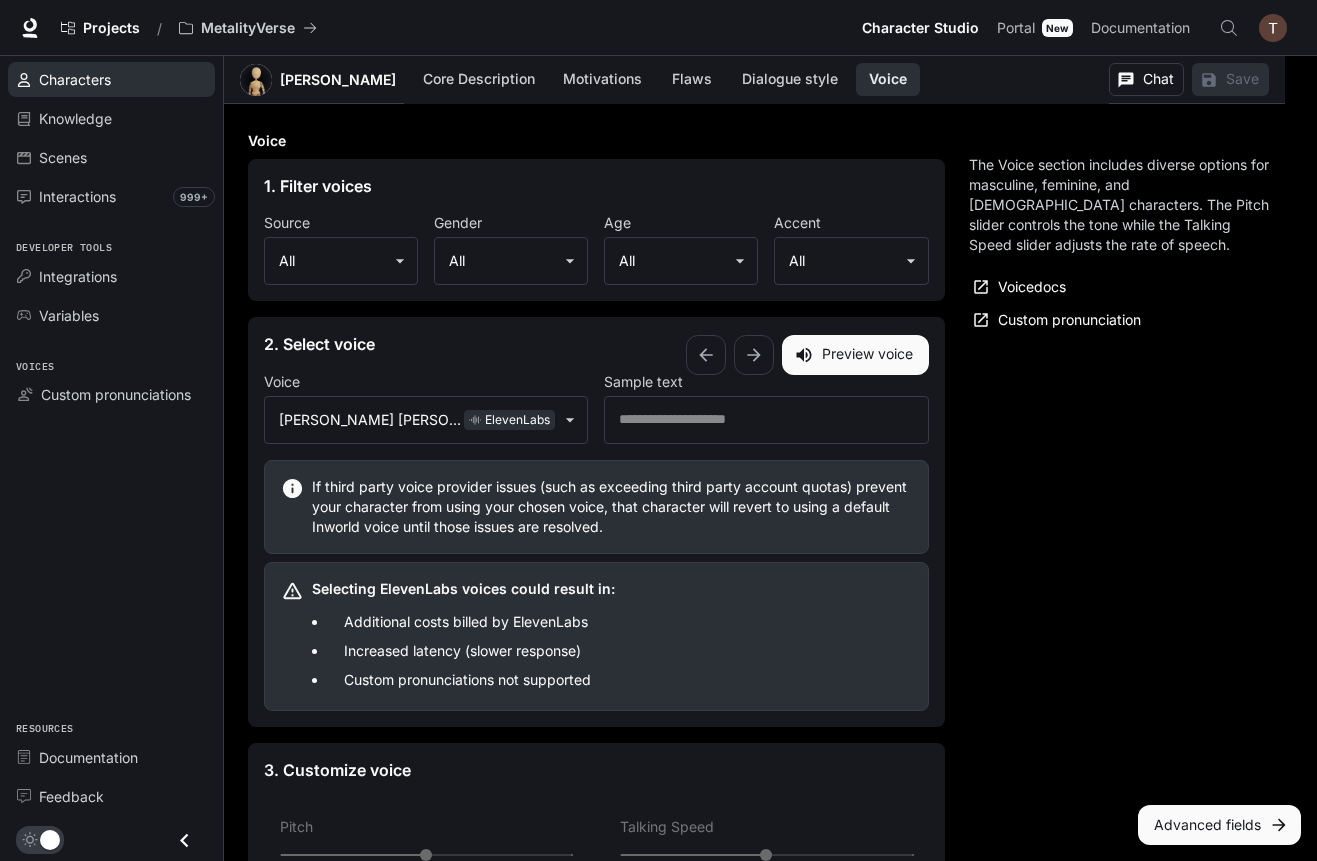 click on "Characters" at bounding box center [75, 79] 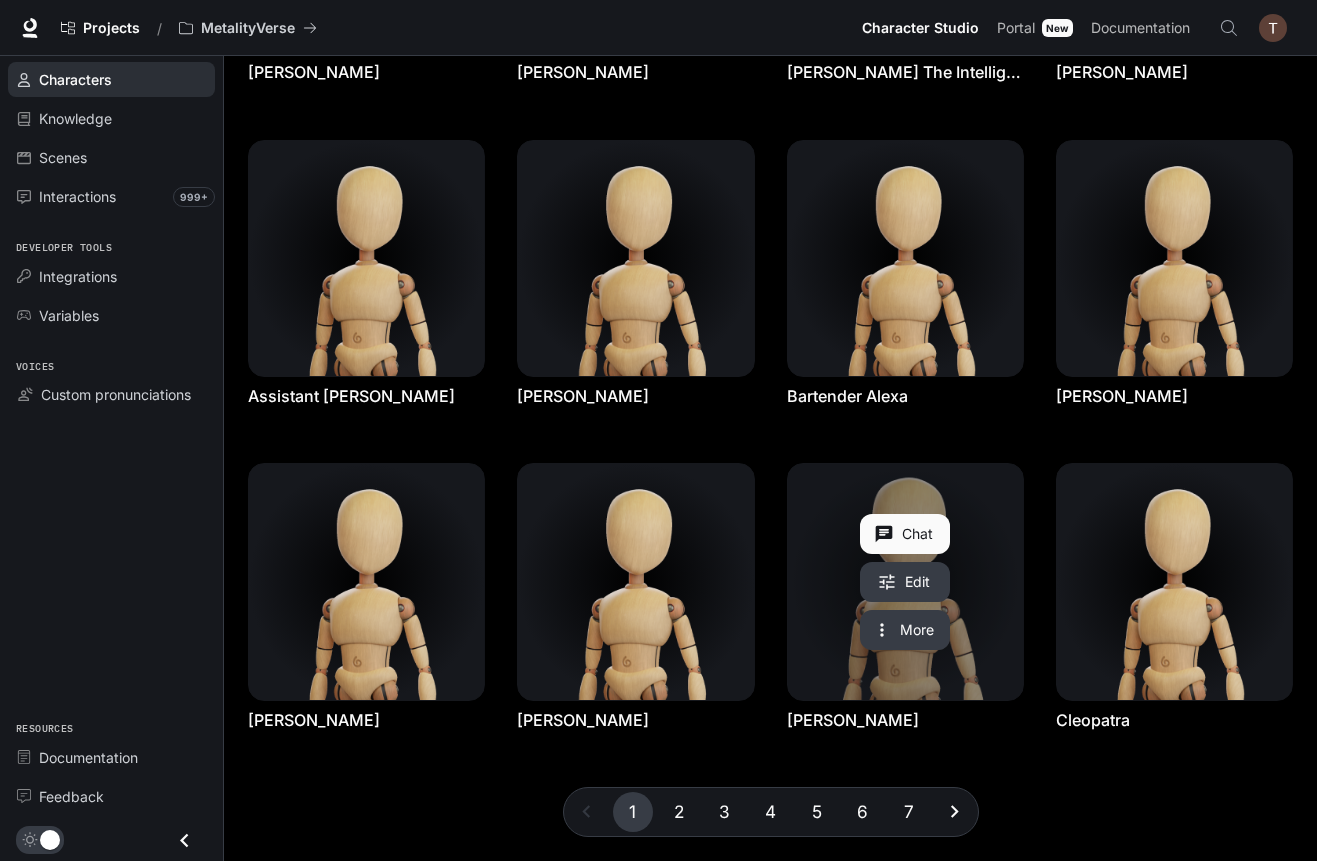 scroll, scrollTop: 320, scrollLeft: 0, axis: vertical 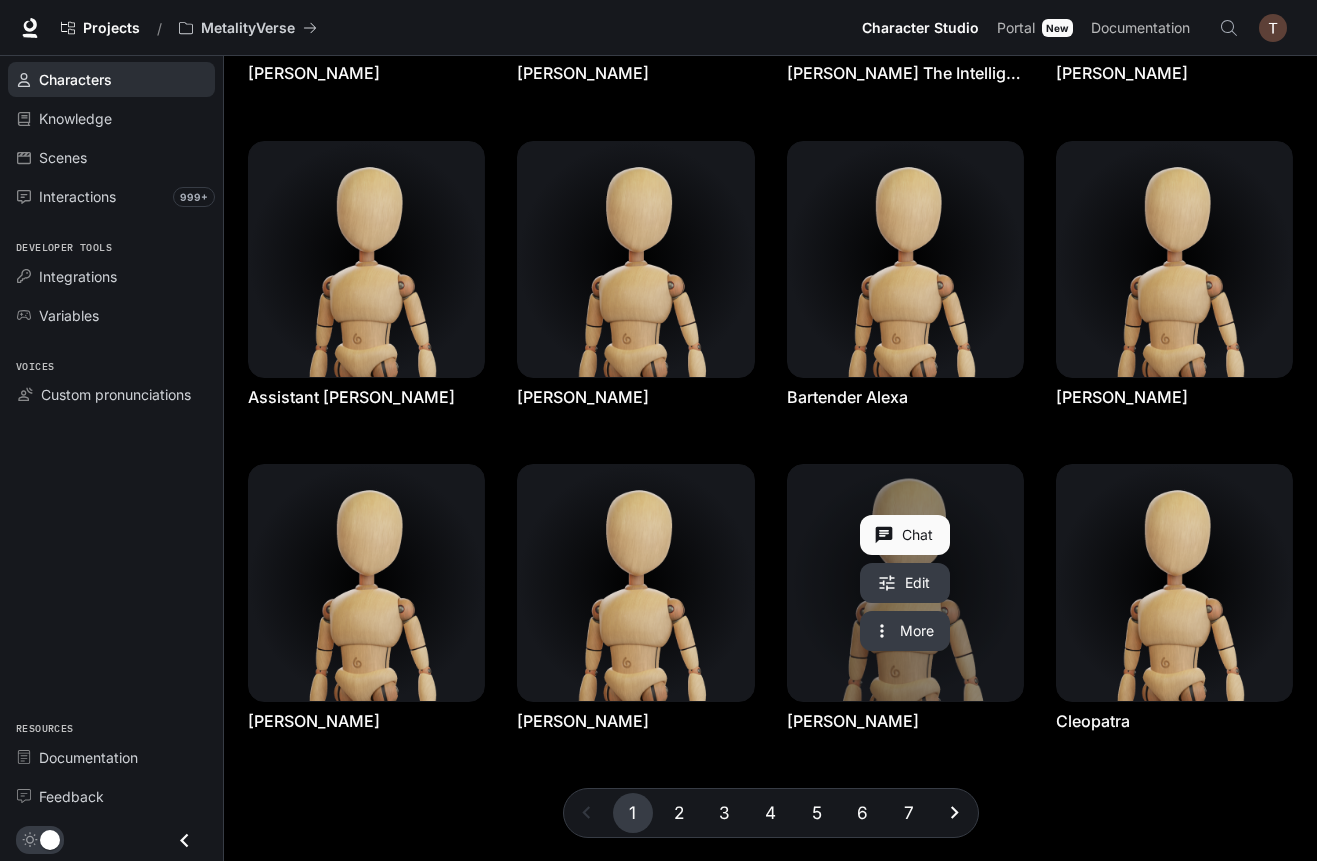 click at bounding box center [905, 582] 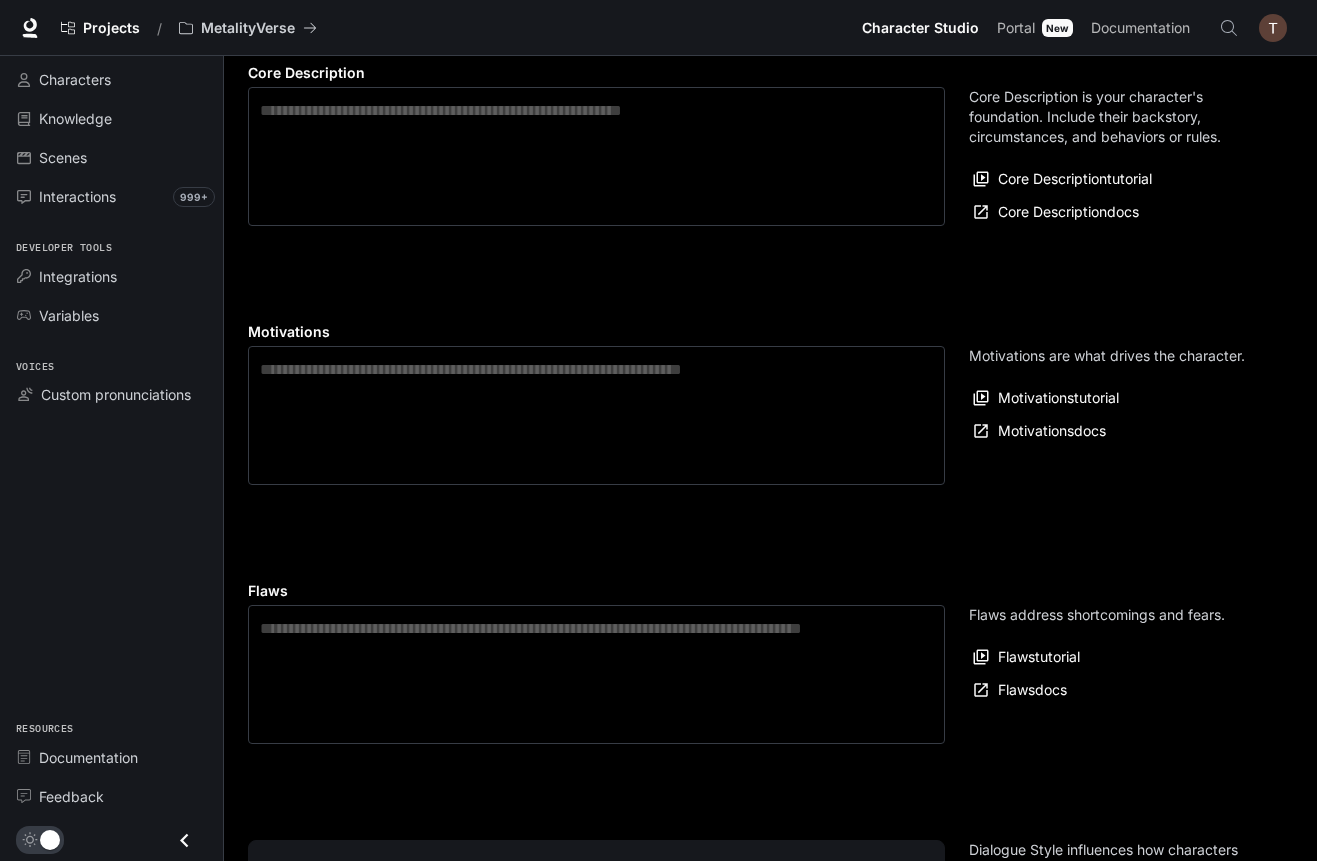 scroll, scrollTop: 0, scrollLeft: 0, axis: both 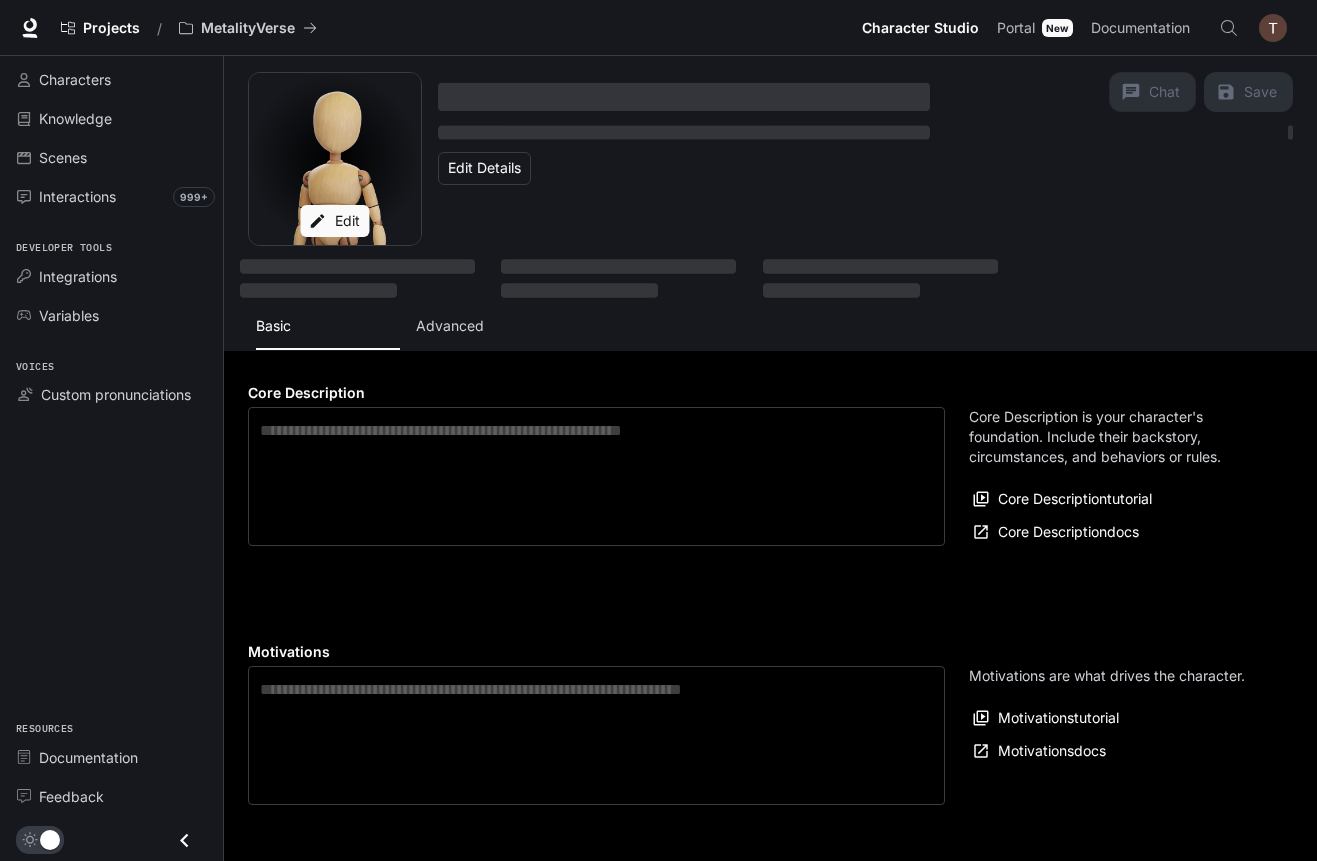 type on "**********" 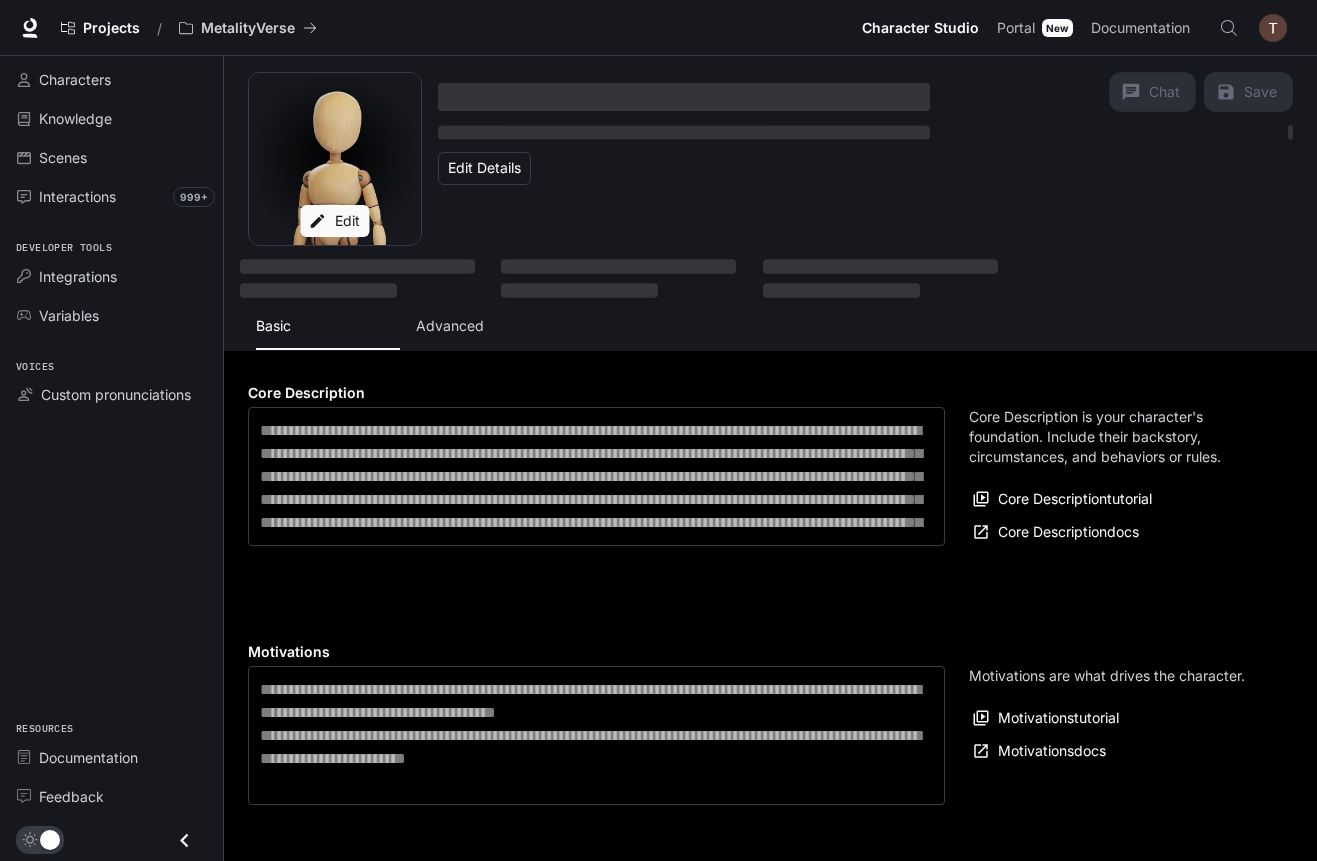 type on "**********" 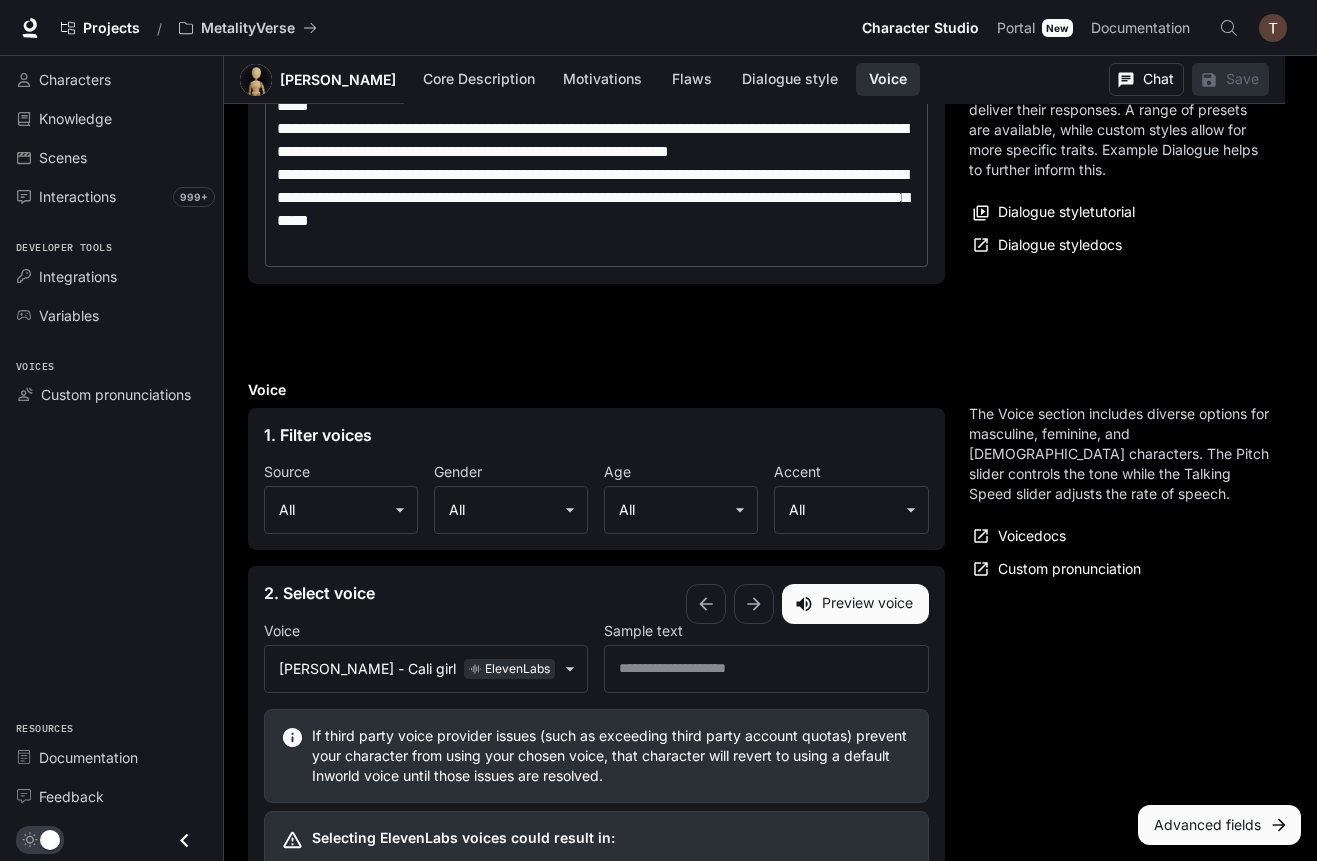 scroll, scrollTop: 2076, scrollLeft: 0, axis: vertical 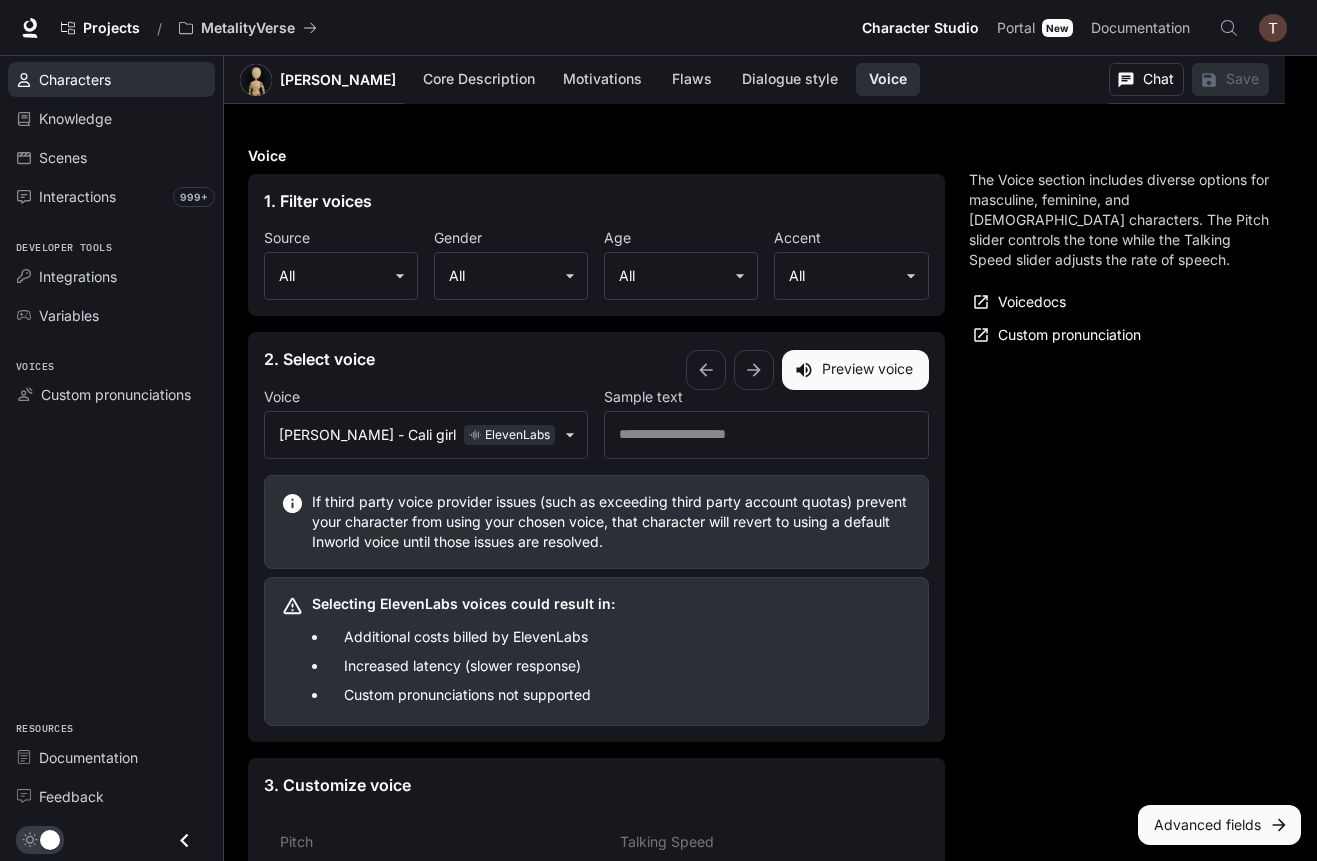click on "Characters" at bounding box center (122, 79) 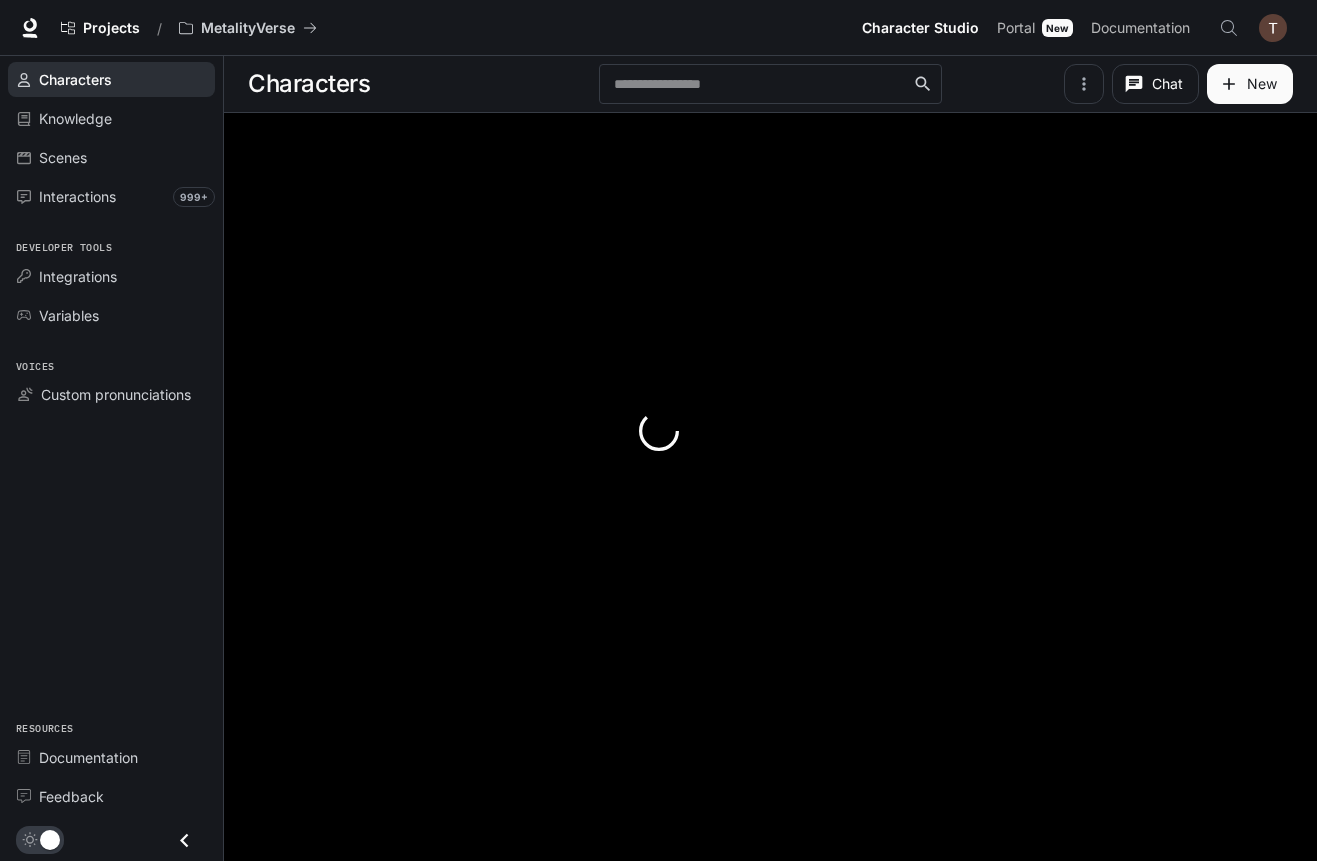scroll, scrollTop: 0, scrollLeft: 0, axis: both 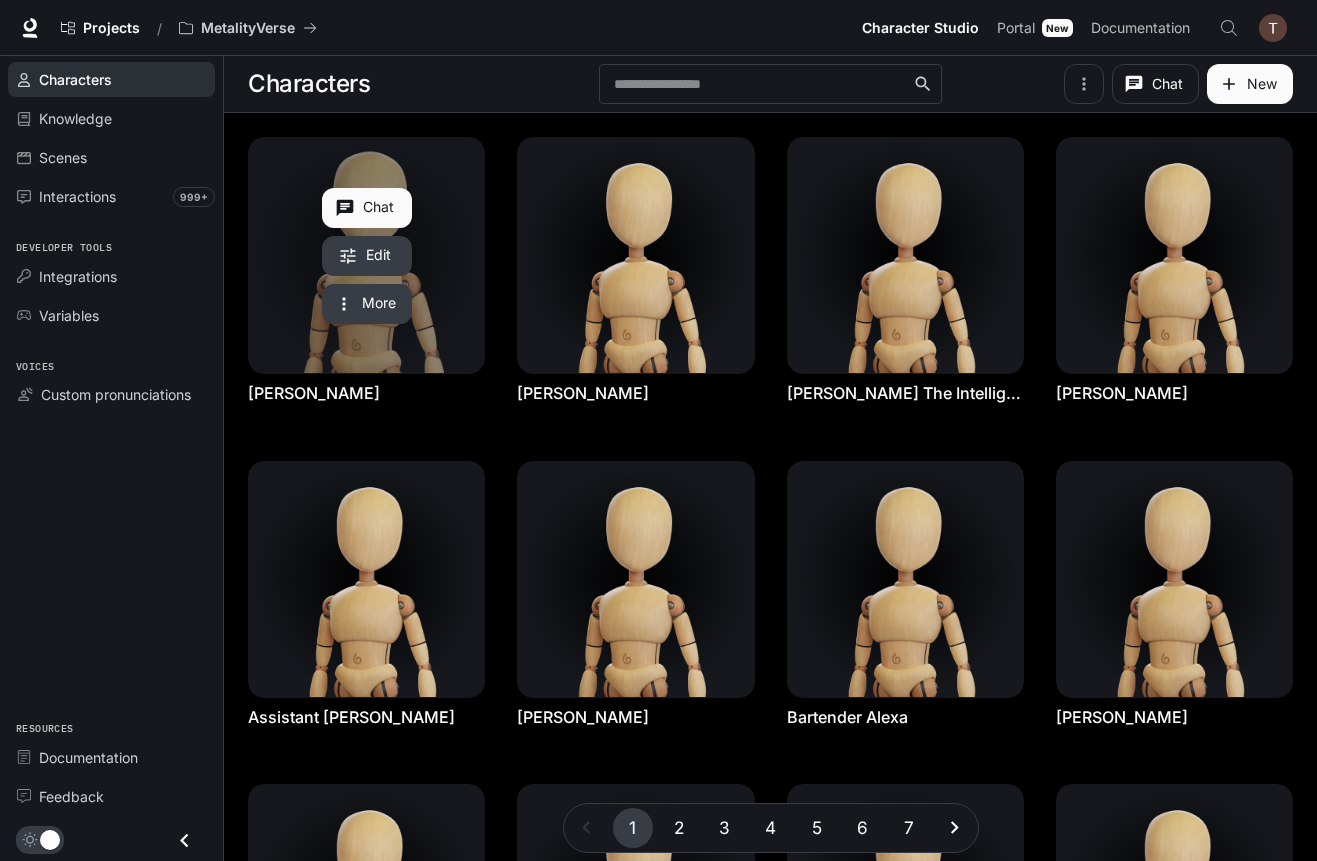click at bounding box center (366, 255) 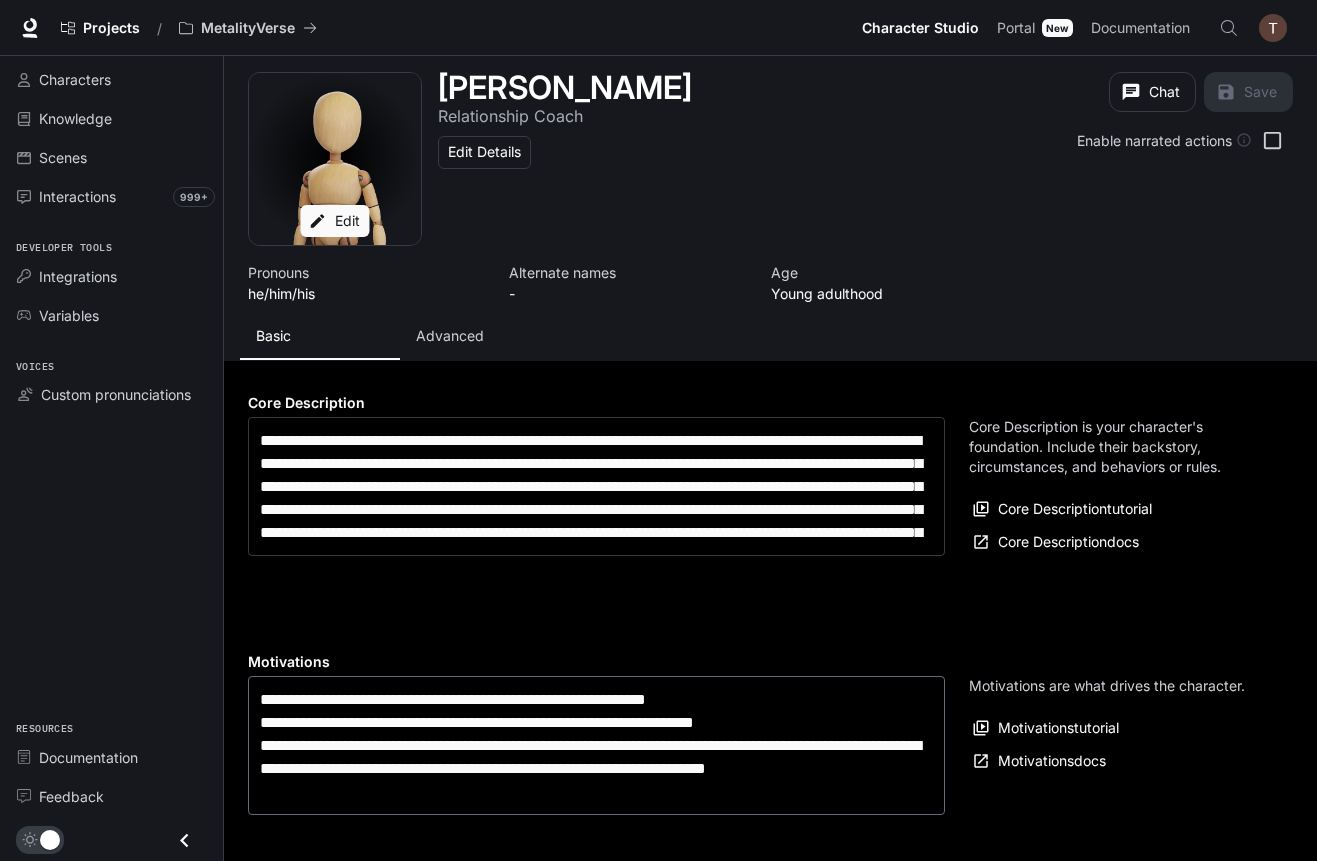 type on "**********" 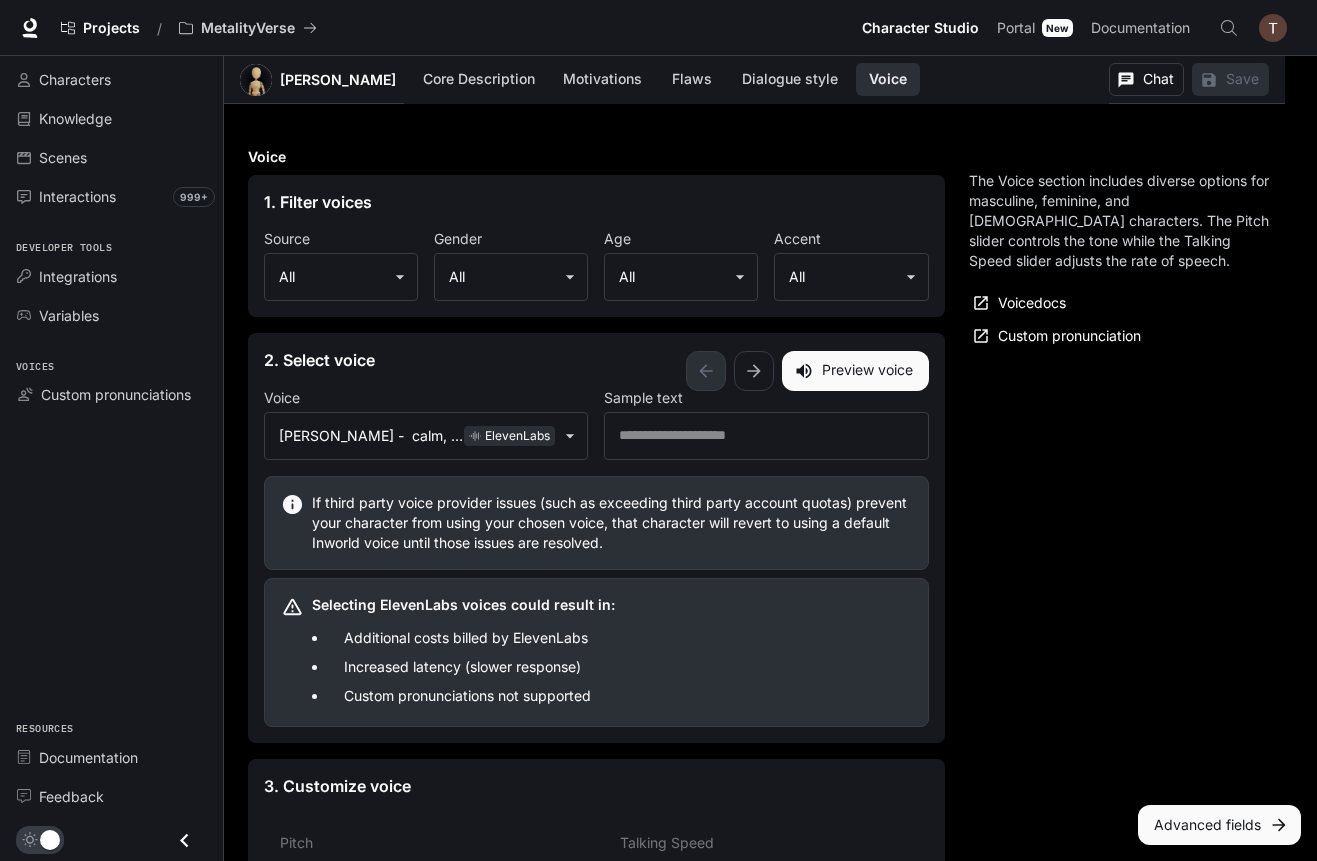 scroll, scrollTop: 2030, scrollLeft: 0, axis: vertical 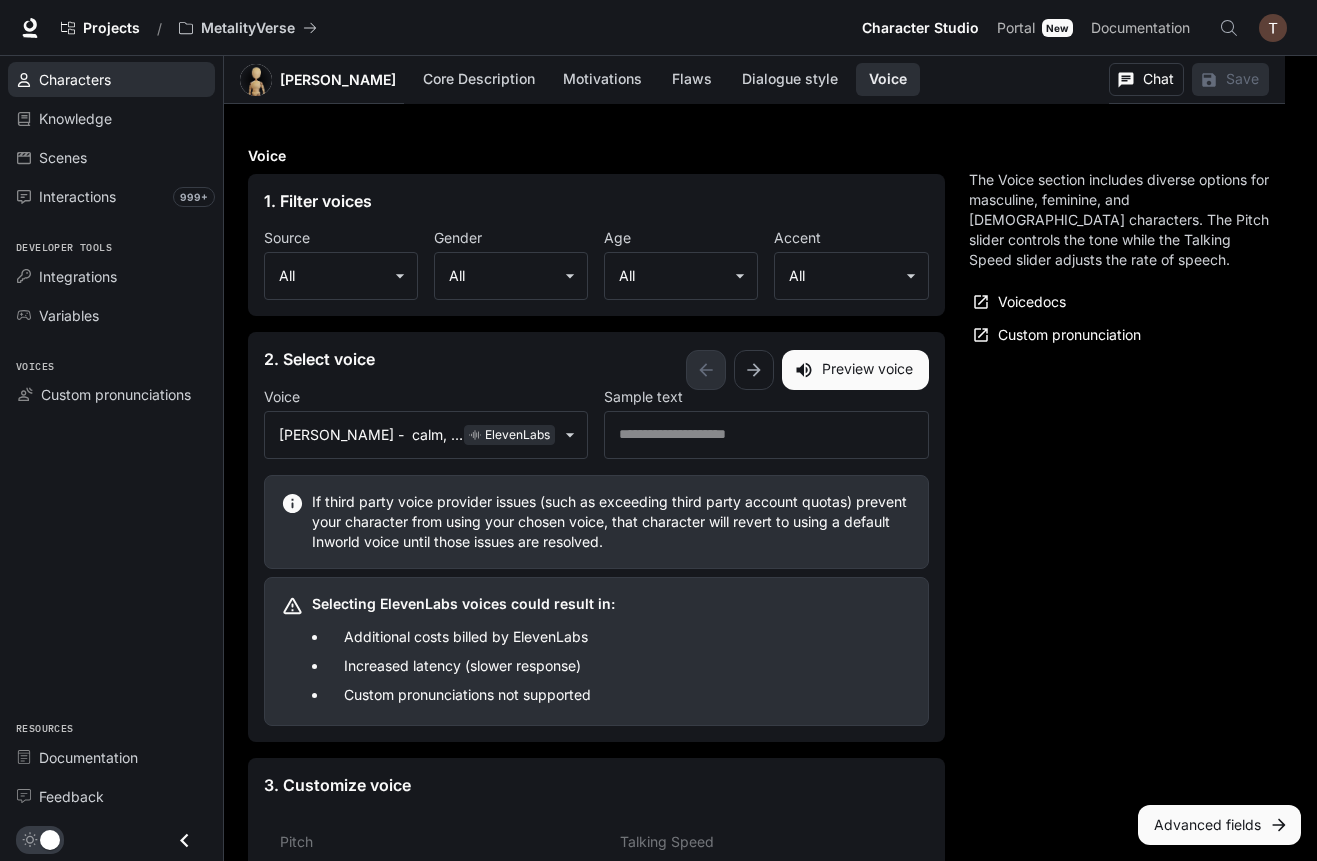 click on "Characters" at bounding box center (75, 79) 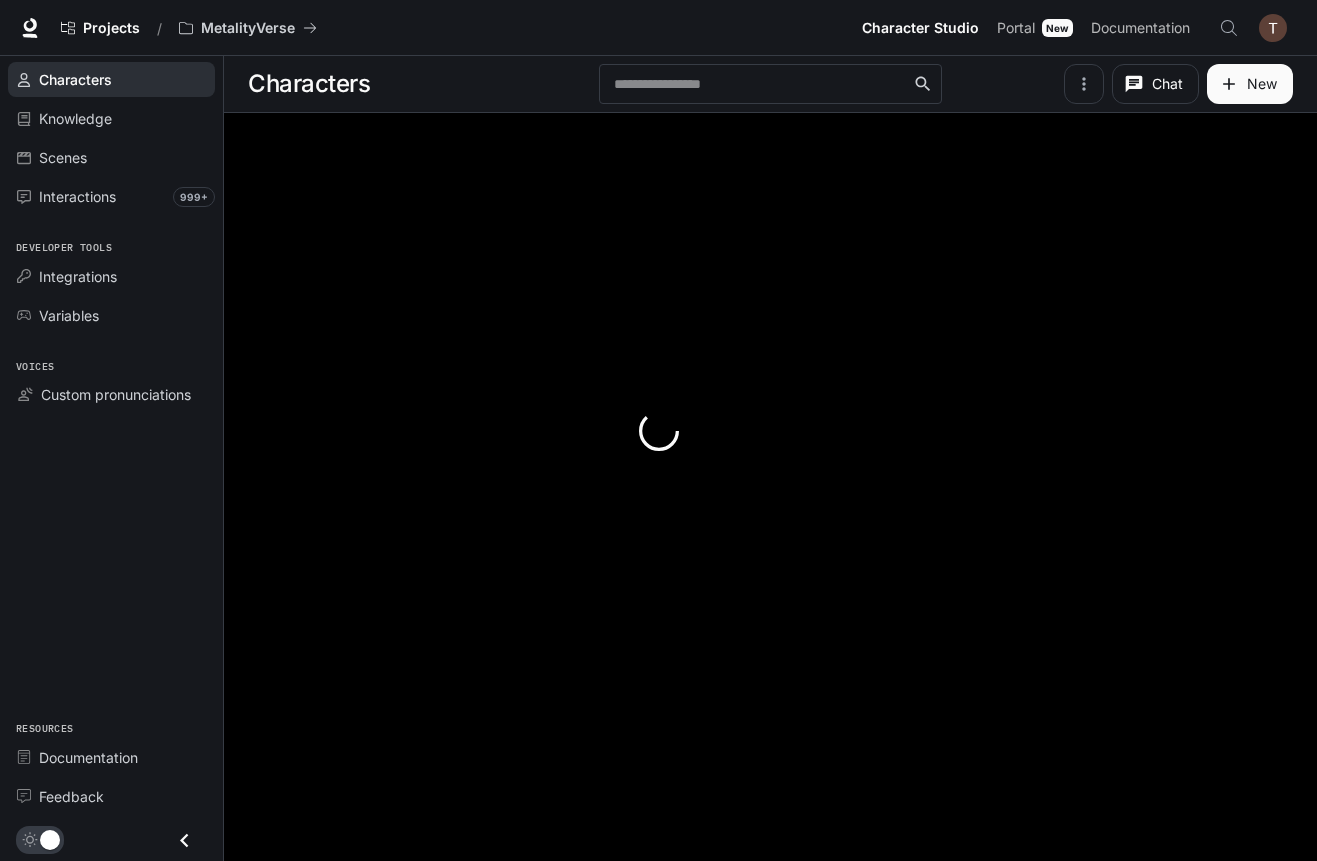 scroll, scrollTop: 0, scrollLeft: 0, axis: both 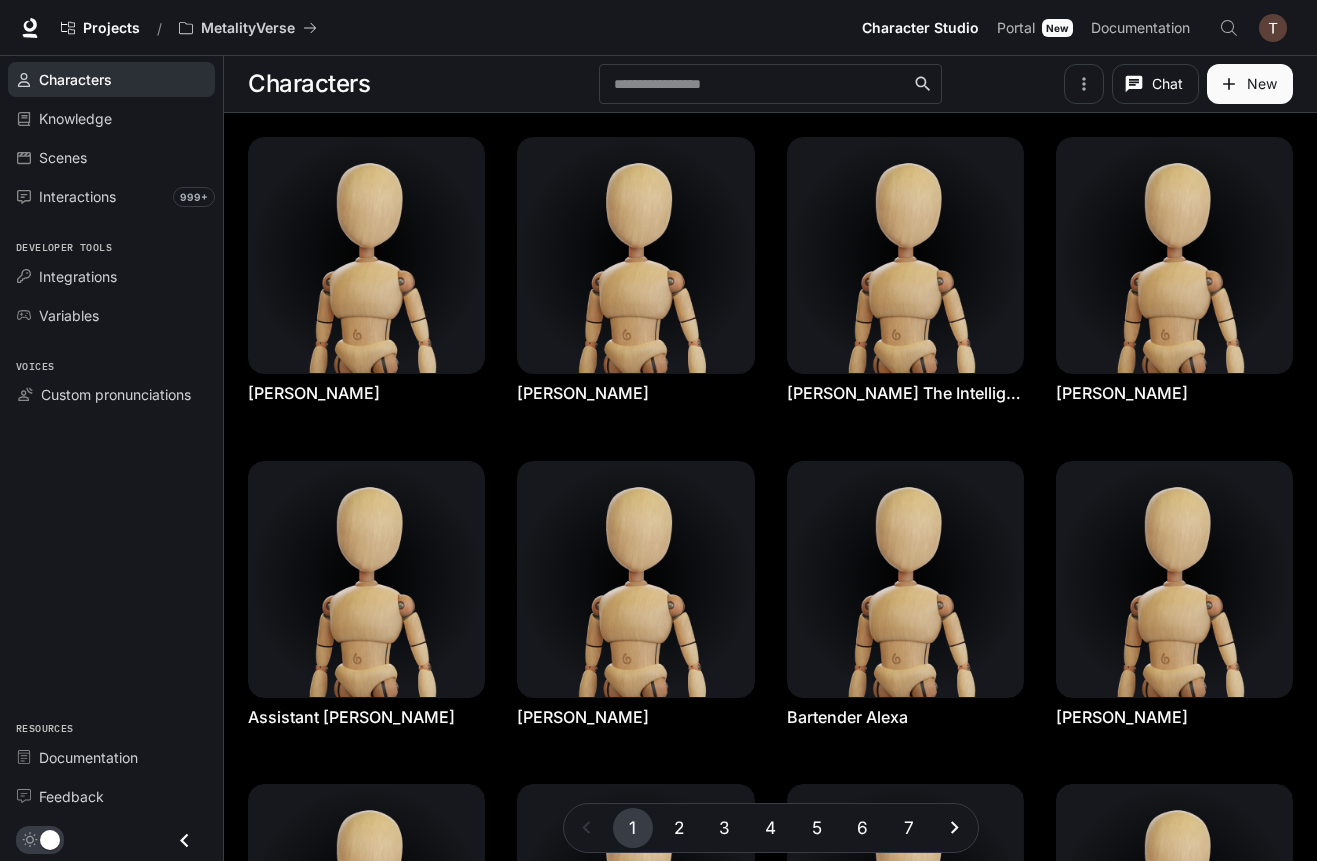 click on "6" at bounding box center (863, 828) 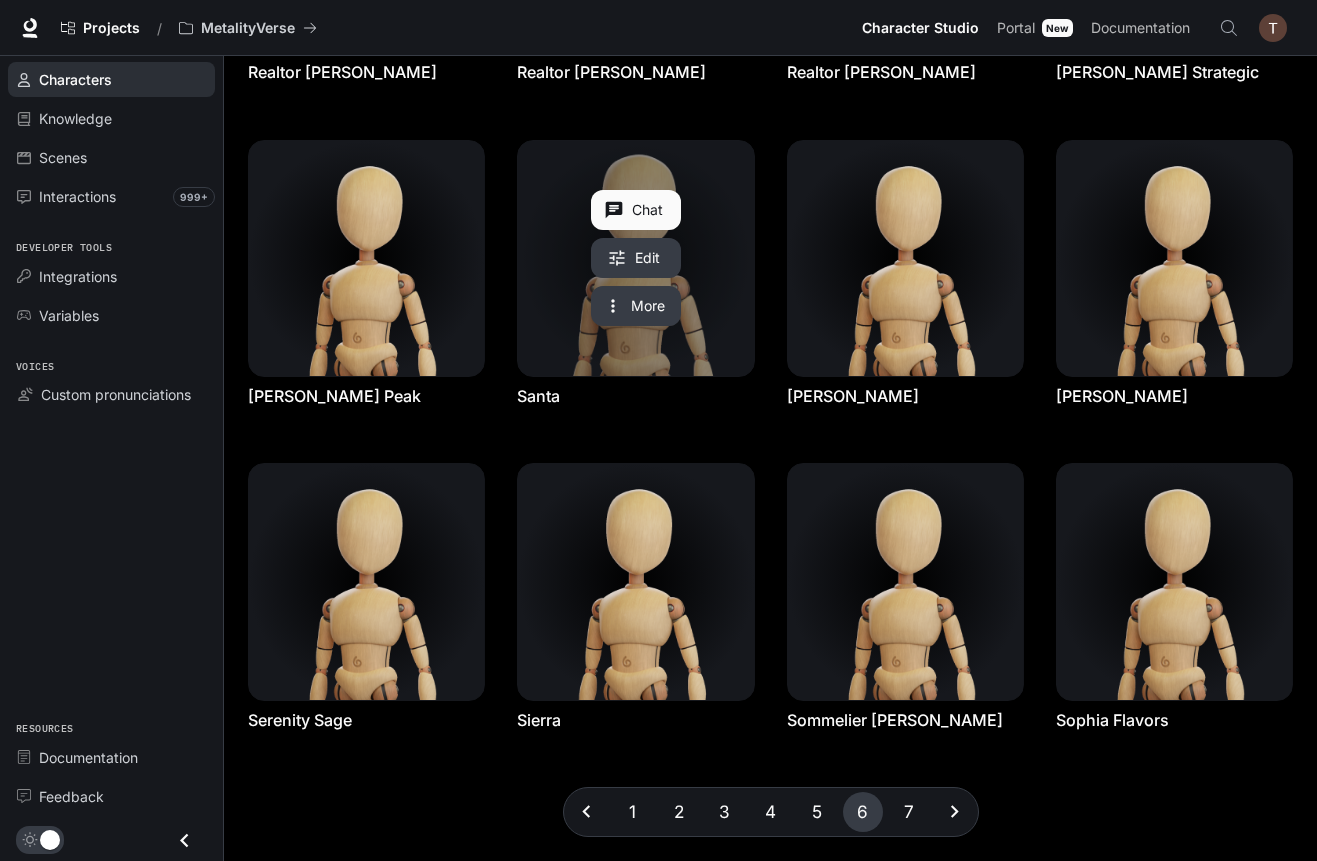 scroll, scrollTop: 320, scrollLeft: 0, axis: vertical 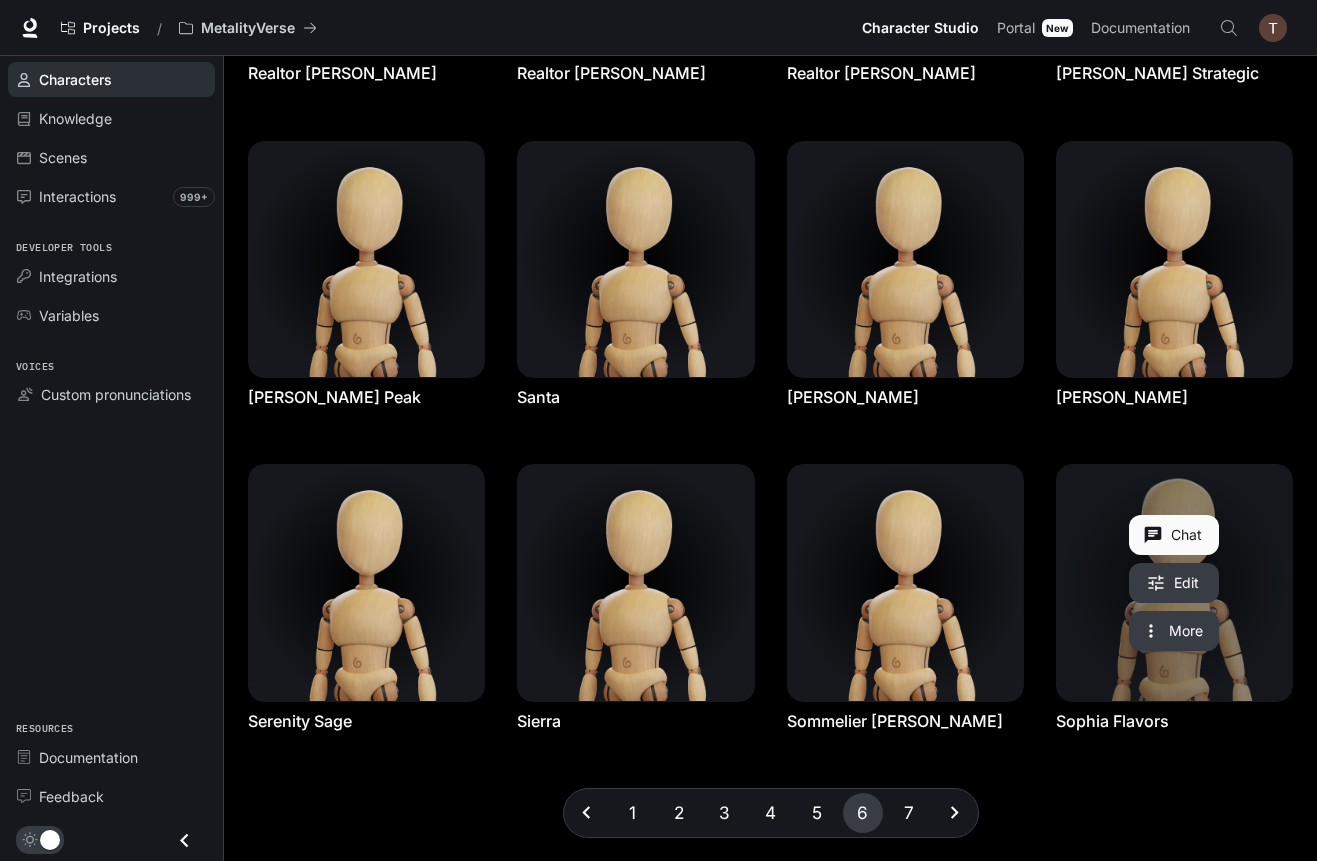 click at bounding box center [1174, 582] 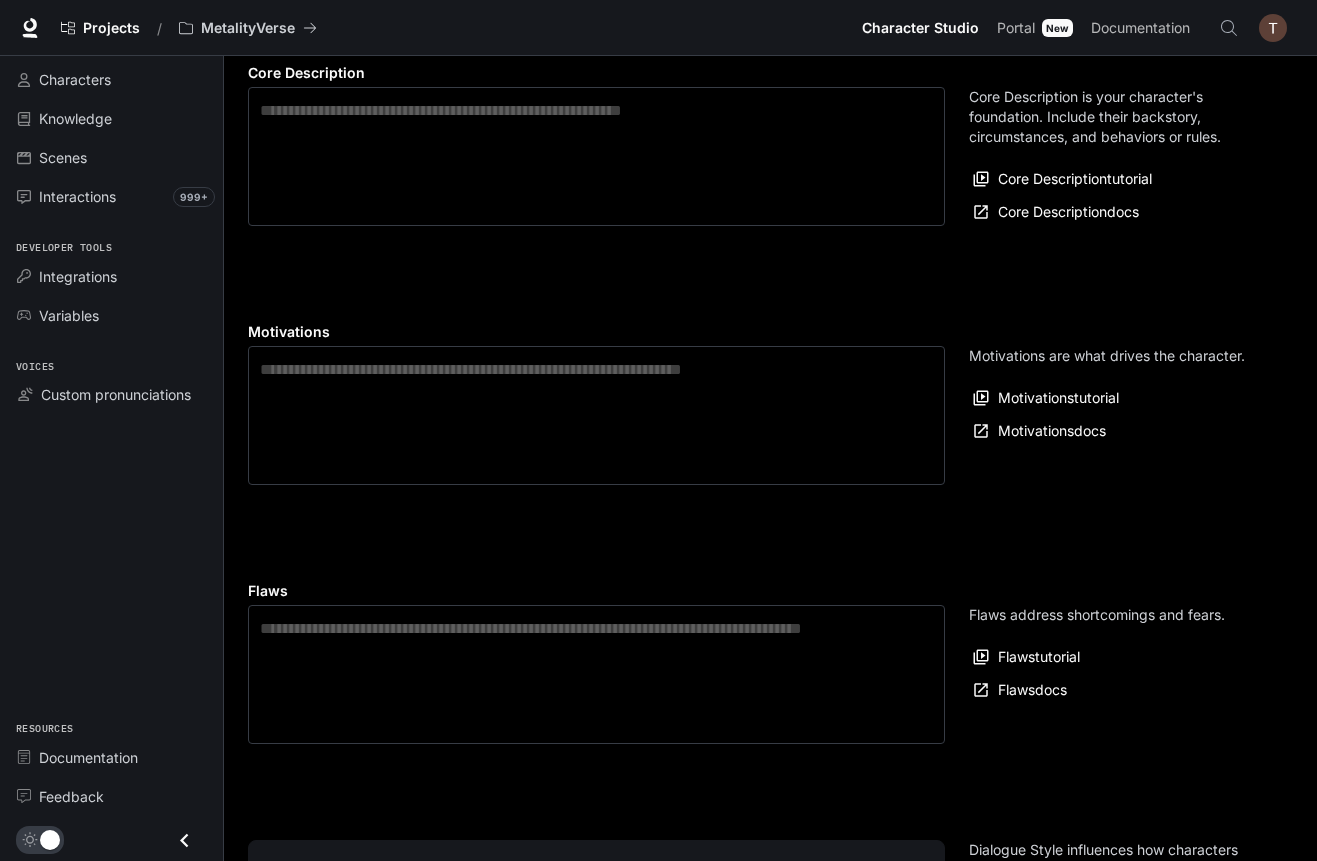 scroll, scrollTop: 0, scrollLeft: 0, axis: both 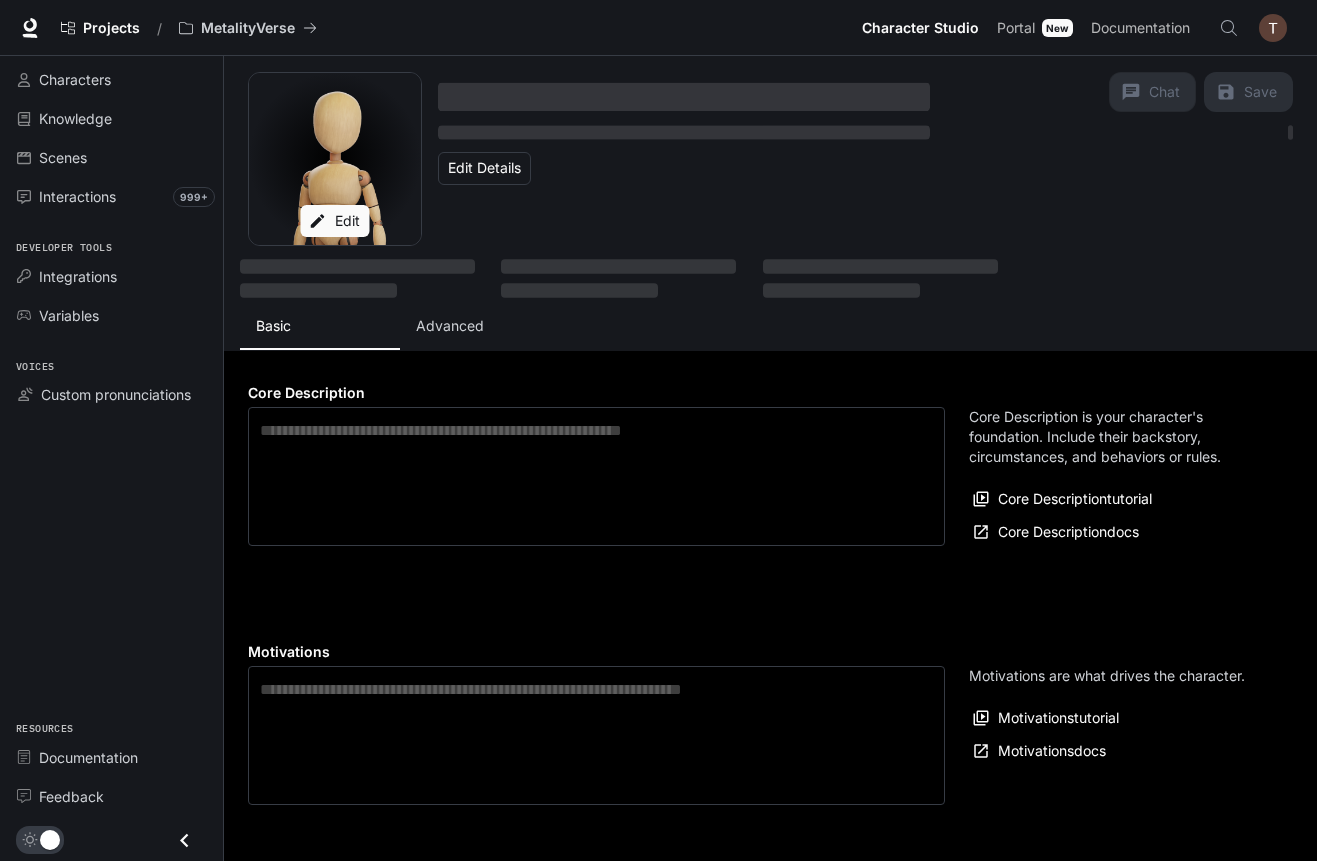 type on "**********" 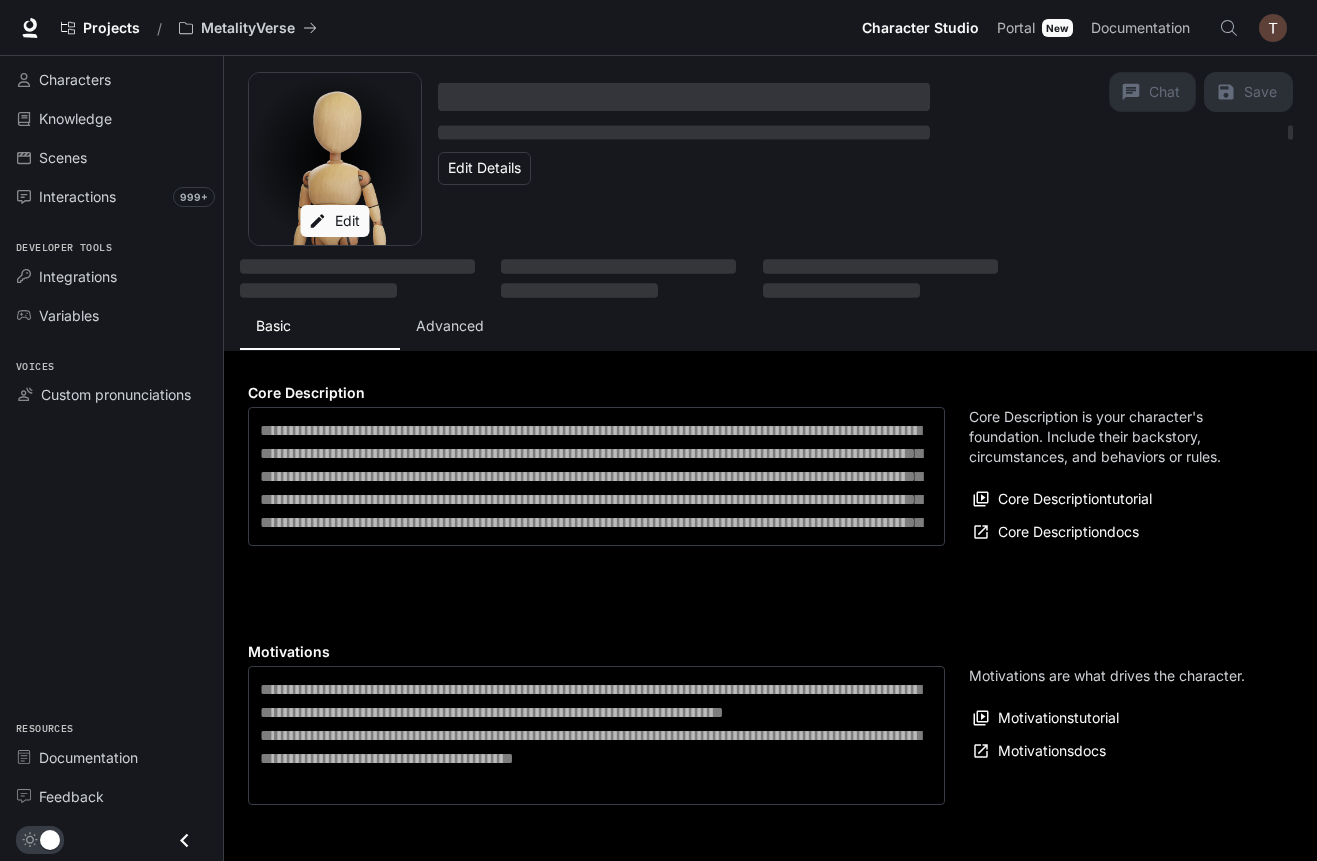 type on "**********" 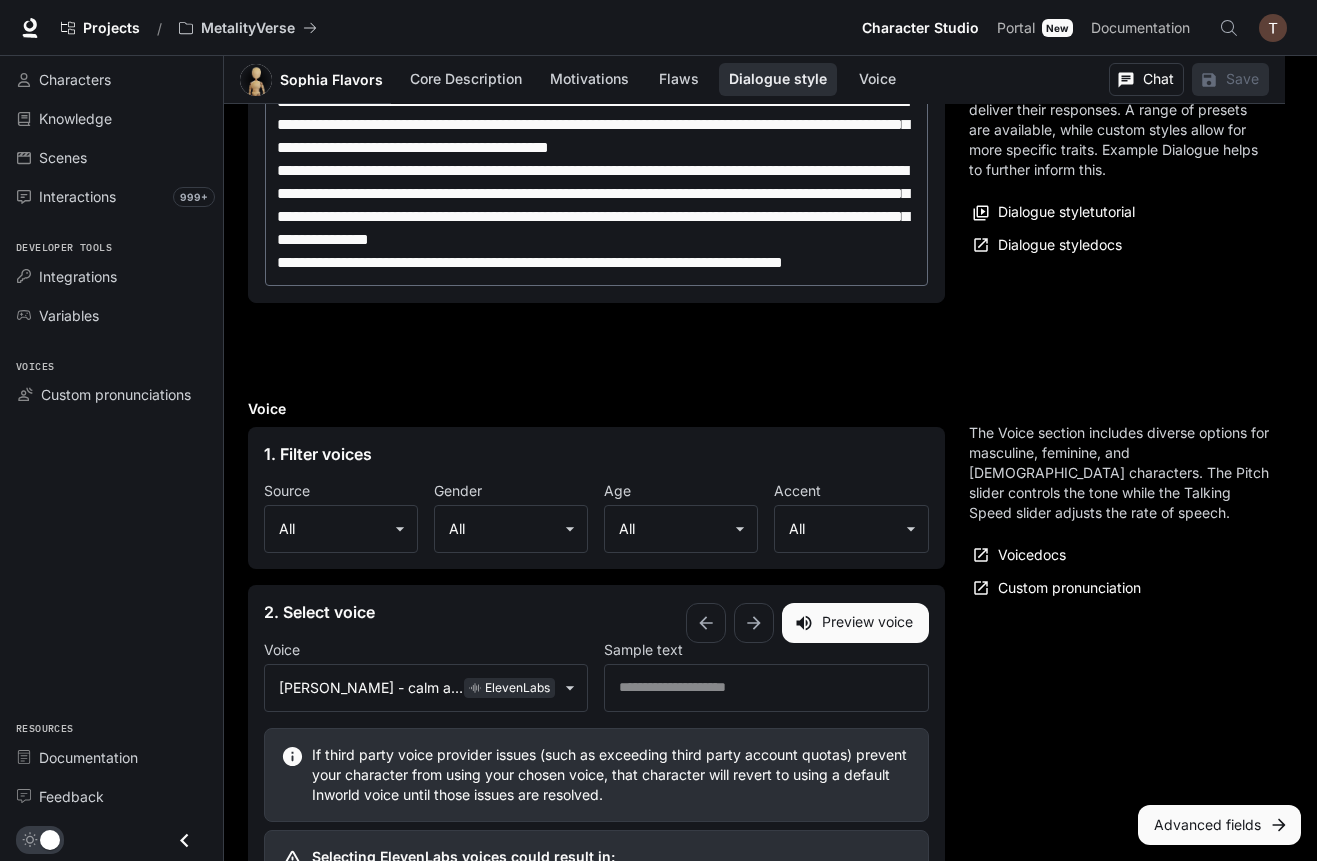 scroll, scrollTop: 1998, scrollLeft: 0, axis: vertical 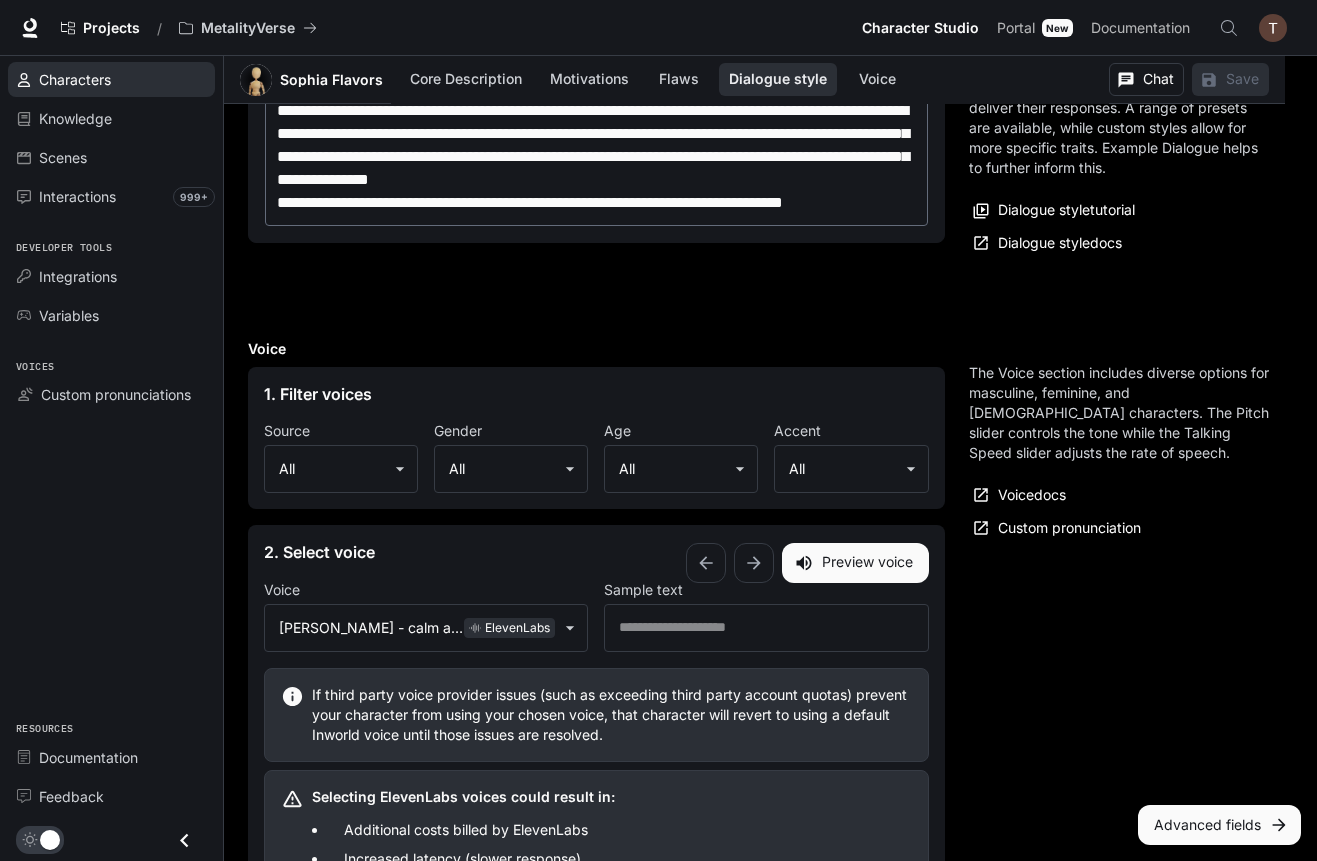 click on "Characters" at bounding box center (75, 79) 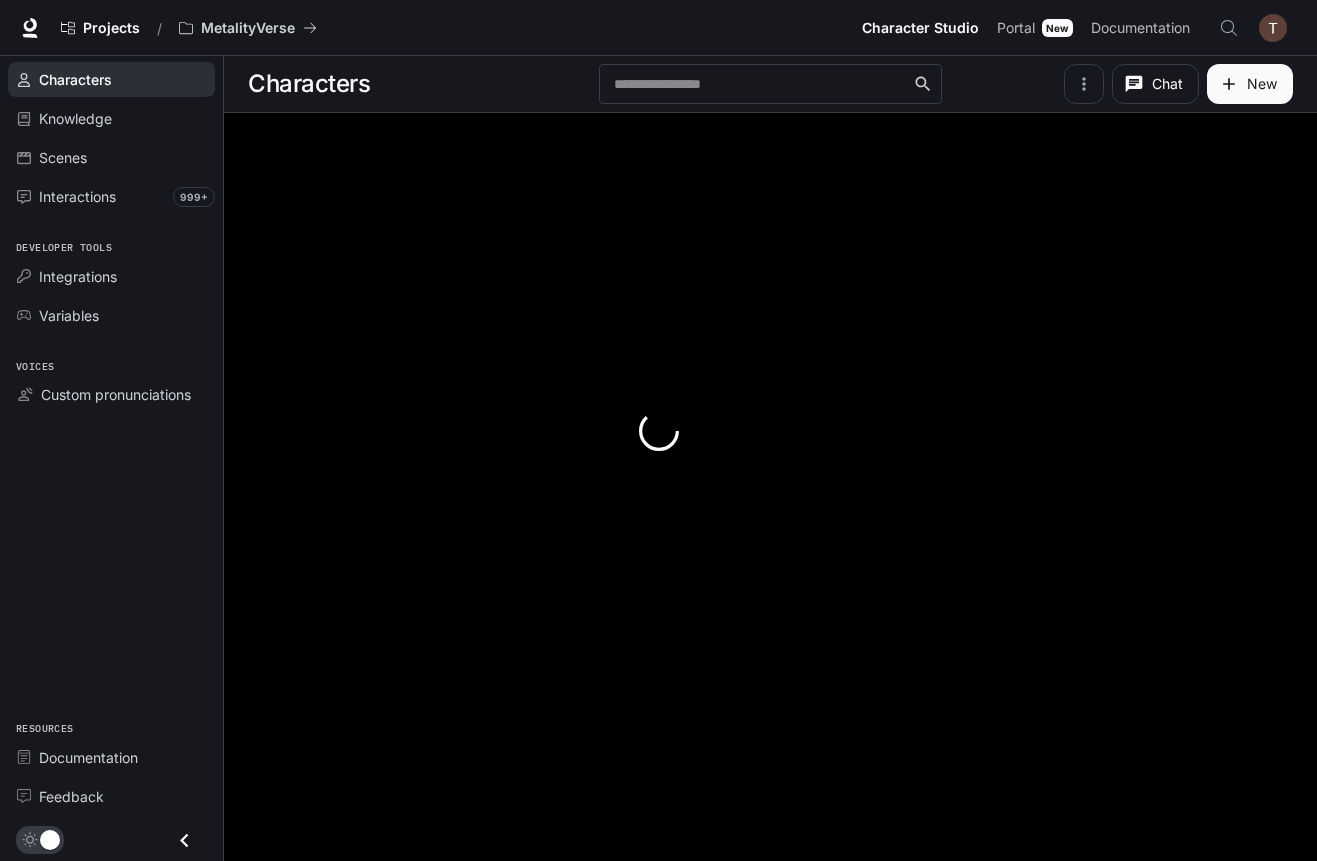 scroll, scrollTop: 0, scrollLeft: 0, axis: both 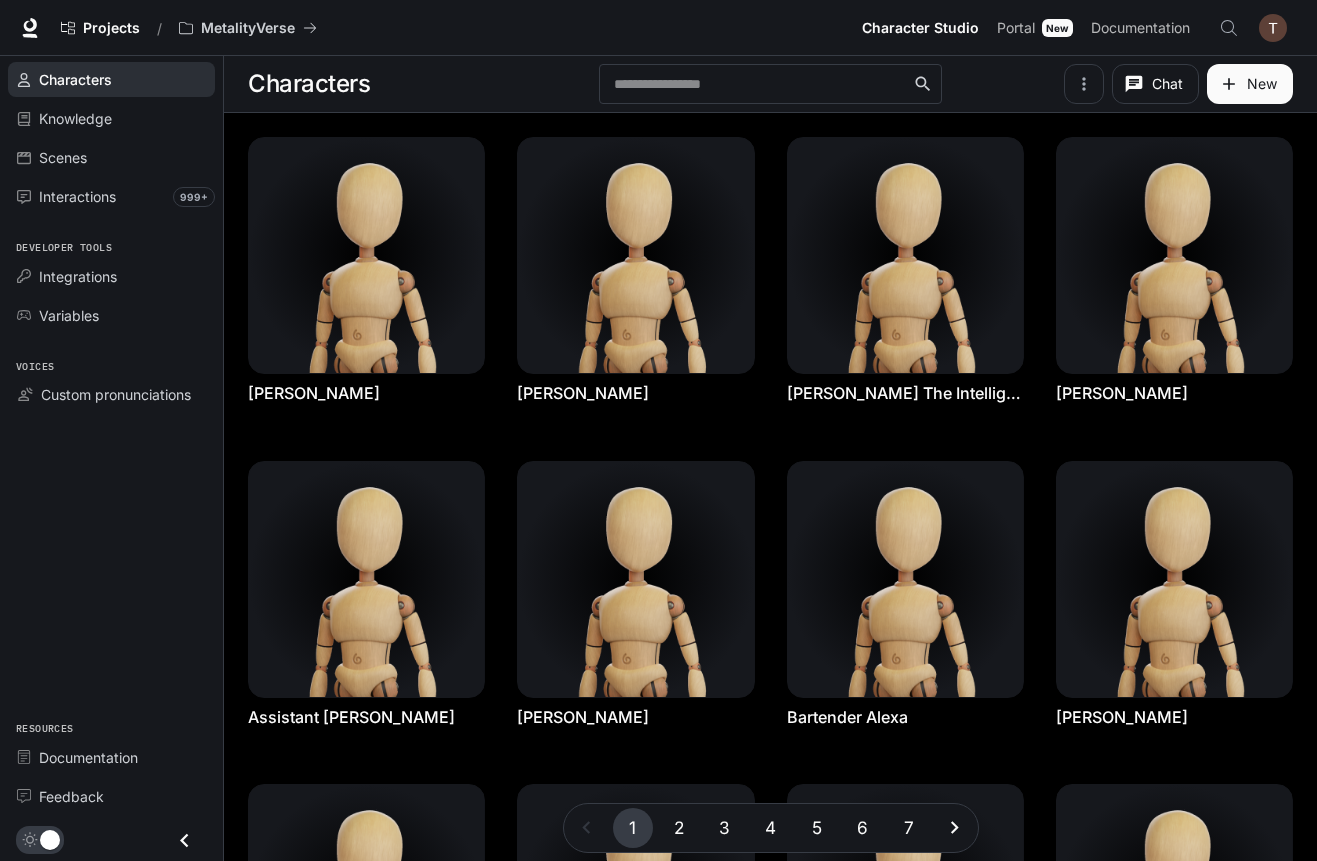 click on "2" at bounding box center [679, 828] 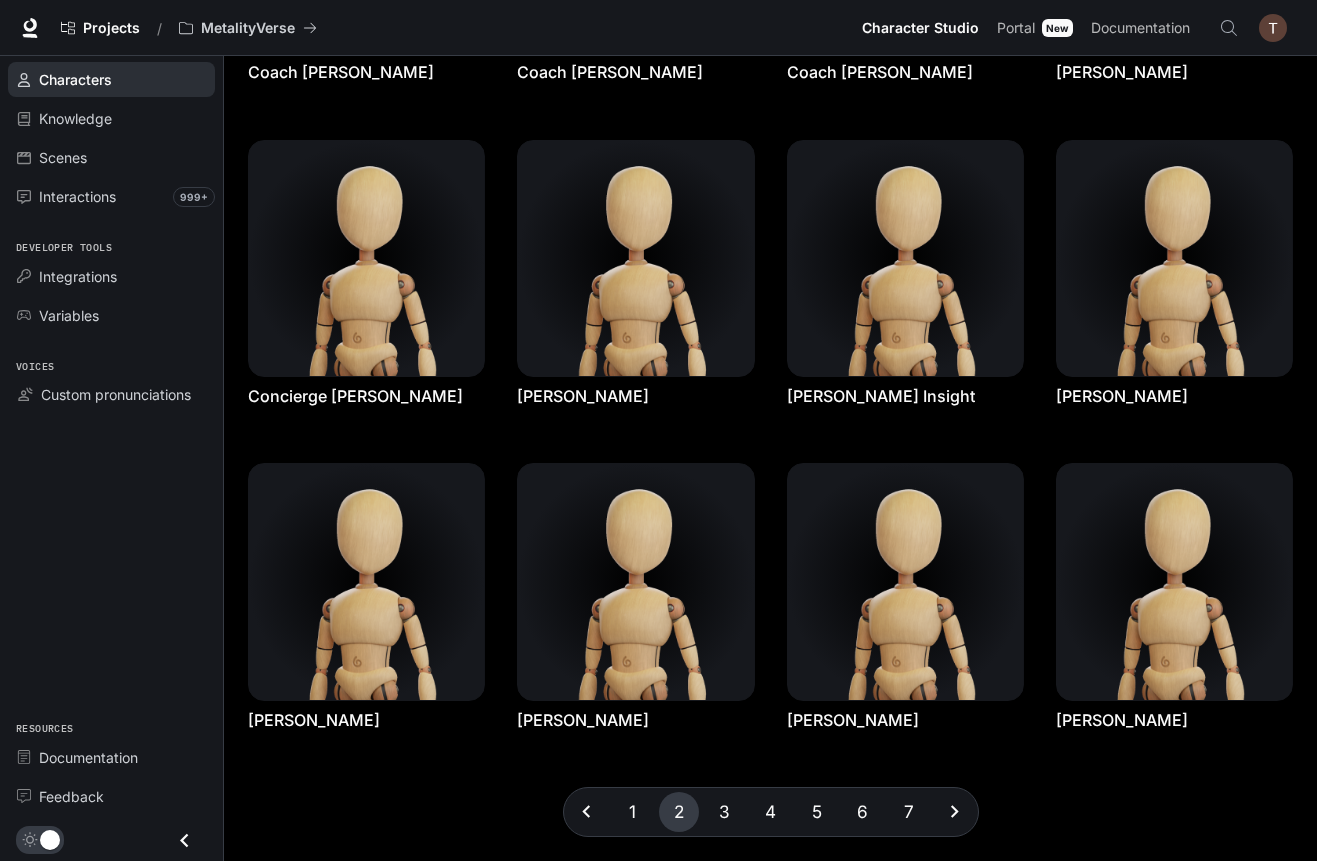 scroll, scrollTop: 320, scrollLeft: 0, axis: vertical 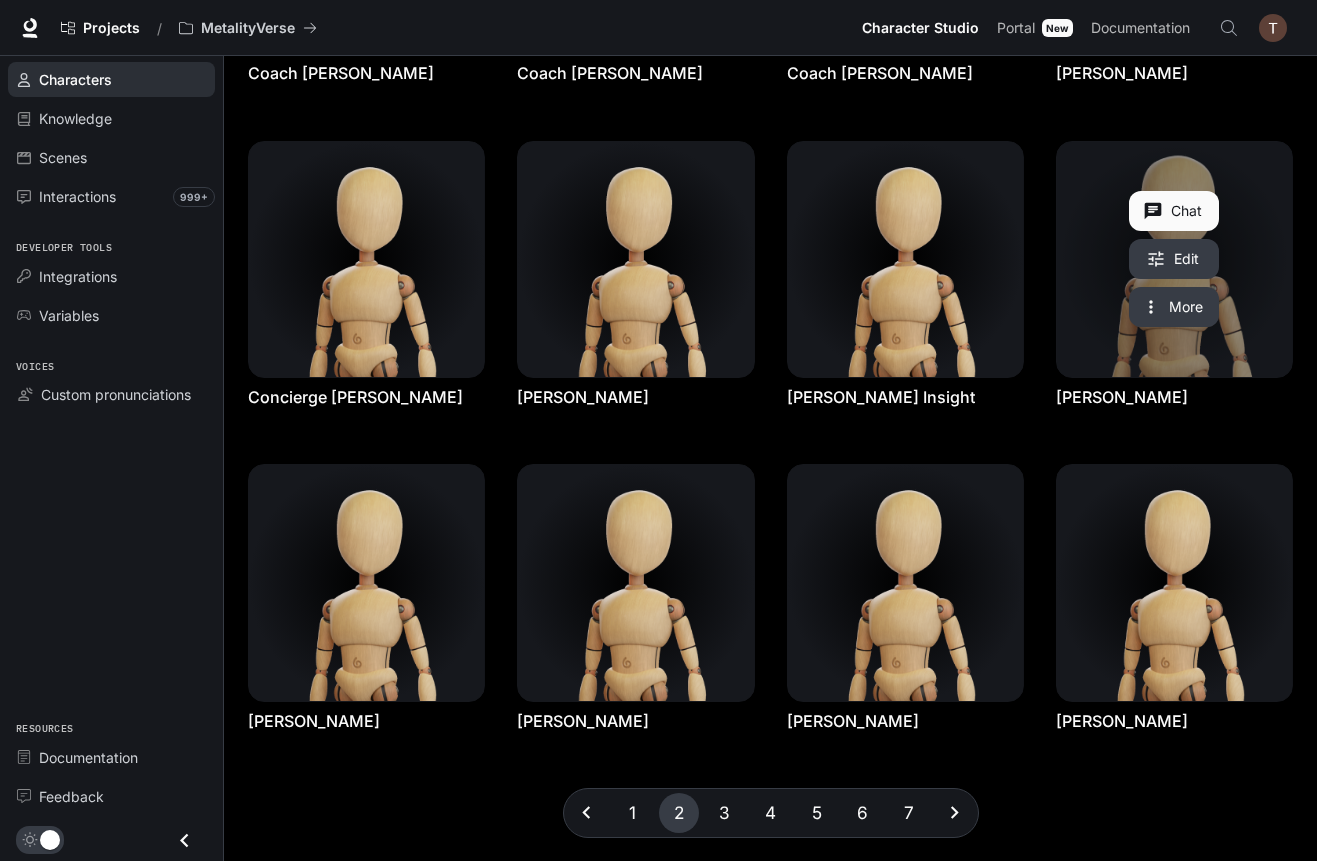 click at bounding box center [1174, 259] 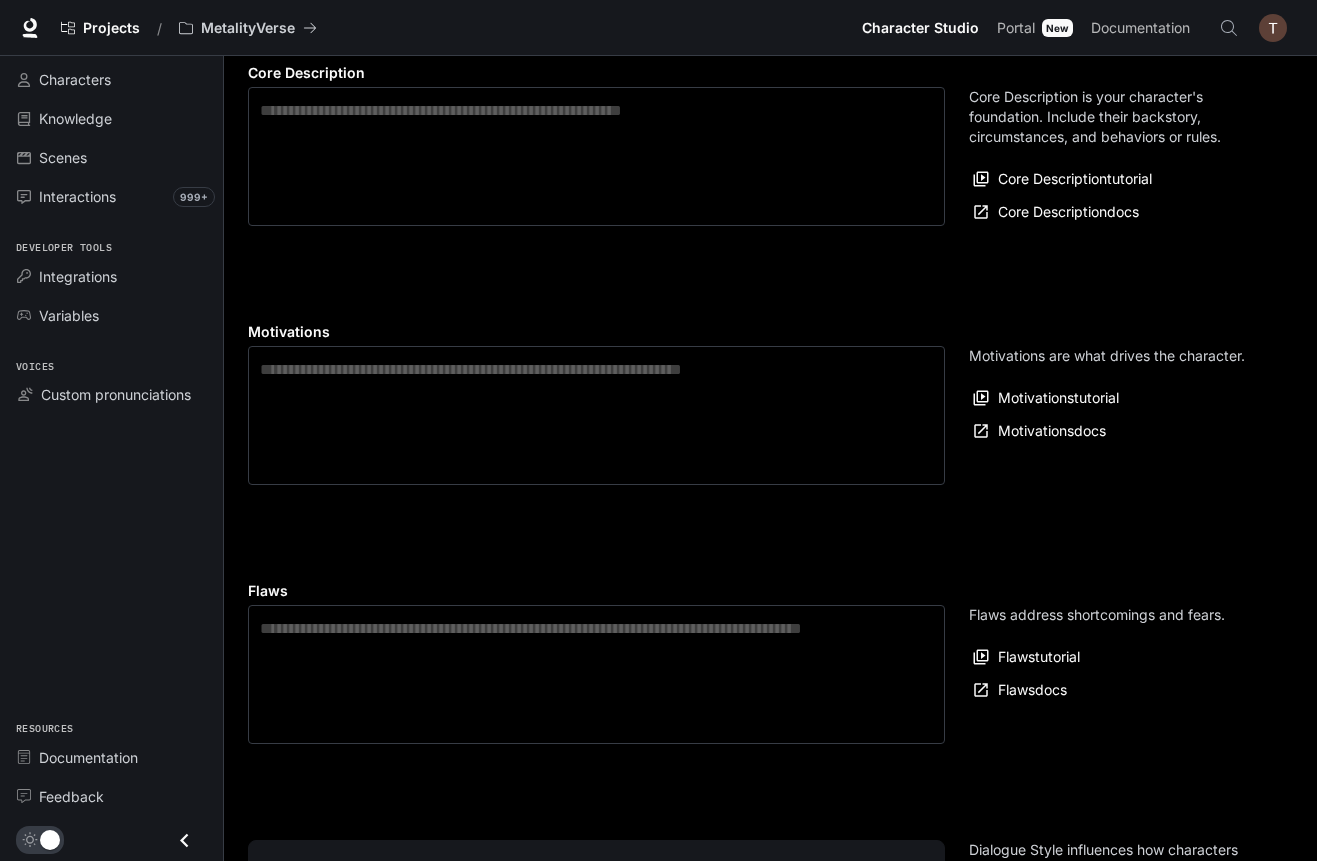 scroll, scrollTop: 0, scrollLeft: 0, axis: both 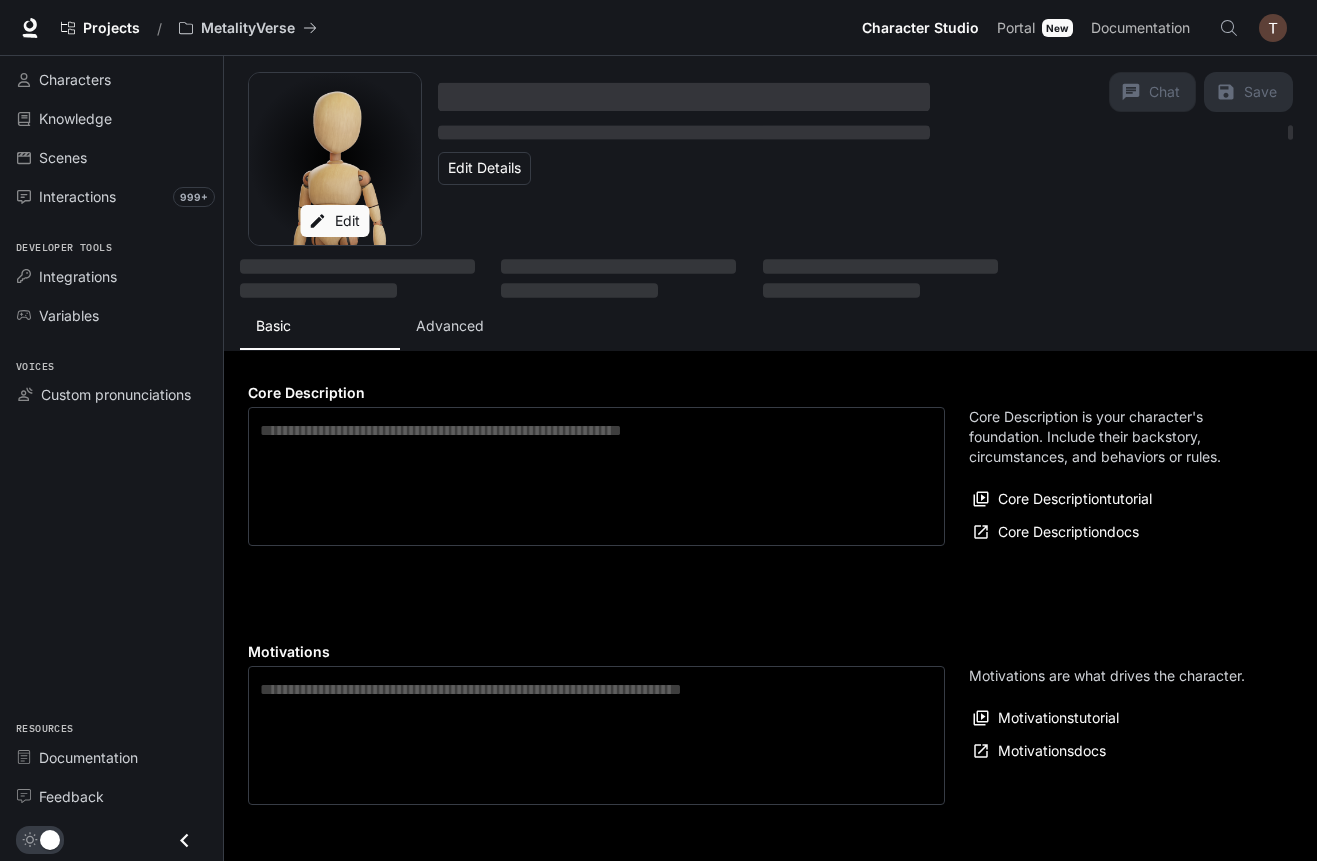 type on "**********" 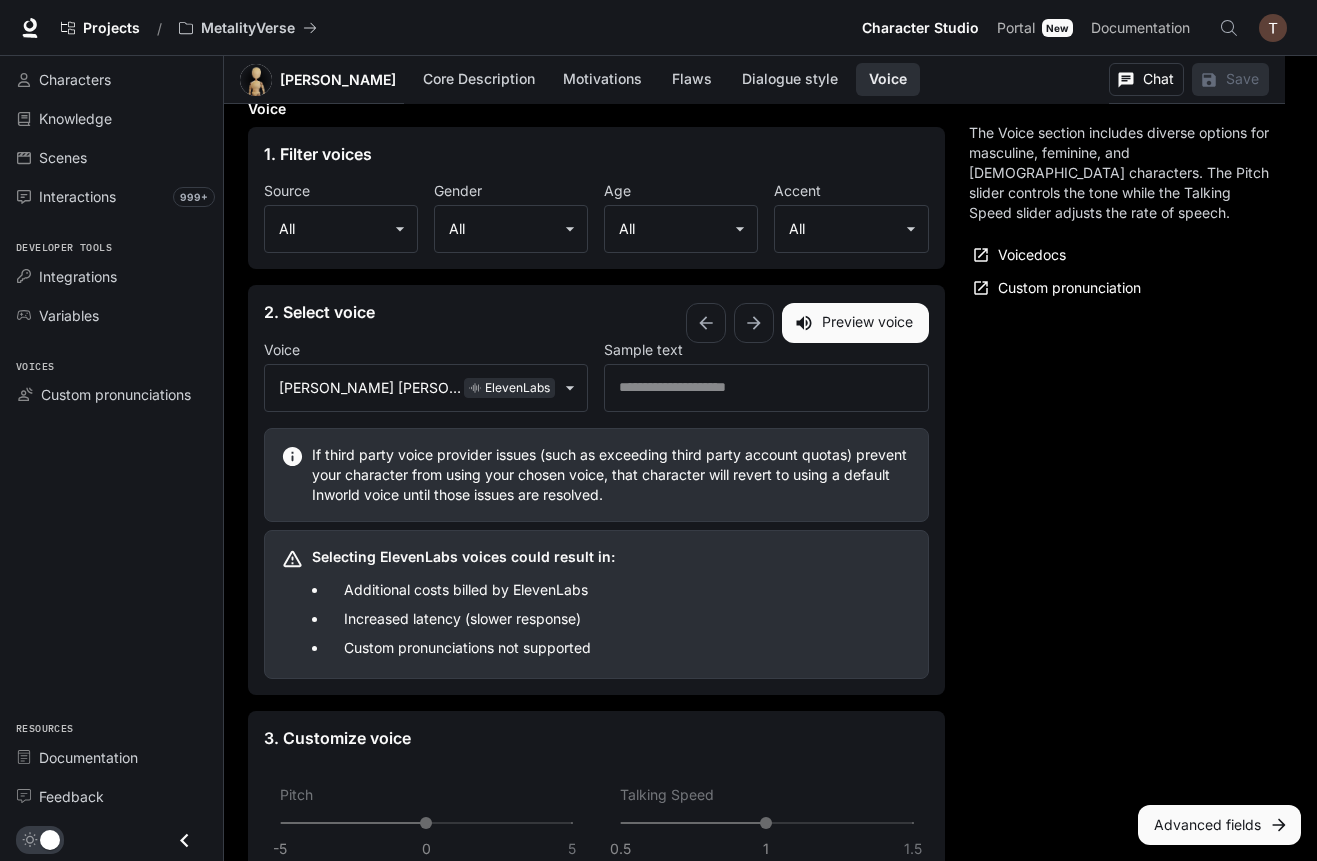 scroll, scrollTop: 2128, scrollLeft: 0, axis: vertical 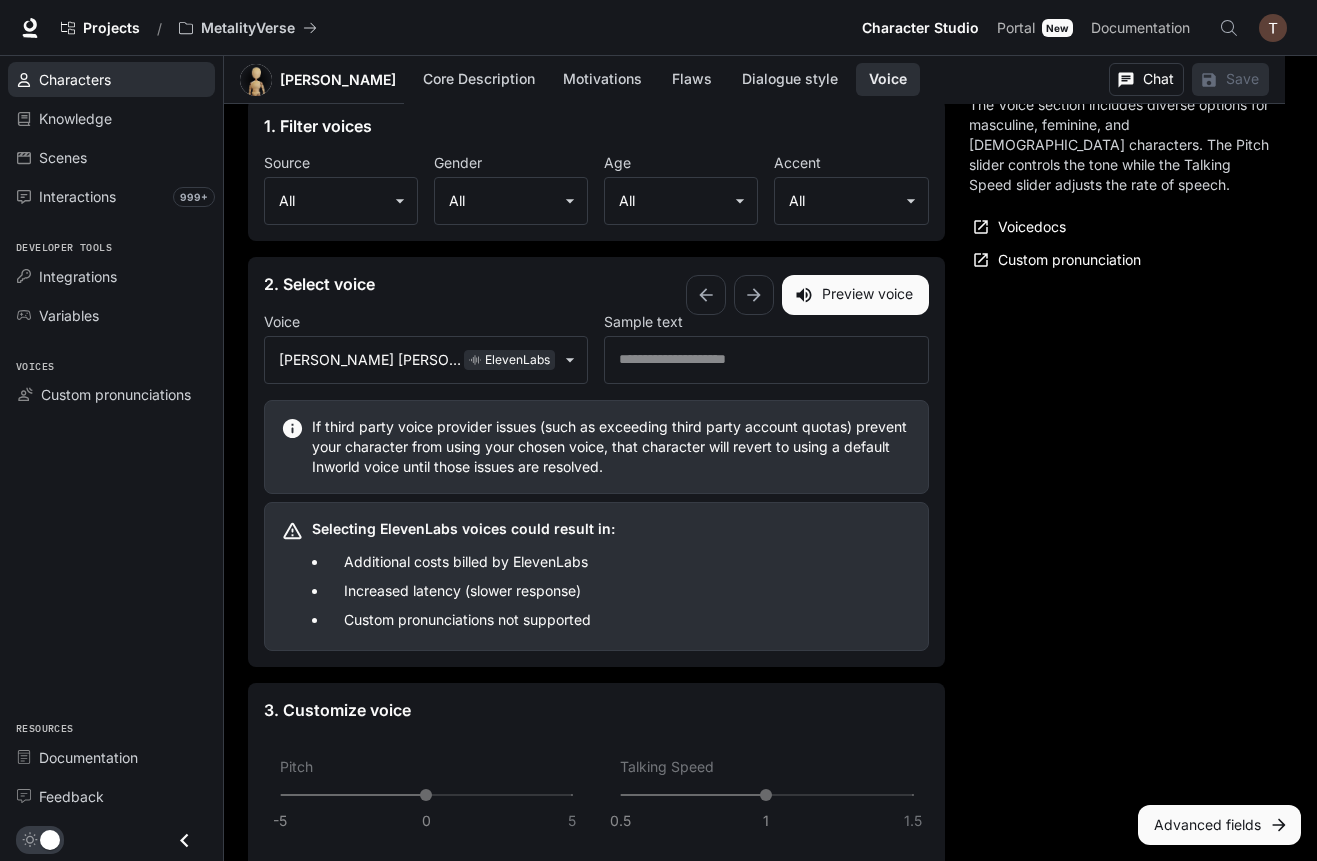 click on "Characters" at bounding box center [75, 79] 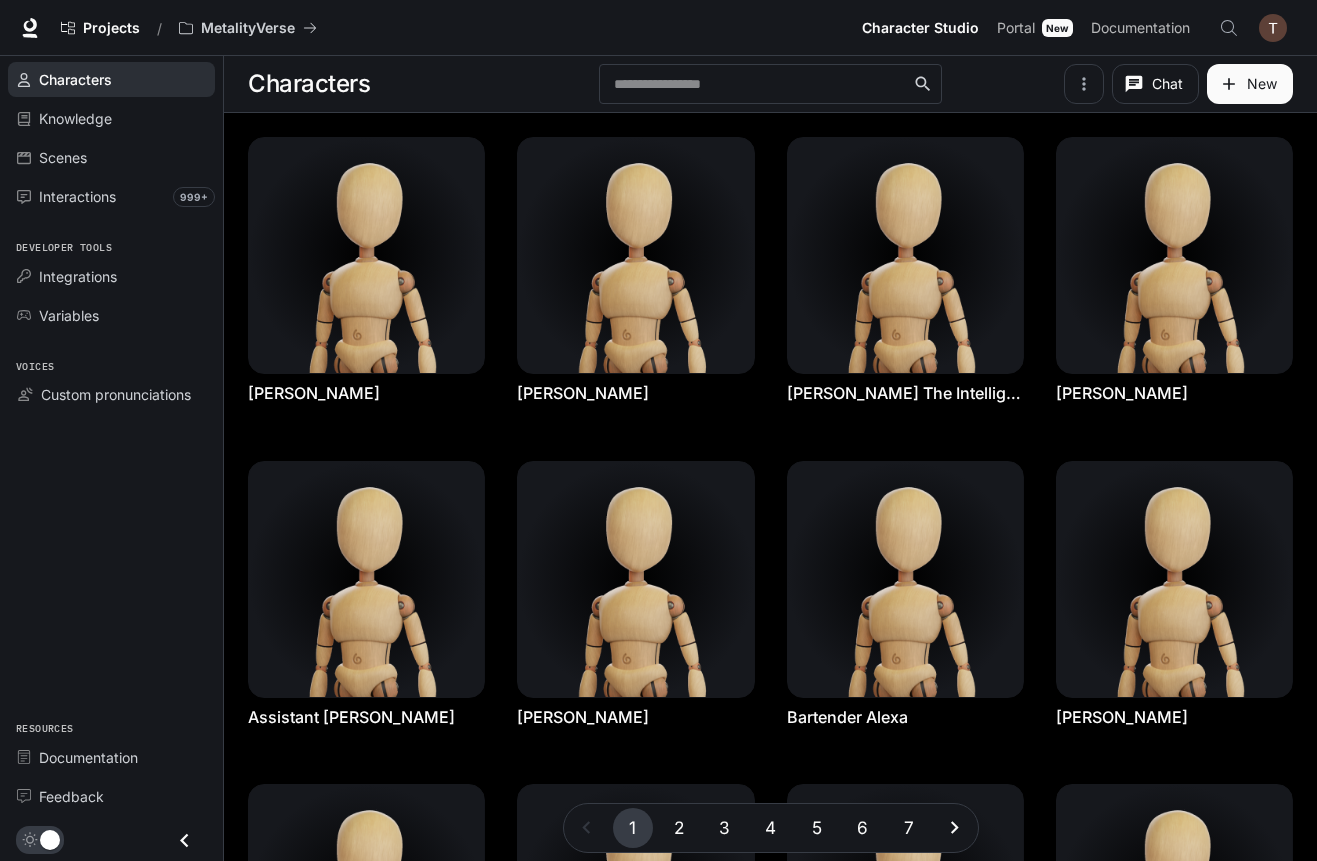 click on "6" at bounding box center [863, 828] 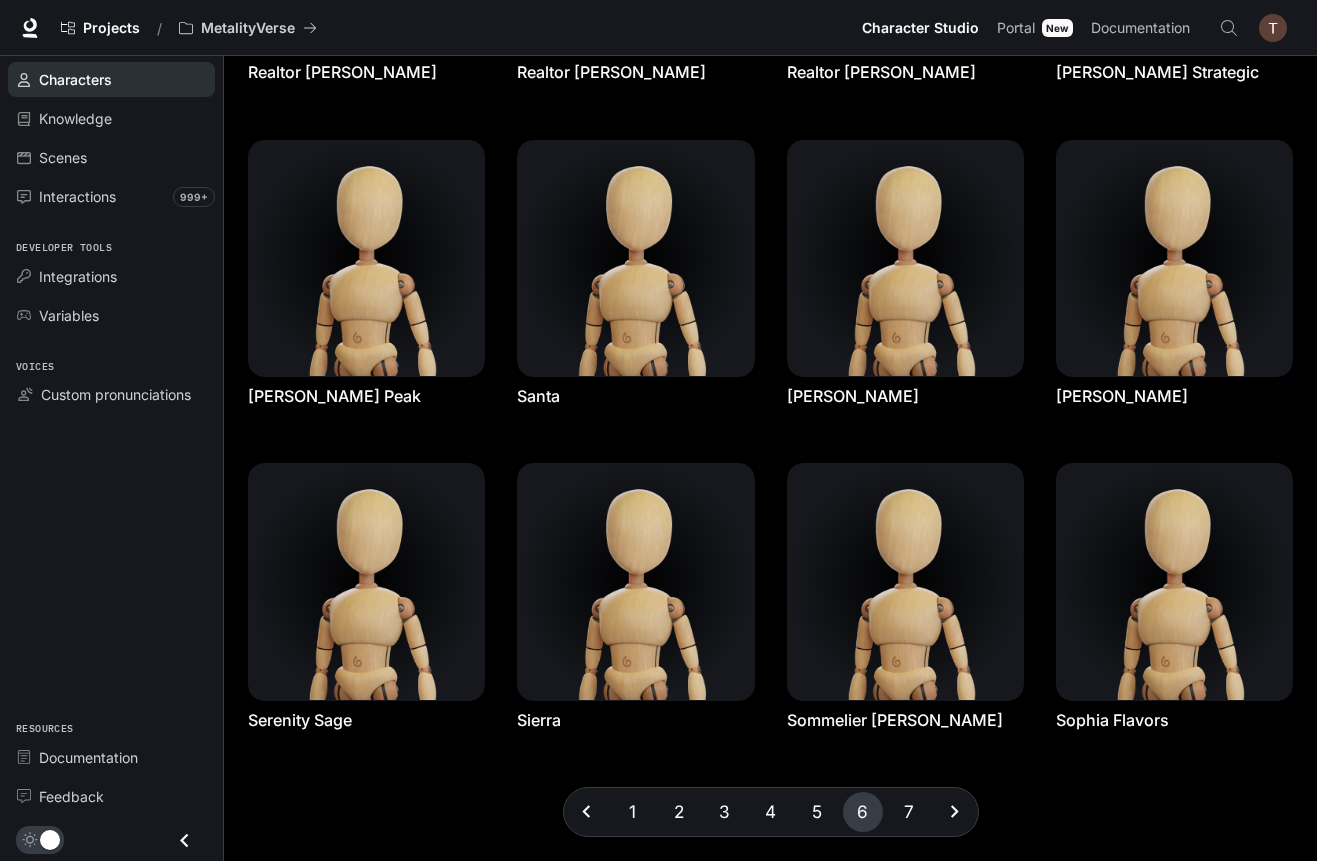 scroll, scrollTop: 320, scrollLeft: 0, axis: vertical 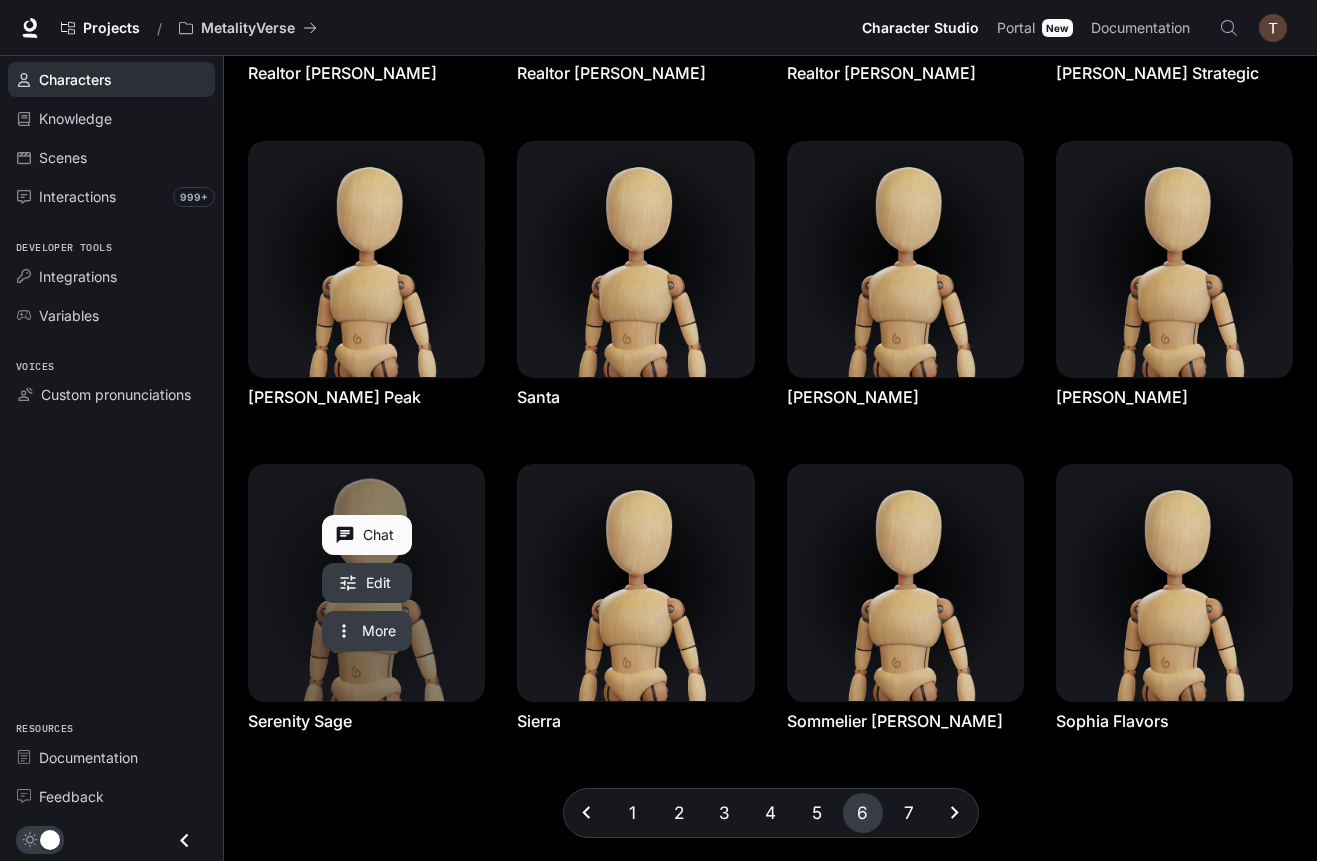 click at bounding box center (366, 582) 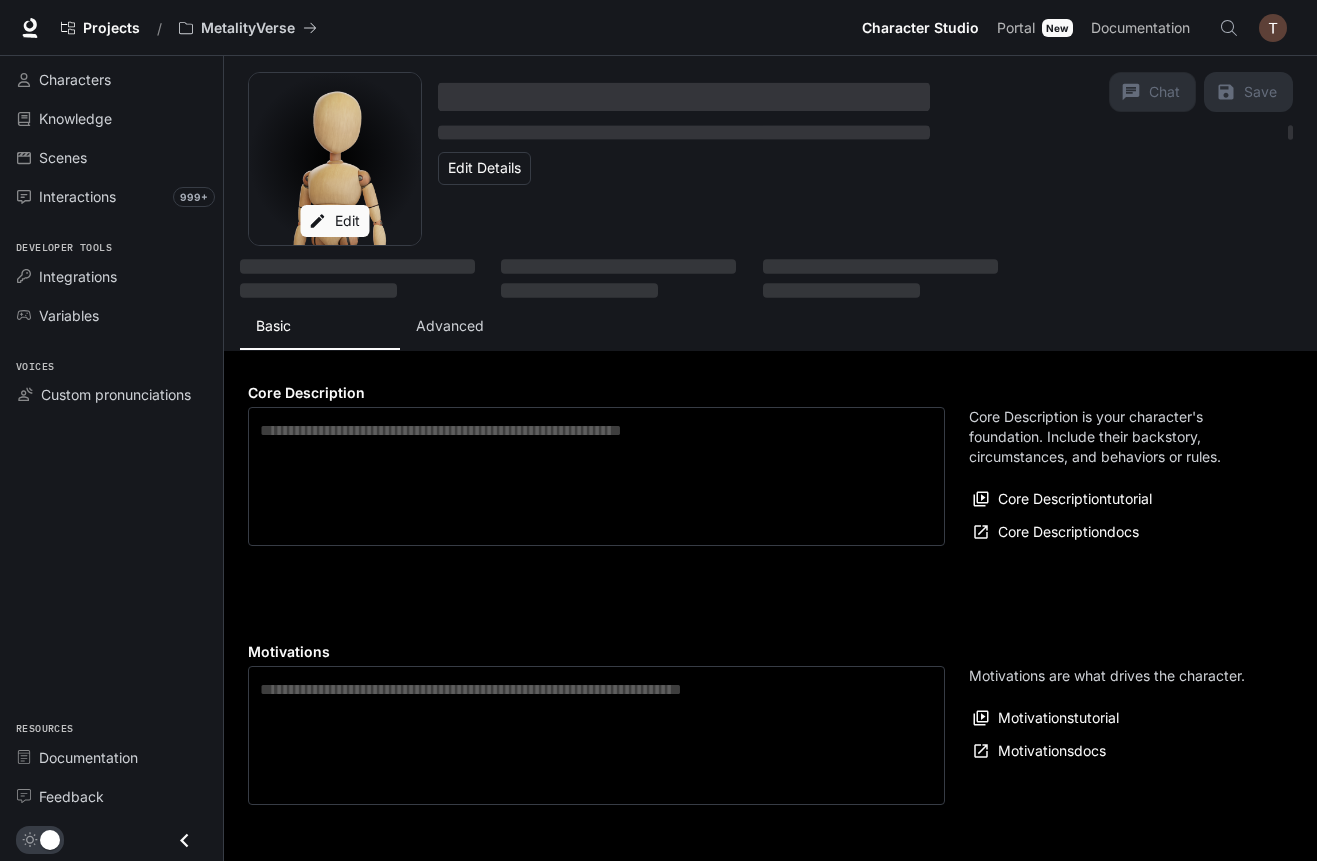 type on "**********" 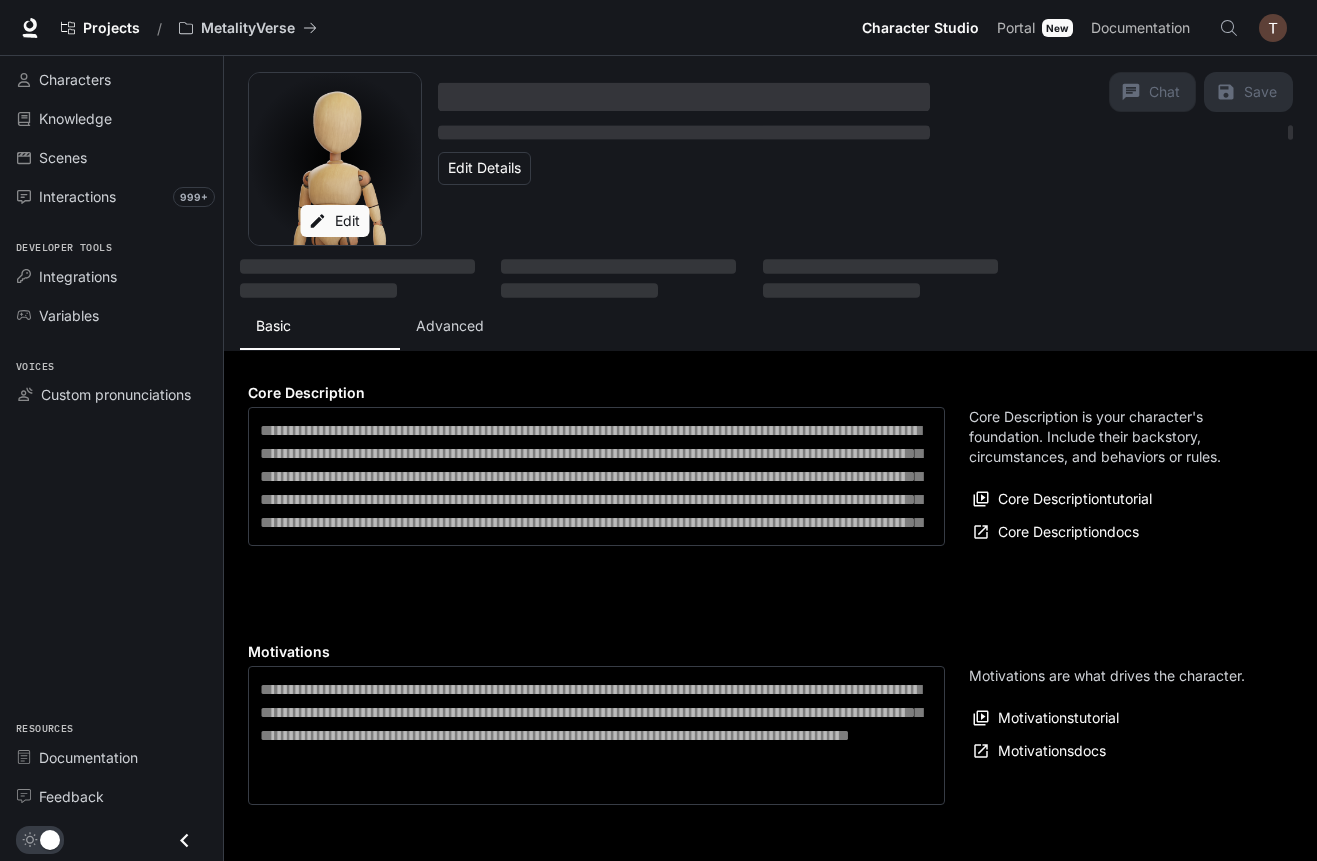 type on "**********" 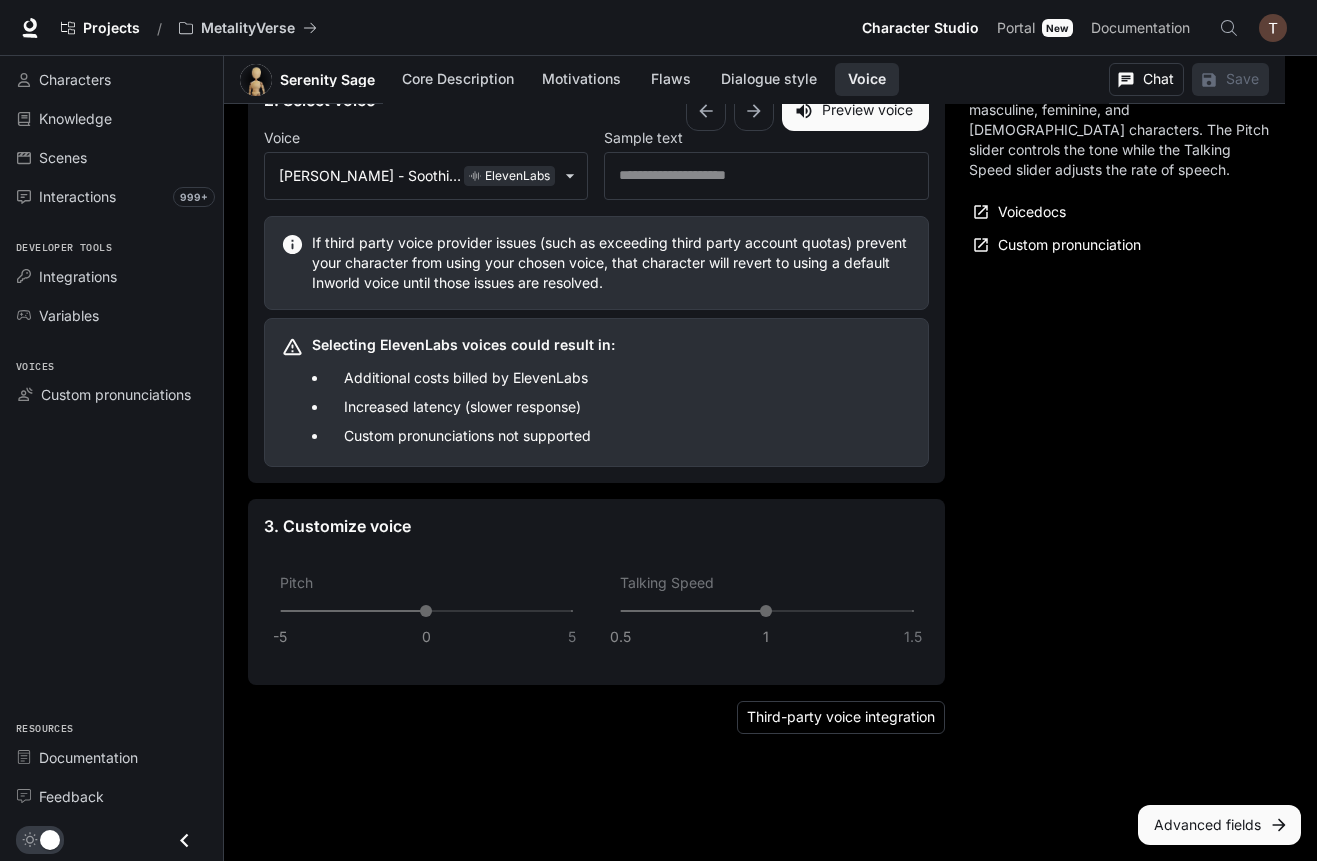 scroll, scrollTop: 2288, scrollLeft: 0, axis: vertical 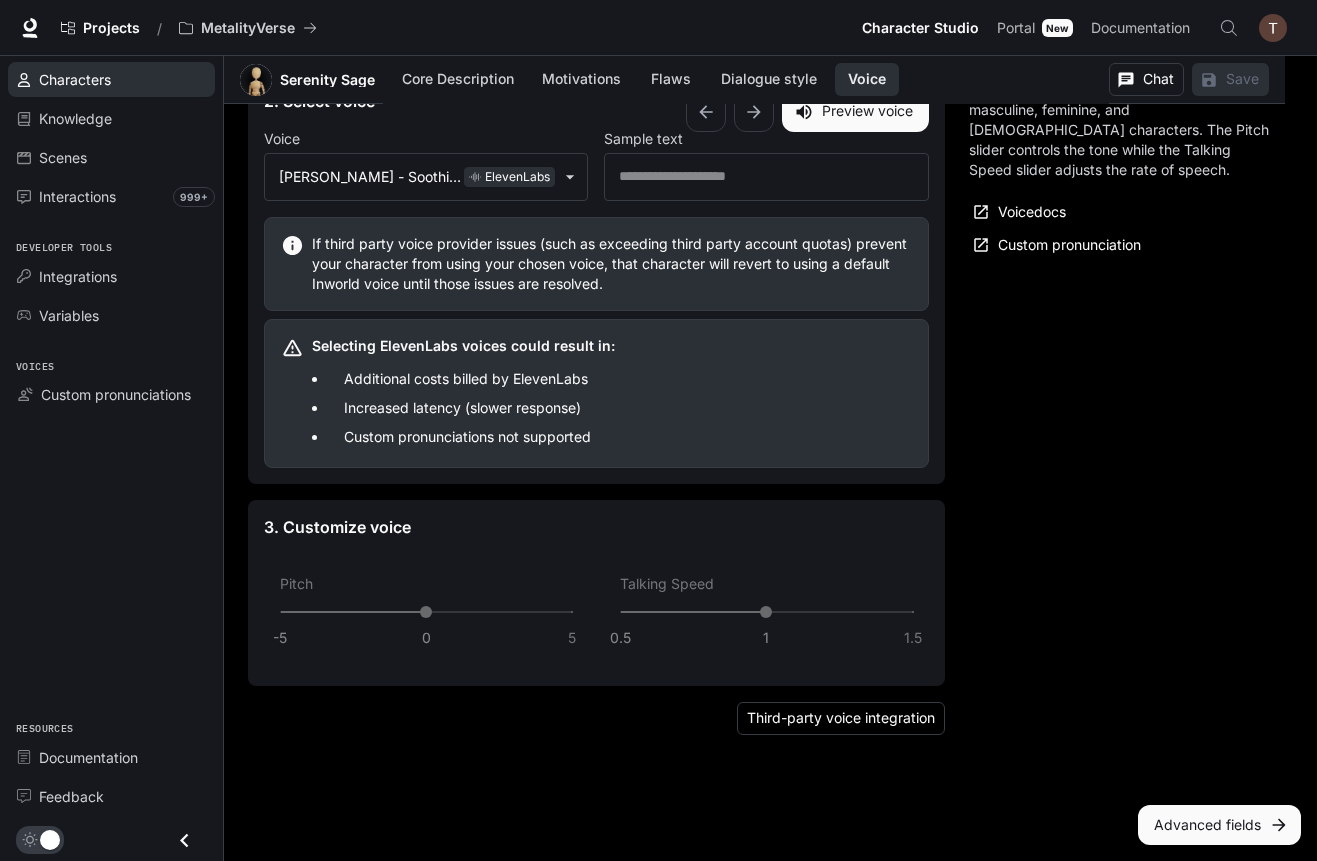 click on "Characters" at bounding box center [75, 79] 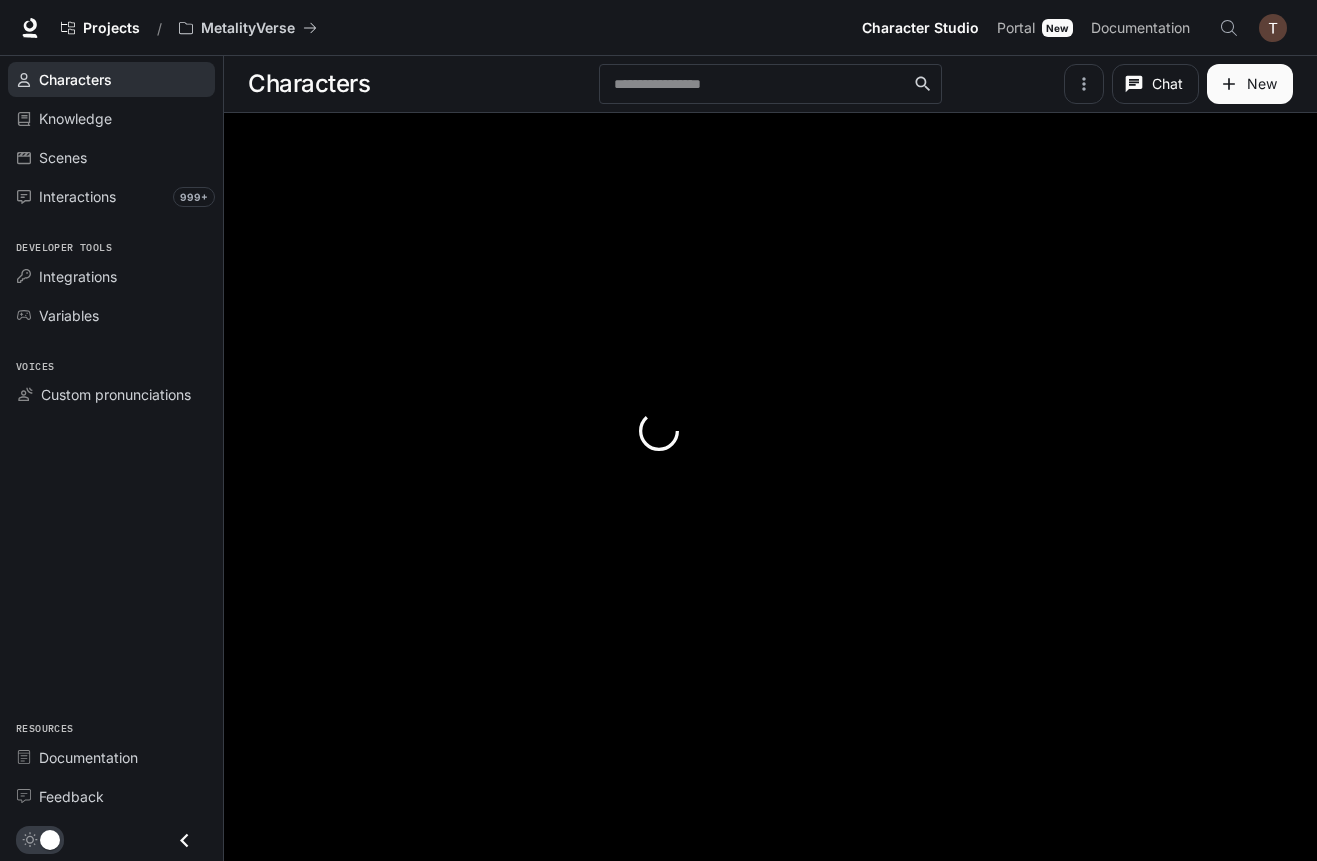 scroll, scrollTop: 0, scrollLeft: 0, axis: both 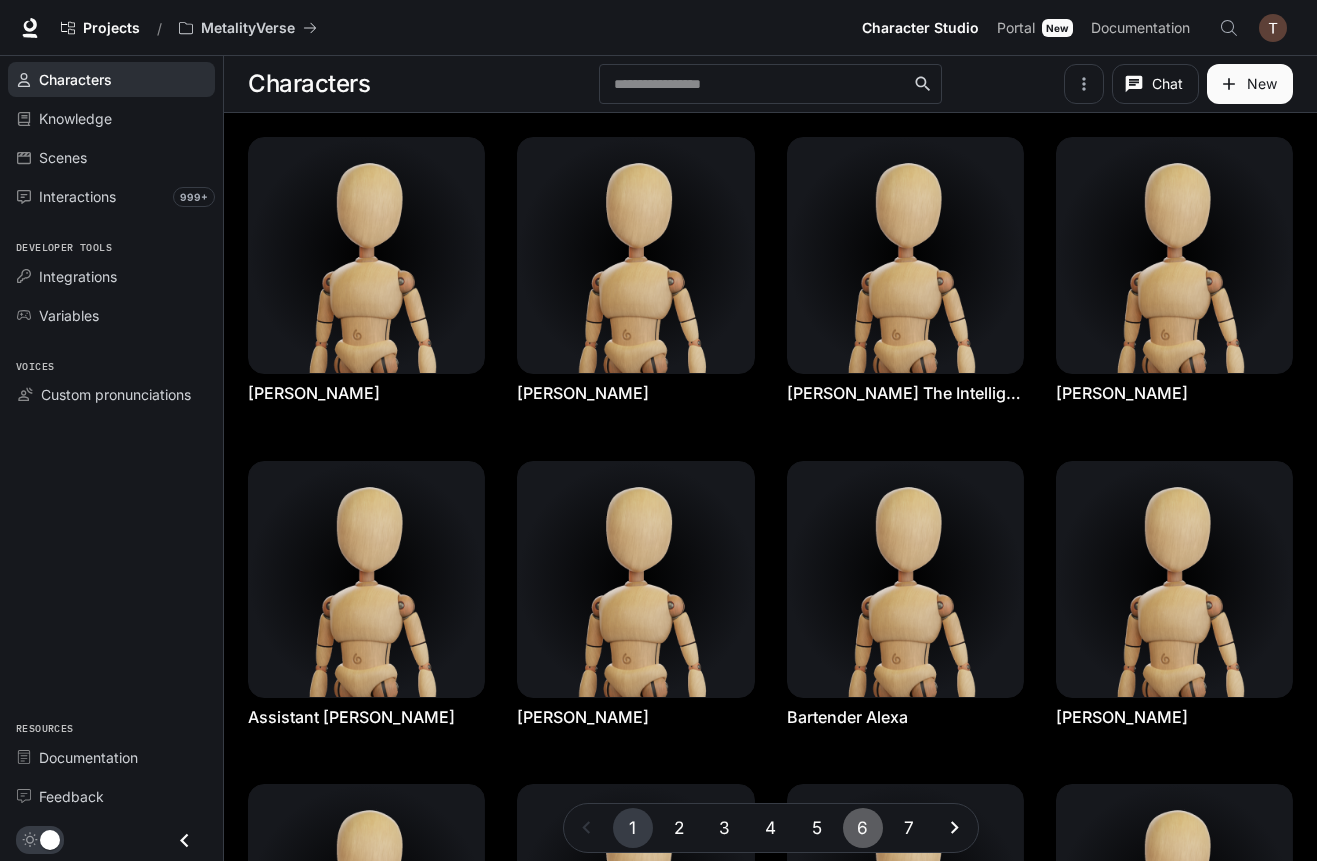 click on "6" at bounding box center (863, 828) 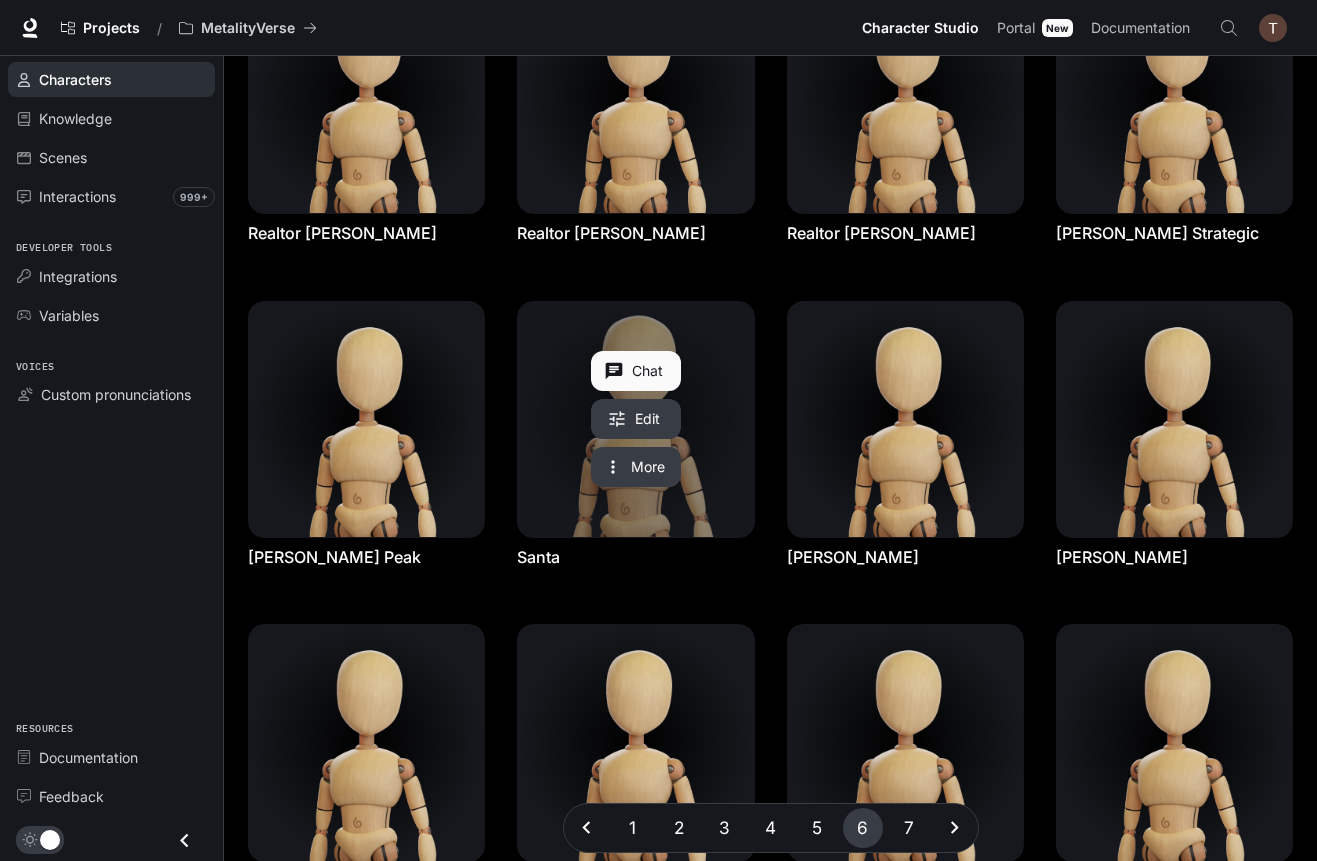 scroll, scrollTop: 159, scrollLeft: 0, axis: vertical 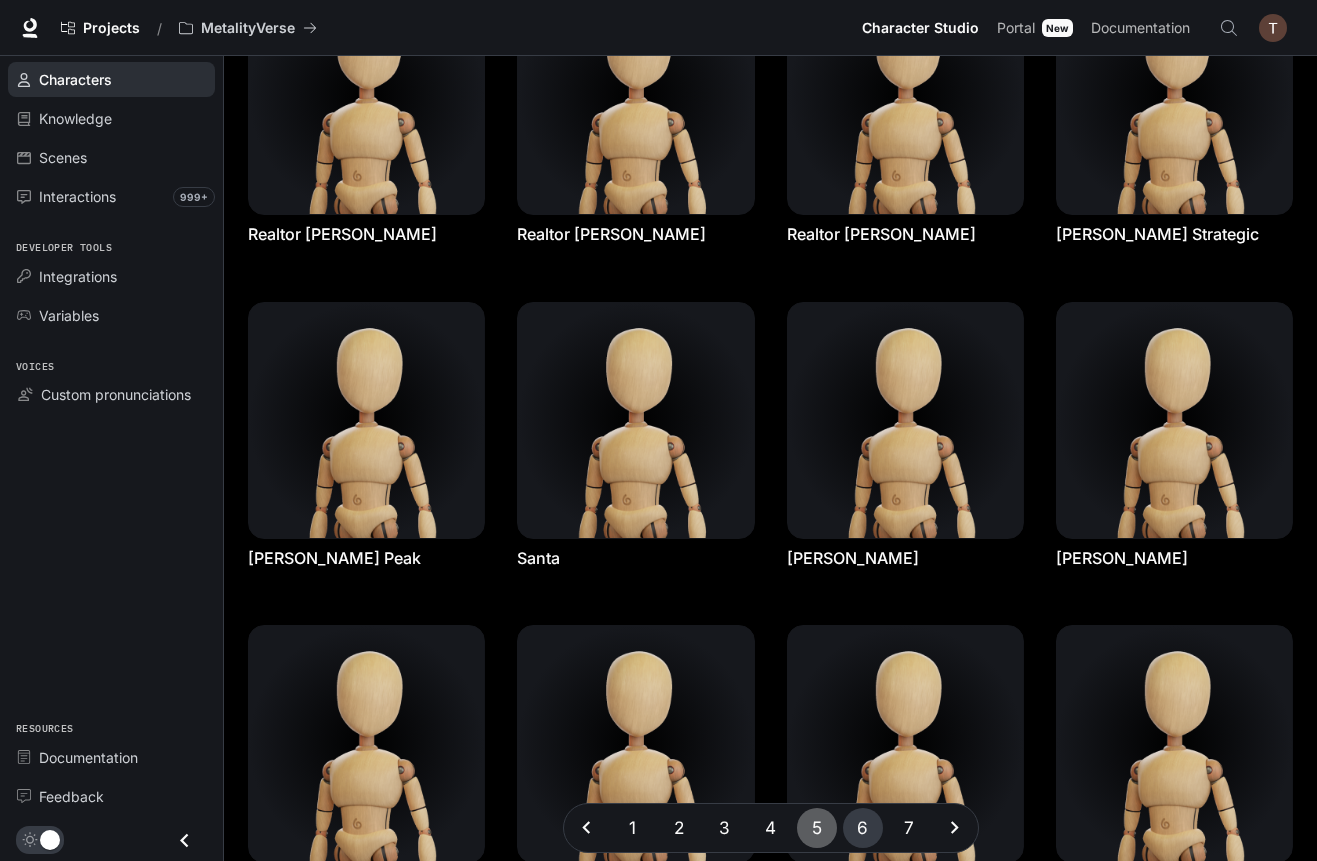 click on "5" at bounding box center [817, 828] 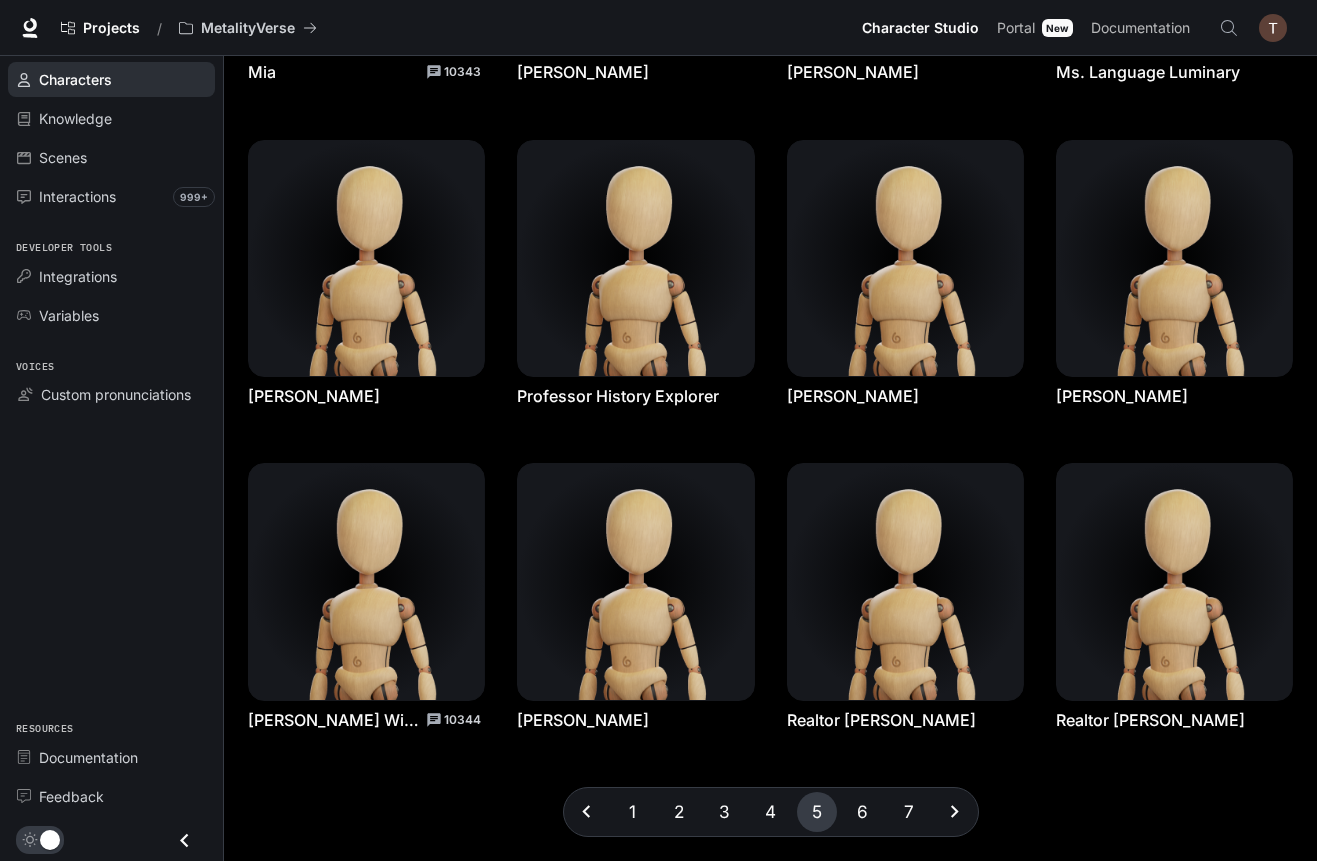 scroll, scrollTop: 320, scrollLeft: 0, axis: vertical 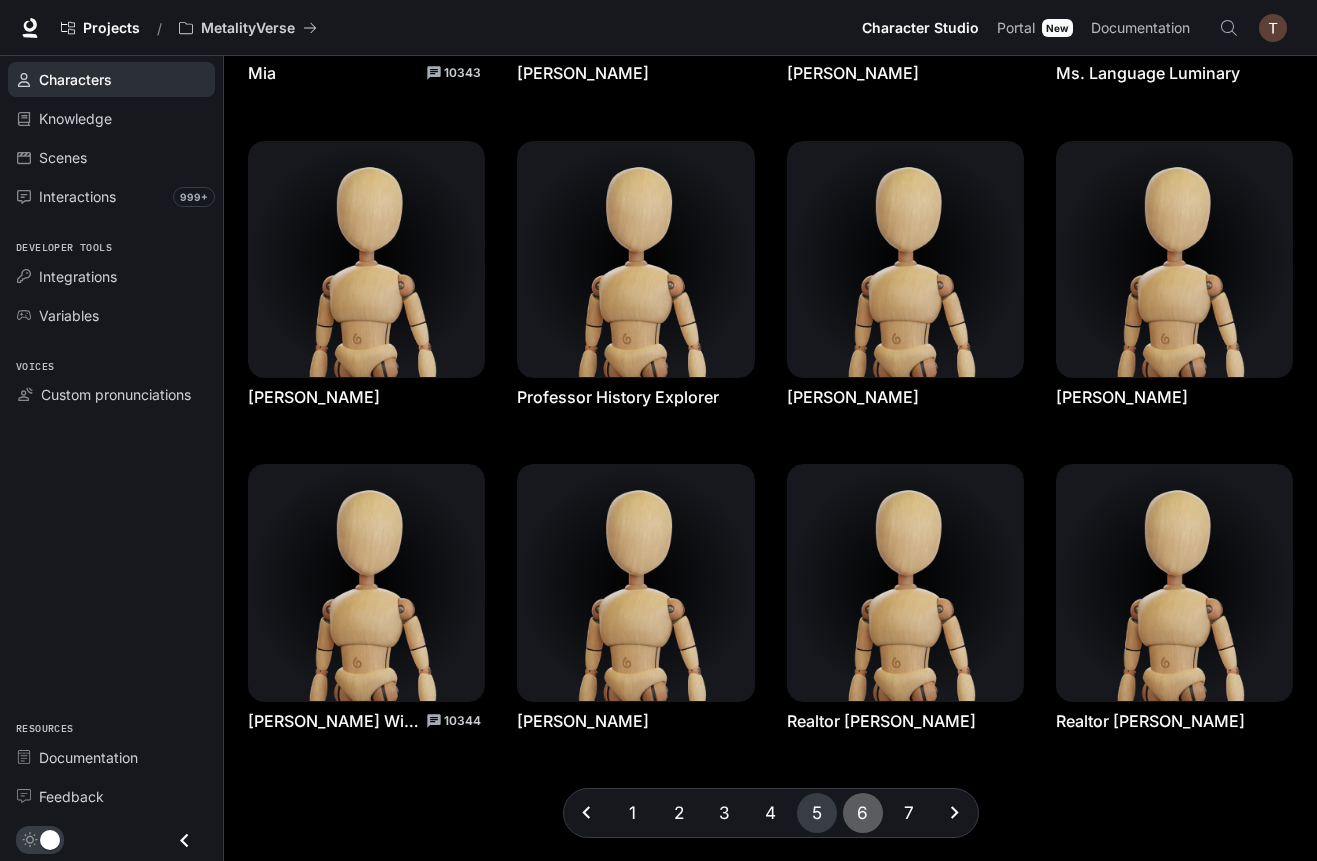 click on "6" at bounding box center [863, 813] 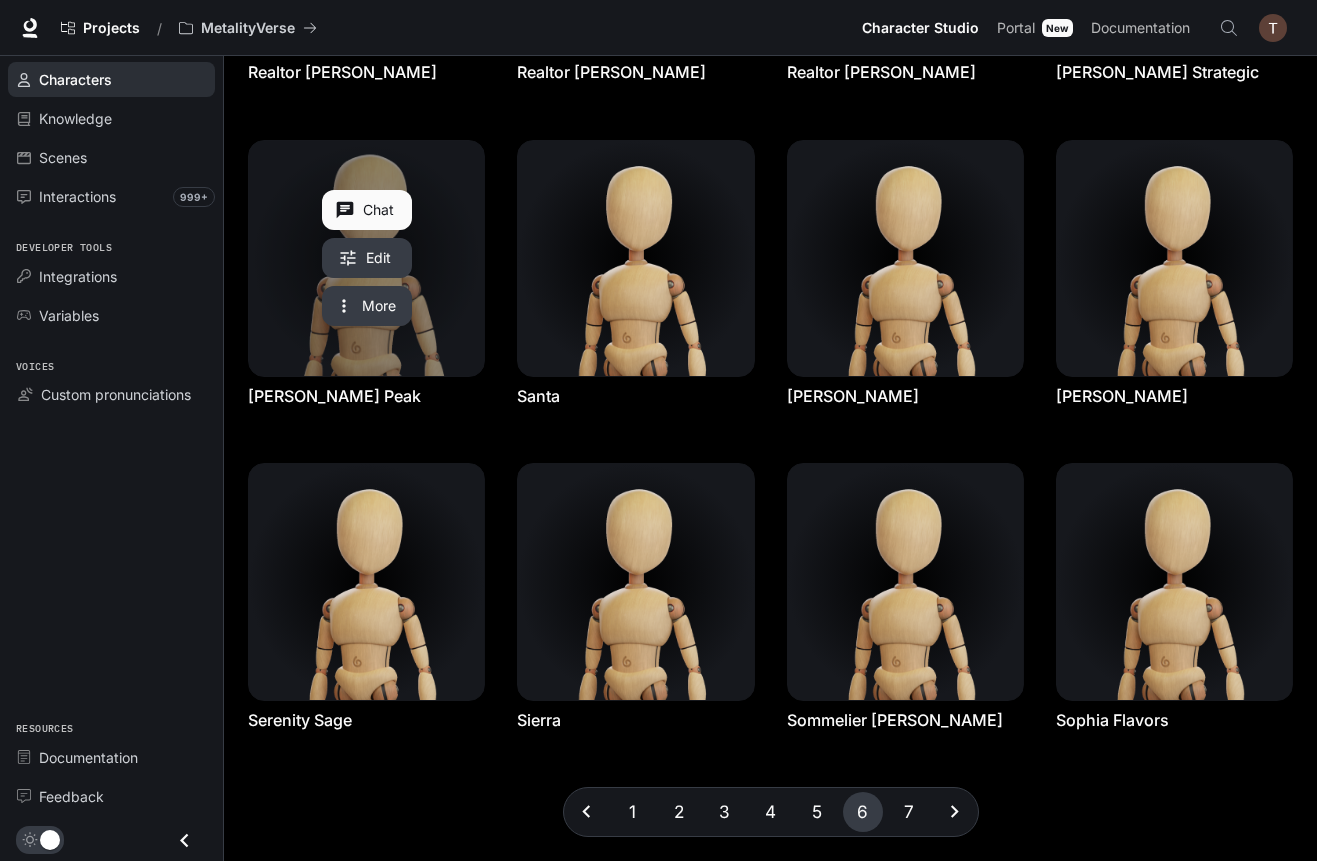scroll, scrollTop: 320, scrollLeft: 0, axis: vertical 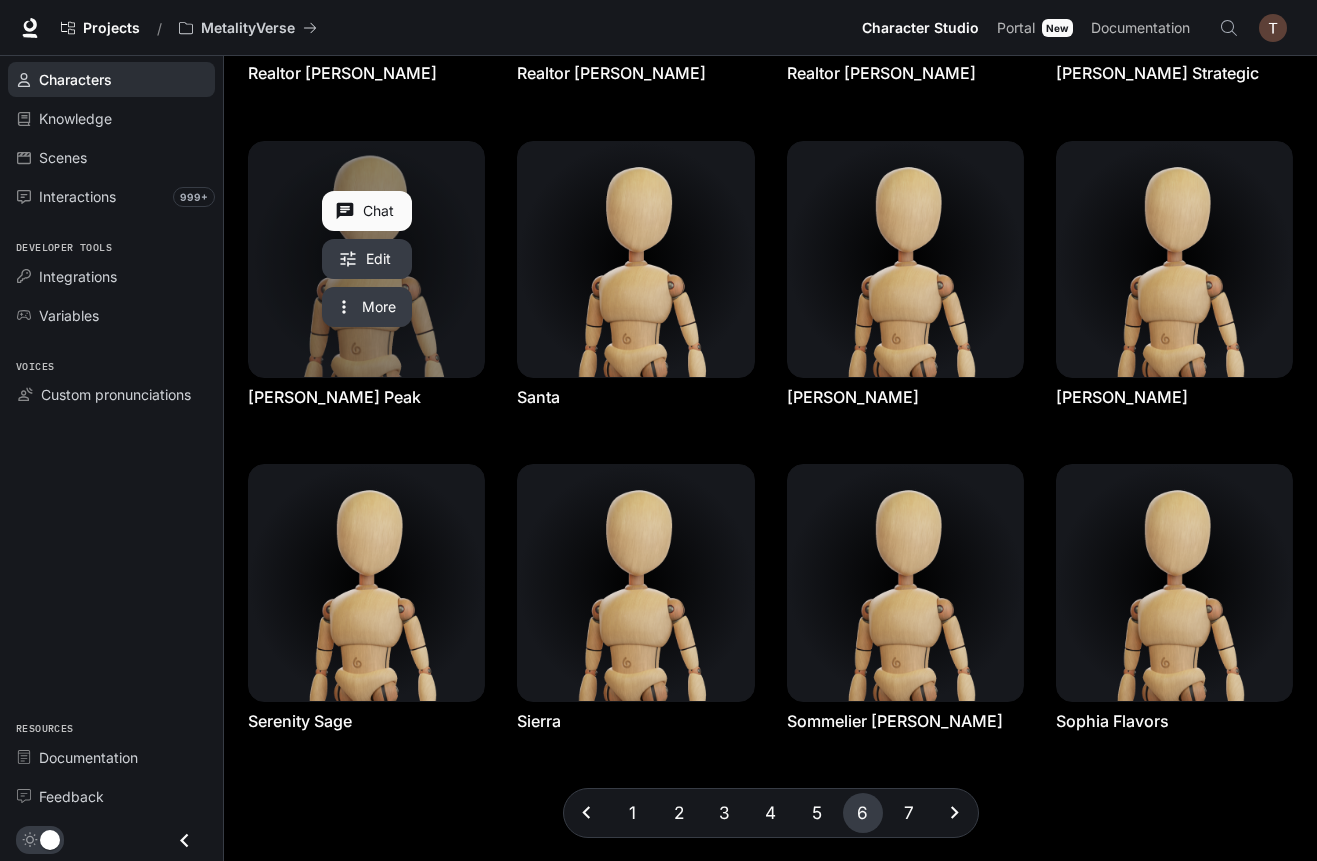 click at bounding box center (366, 259) 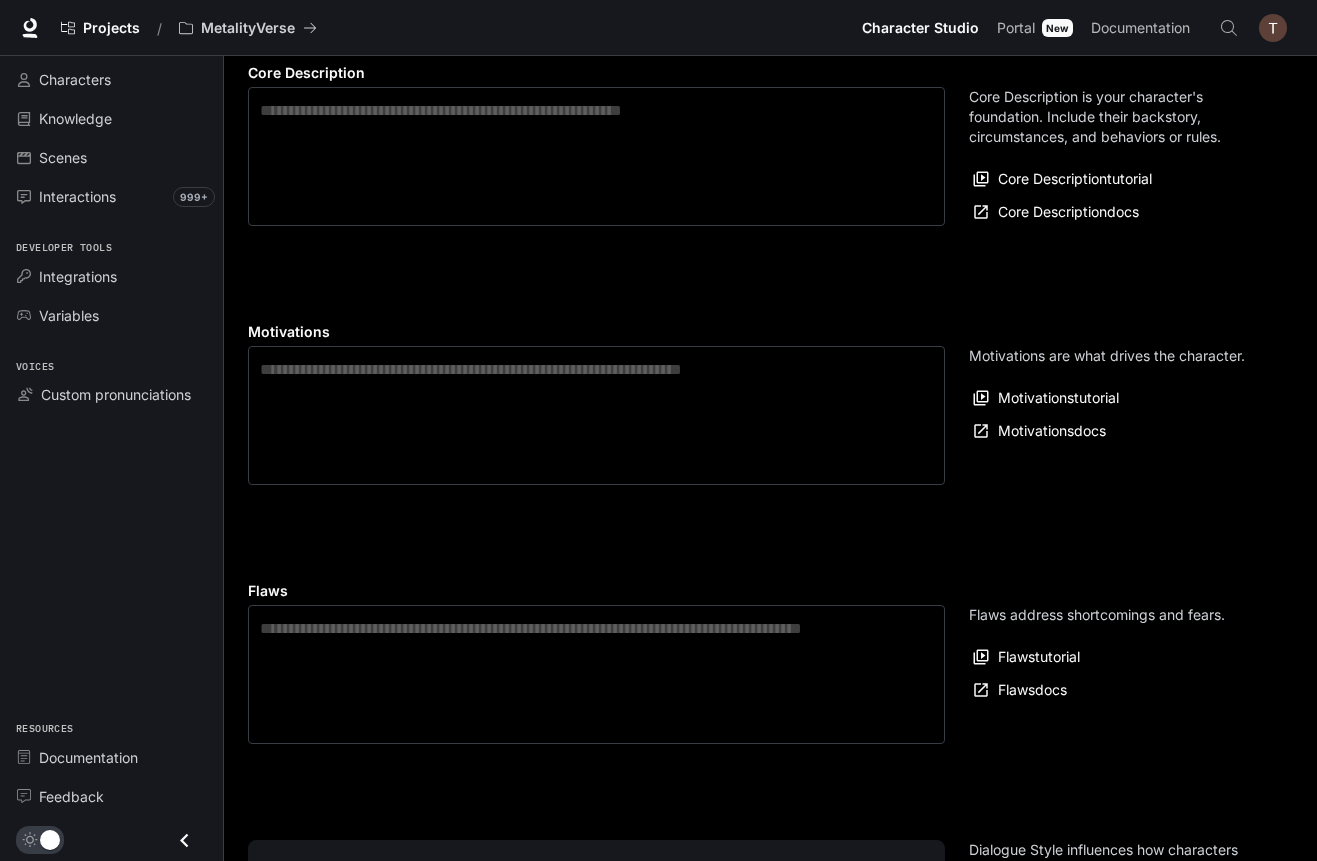 scroll, scrollTop: 0, scrollLeft: 0, axis: both 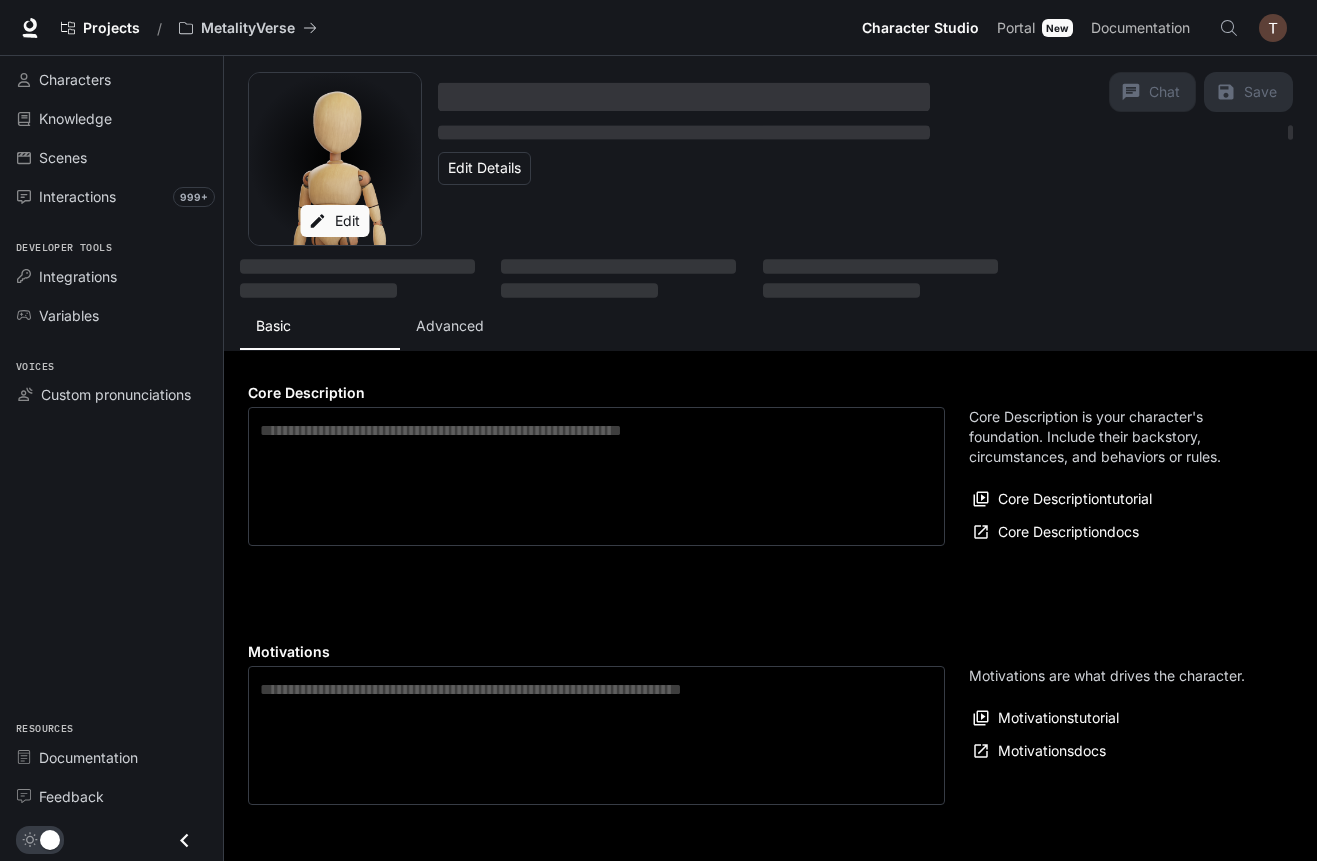 type on "**********" 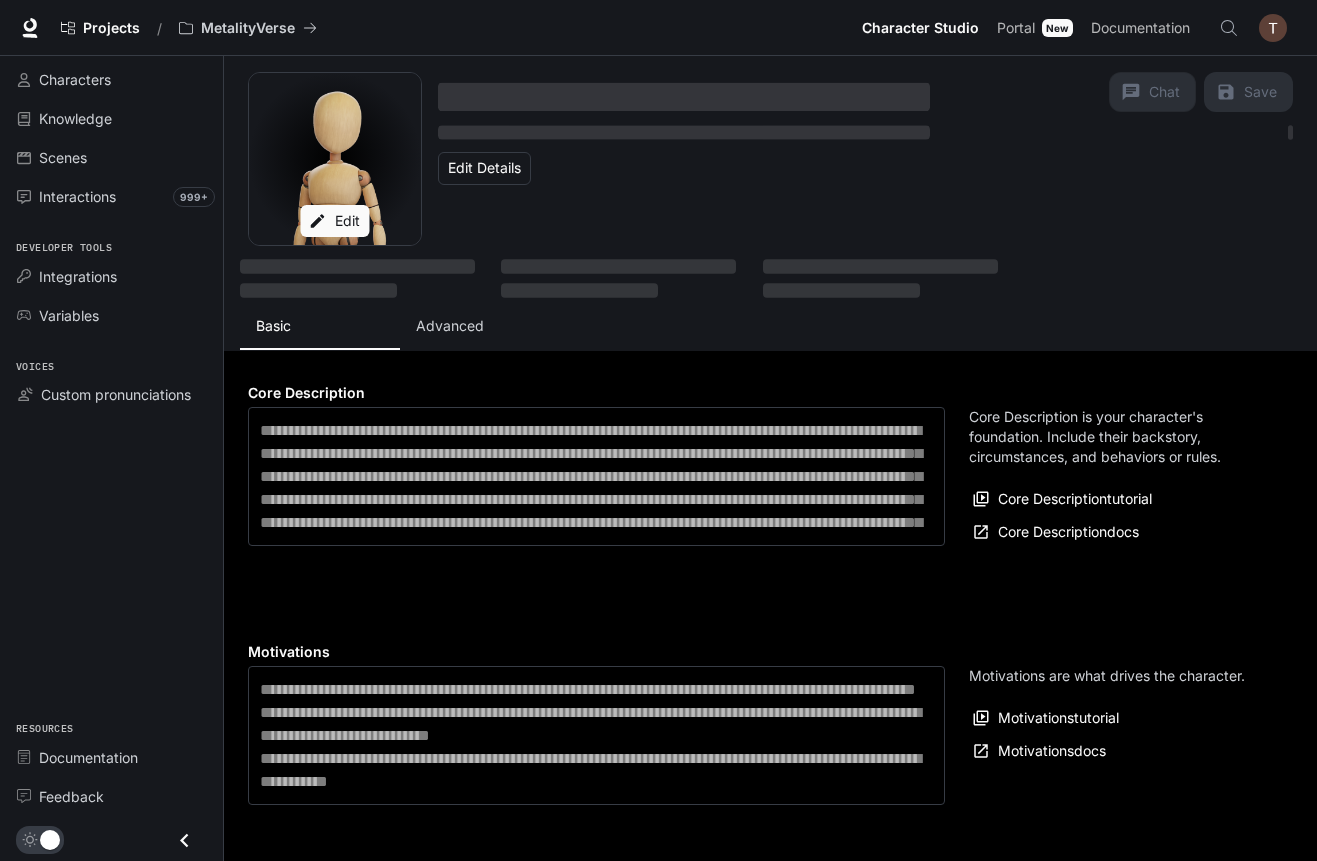 type on "**********" 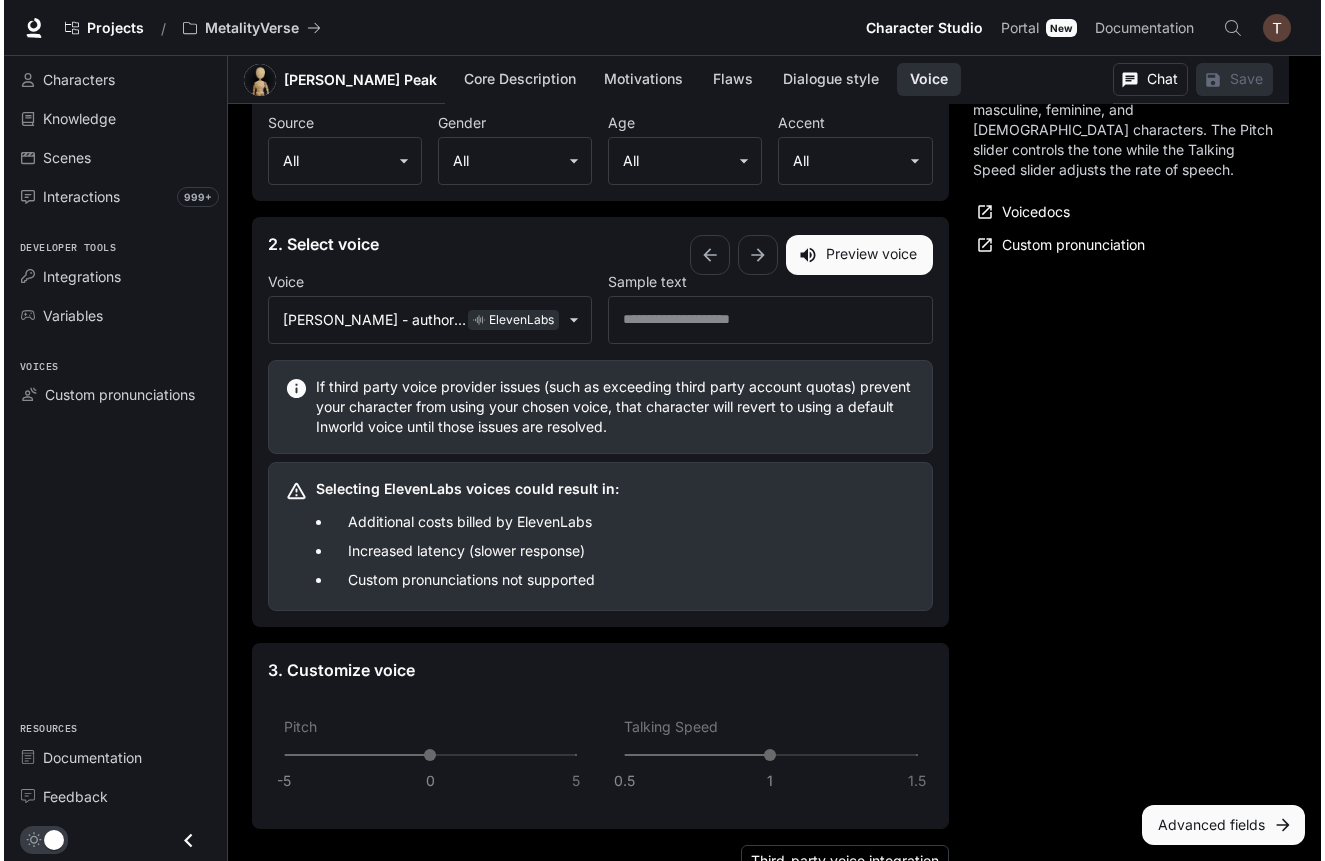 scroll, scrollTop: 2199, scrollLeft: 0, axis: vertical 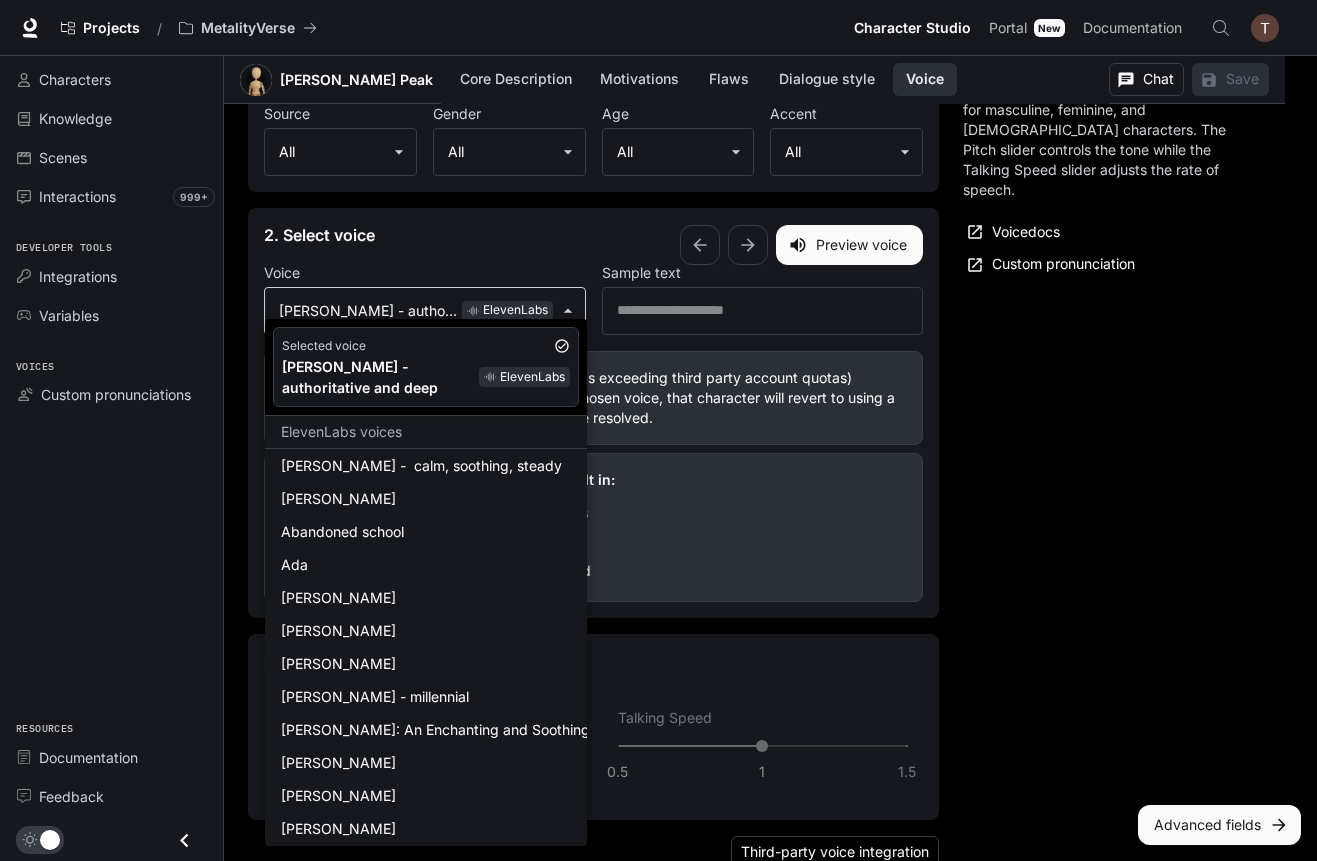 click on "Skip to main content Projects / MetalityVerse Character Studio Character Studio Portal Portal New Documentation Documentation Character studio Portal Characters Knowledge Scenes Interactions 999+ Developer tools Integrations Variables Voices Custom pronunciations Resources Documentation Feedback Section Voice [PERSON_NAME] Peak Core Description Motivations Flaws Dialogue style Voice Chat Save Edit [PERSON_NAME] Peak Athletic Performance Coach Edit Details Chat Save Enable narrated actions Enable narrated actions Pronouns he/him/his Alternate names - Age Middle adulthood Basic Advanced Core Description * ​ Core Description is your character's foundation. Include their backstory, circumstances, and behaviors or rules. Core Description  tutorial Core Description  docs Motivations * ​ Motivations are what drives the character. Motivations  tutorial Motivations  docs Flaws * ​ Flaws address shortcomings and fears. Flaws  tutorial Flaws  docs Dialogue style Preset Custom Dialogue style Commanding ​ Custom dialogue style * -5" at bounding box center (658, -601) 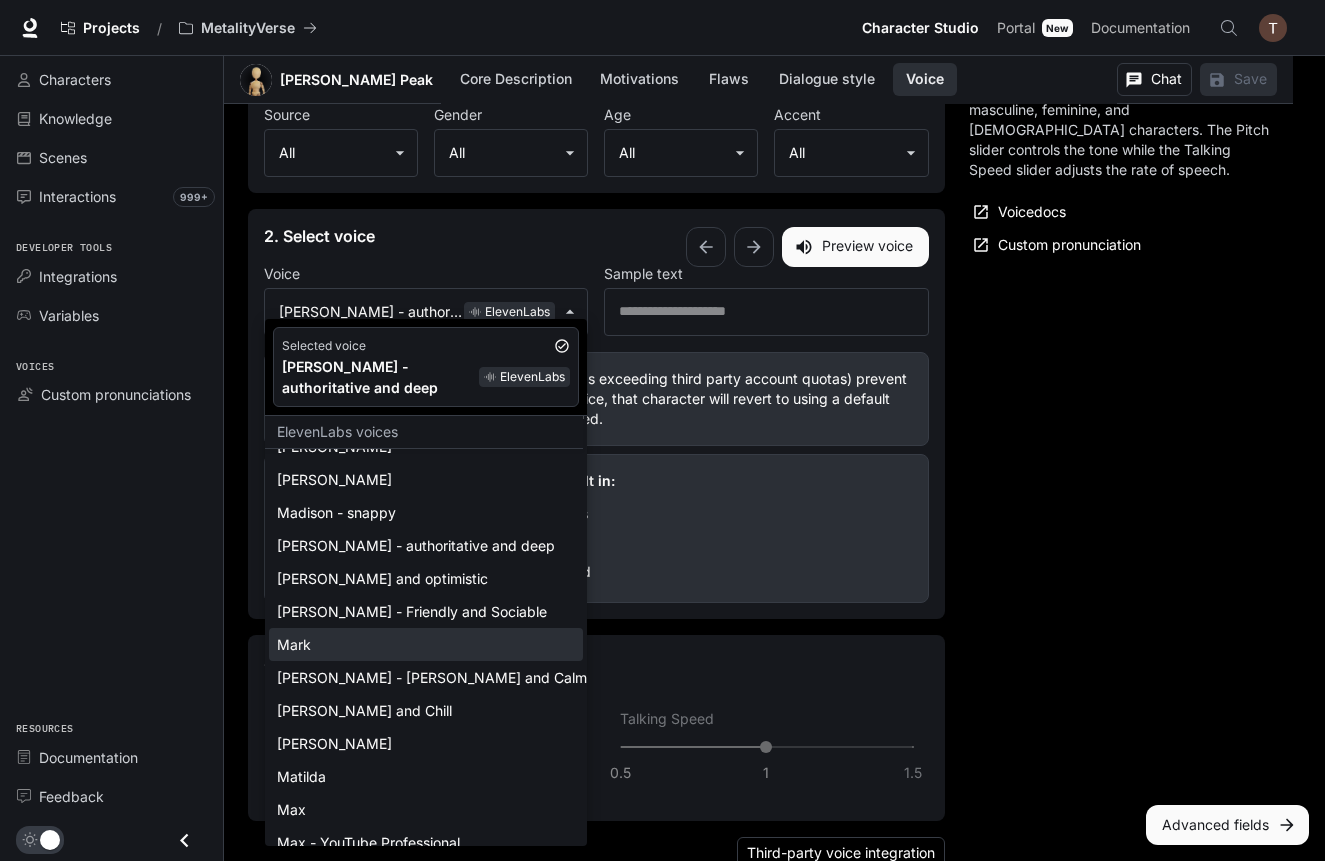 scroll, scrollTop: 3350, scrollLeft: 4, axis: both 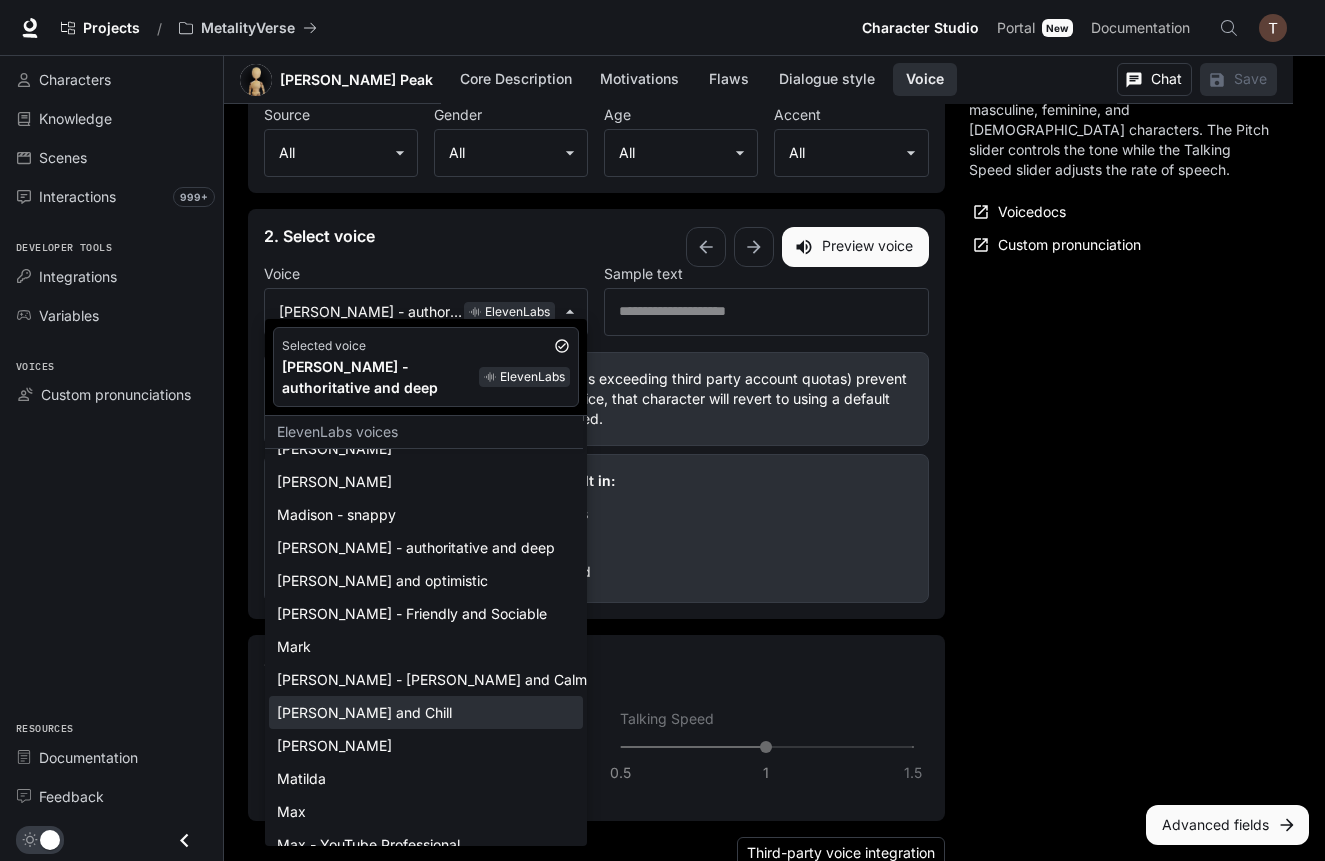 click on "[PERSON_NAME] and Chill" at bounding box center (426, 712) 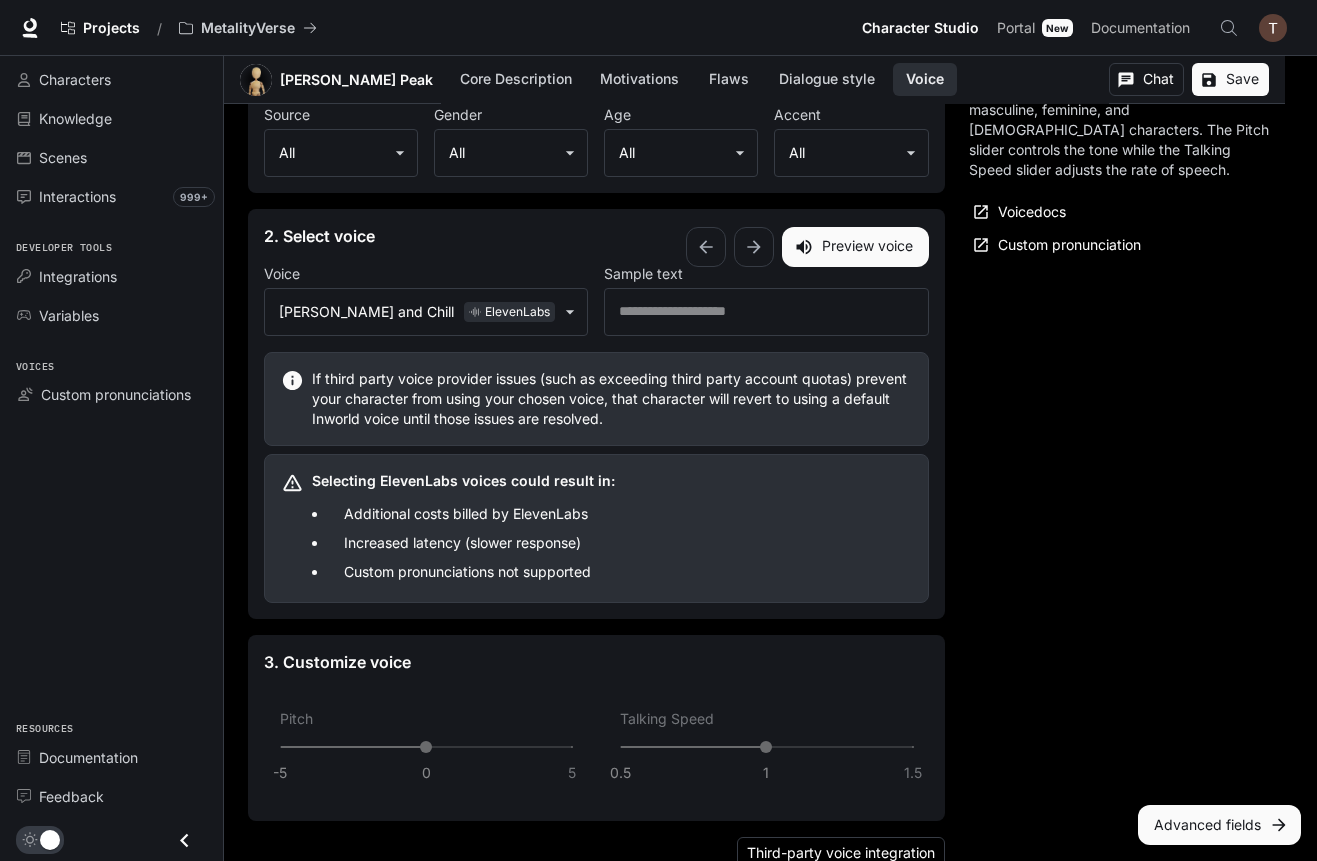 click on "Preview voice" at bounding box center [855, 247] 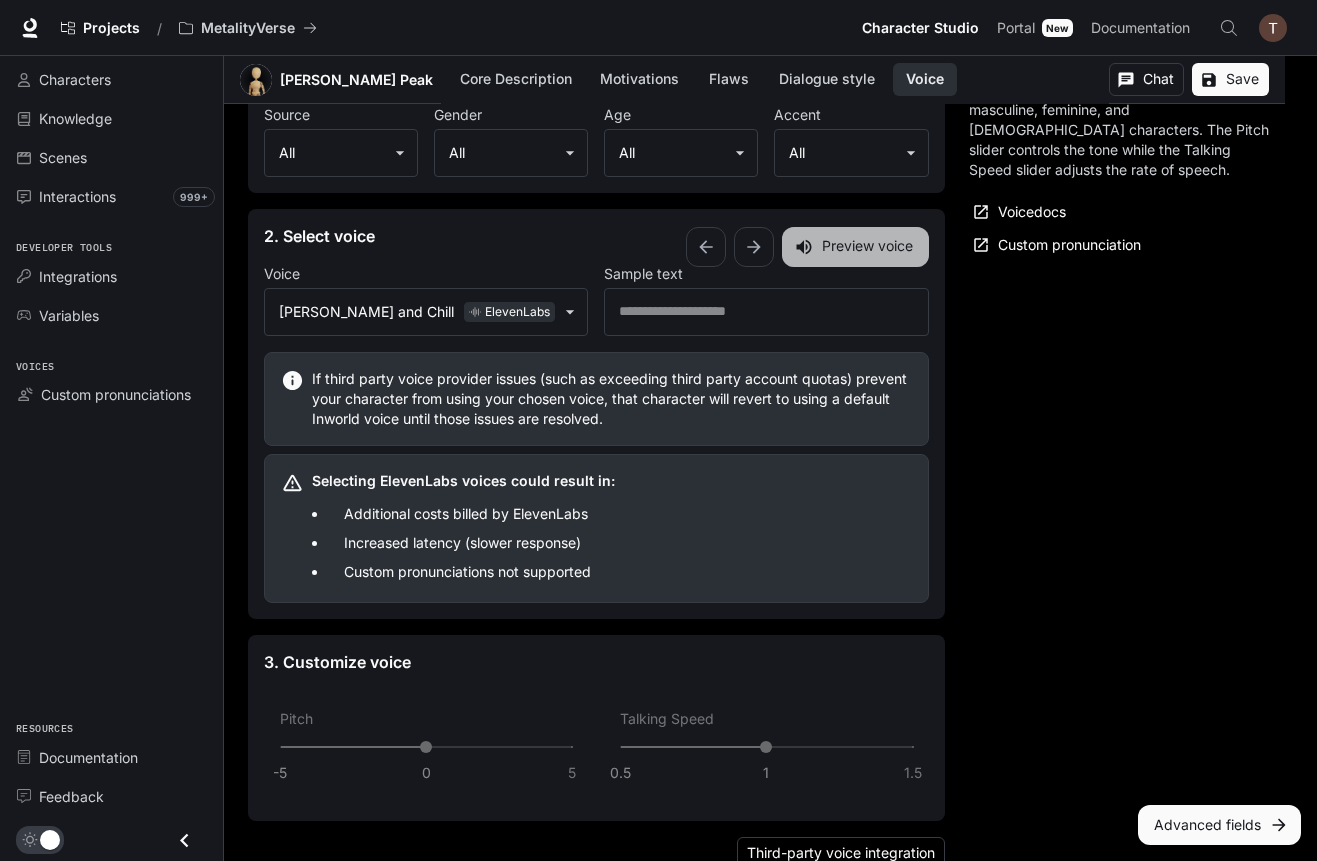 click on "Preview voice" at bounding box center [855, 247] 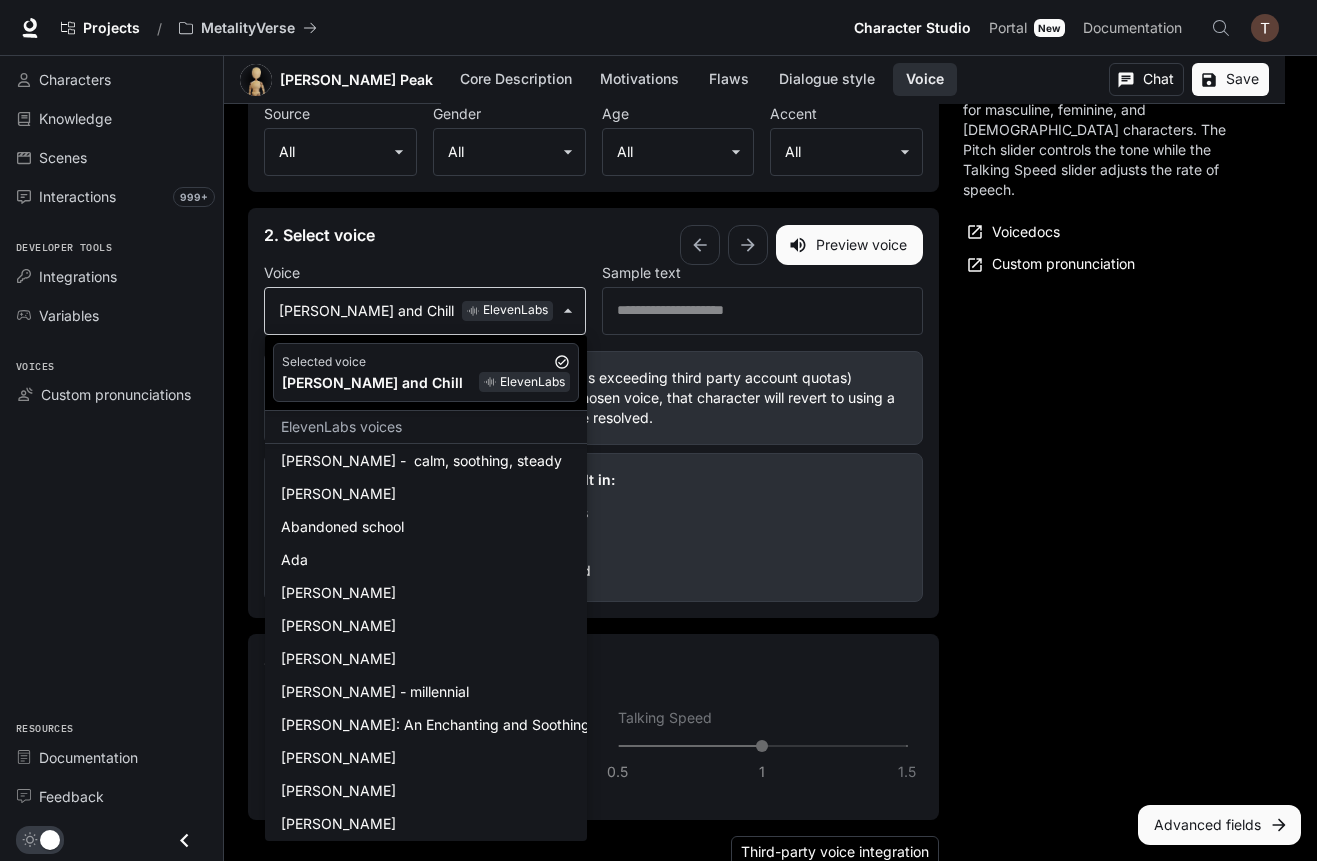 click on "Skip to main content Projects / MetalityVerse Character Studio Character Studio Portal Portal New Documentation Documentation Character studio Portal Characters Knowledge Scenes Interactions 999+ Developer tools Integrations Variables Voices Custom pronunciations Resources Documentation Feedback Section Voice [PERSON_NAME] Peak Core Description Motivations Flaws Dialogue style Voice Chat Save Edit [PERSON_NAME] Peak Athletic Performance Coach Edit Details Chat Save Enable narrated actions Enable narrated actions Pronouns he/him/his Alternate names - Age Middle adulthood Basic Advanced Core Description * ​ Core Description is your character's foundation. Include their backstory, circumstances, and behaviors or rules. Core Description  tutorial Core Description  docs Motivations * ​ Motivations are what drives the character. Motivations  tutorial Motivations  docs Flaws * ​ Flaws address shortcomings and fears. Flaws  tutorial Flaws  docs Dialogue style Preset Custom Dialogue style Commanding ​ Custom dialogue style * -5" at bounding box center [658, -601] 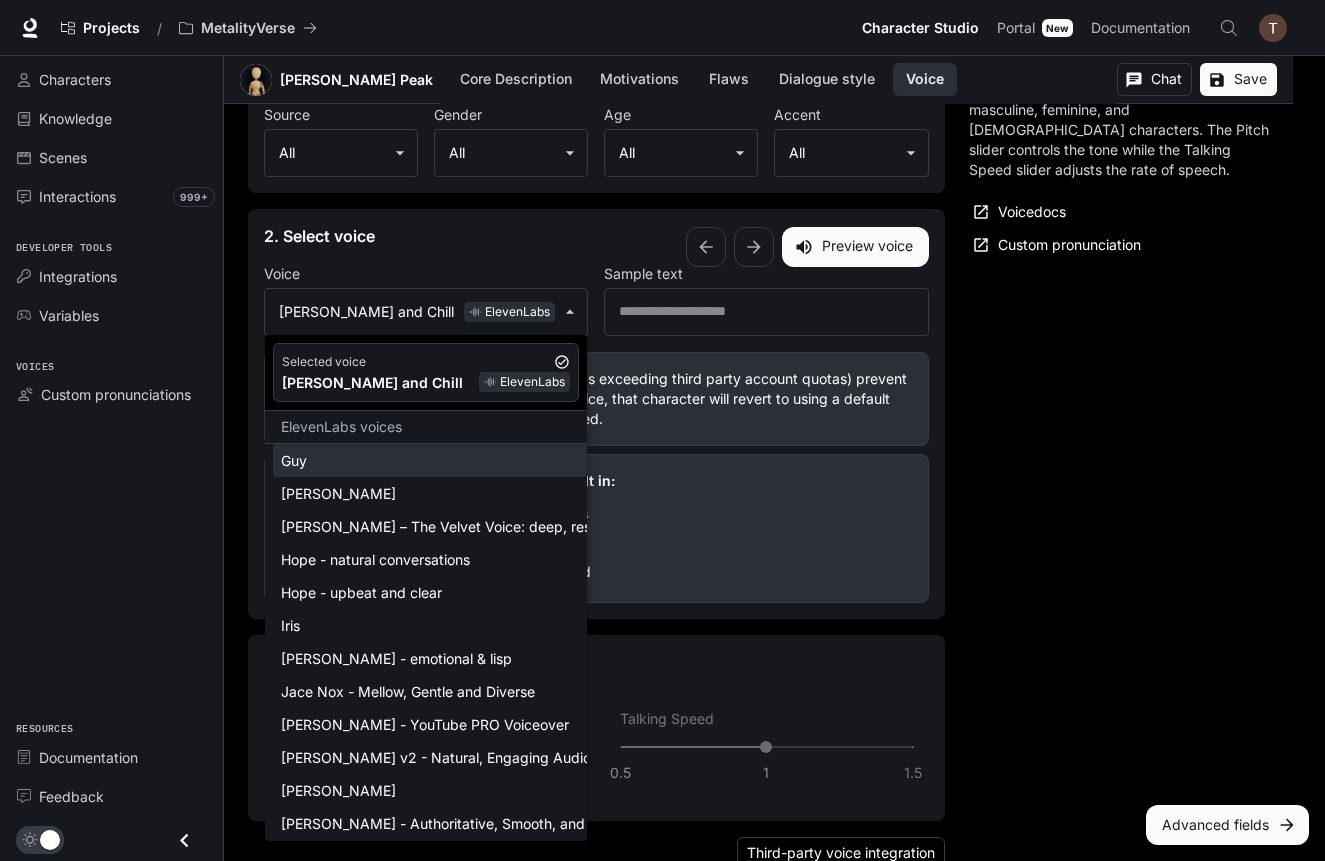 scroll, scrollTop: 2119, scrollLeft: 0, axis: vertical 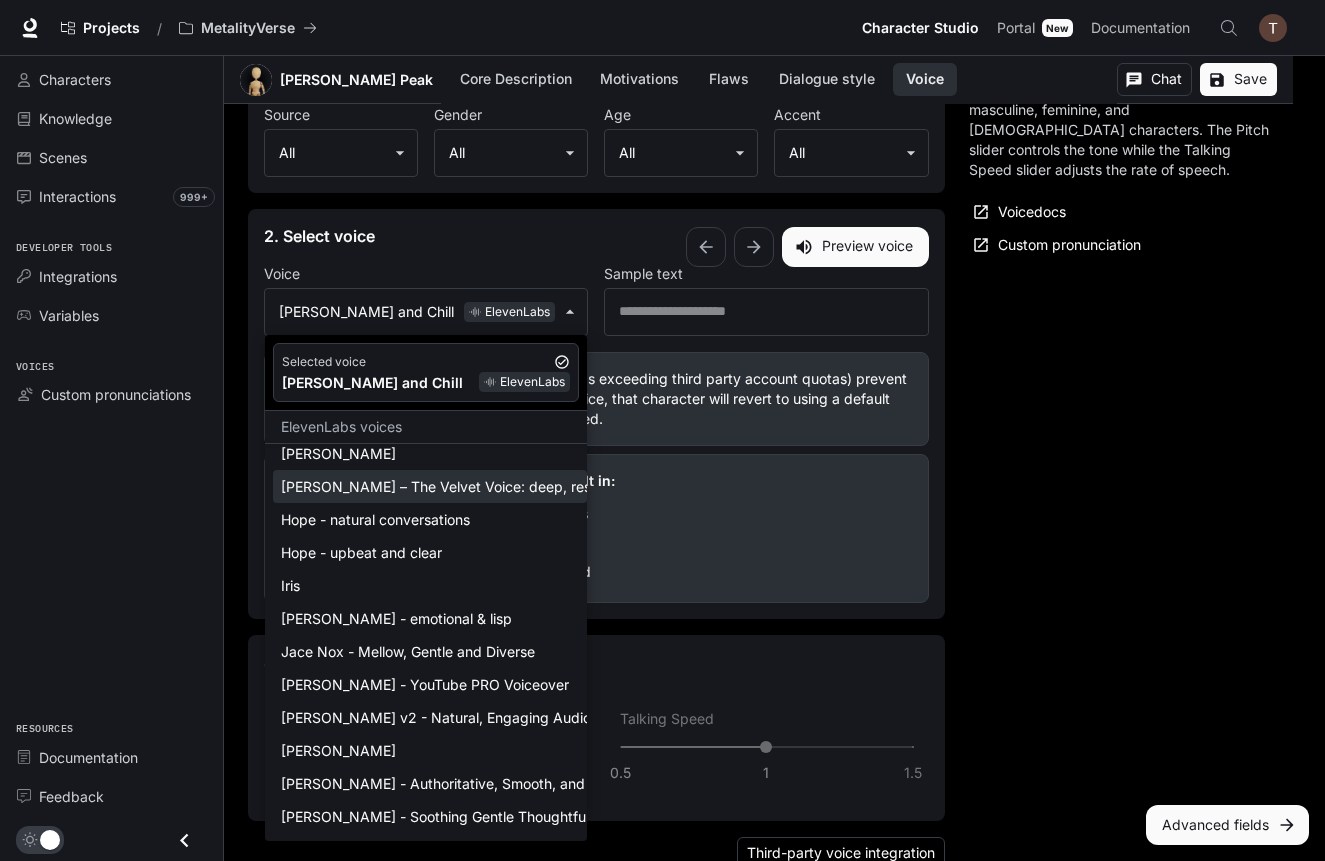 click on "[PERSON_NAME] – The Velvet Voice: deep, resonant, powerful, smooth, rich, storytelling, narrator" at bounding box center (430, 486) 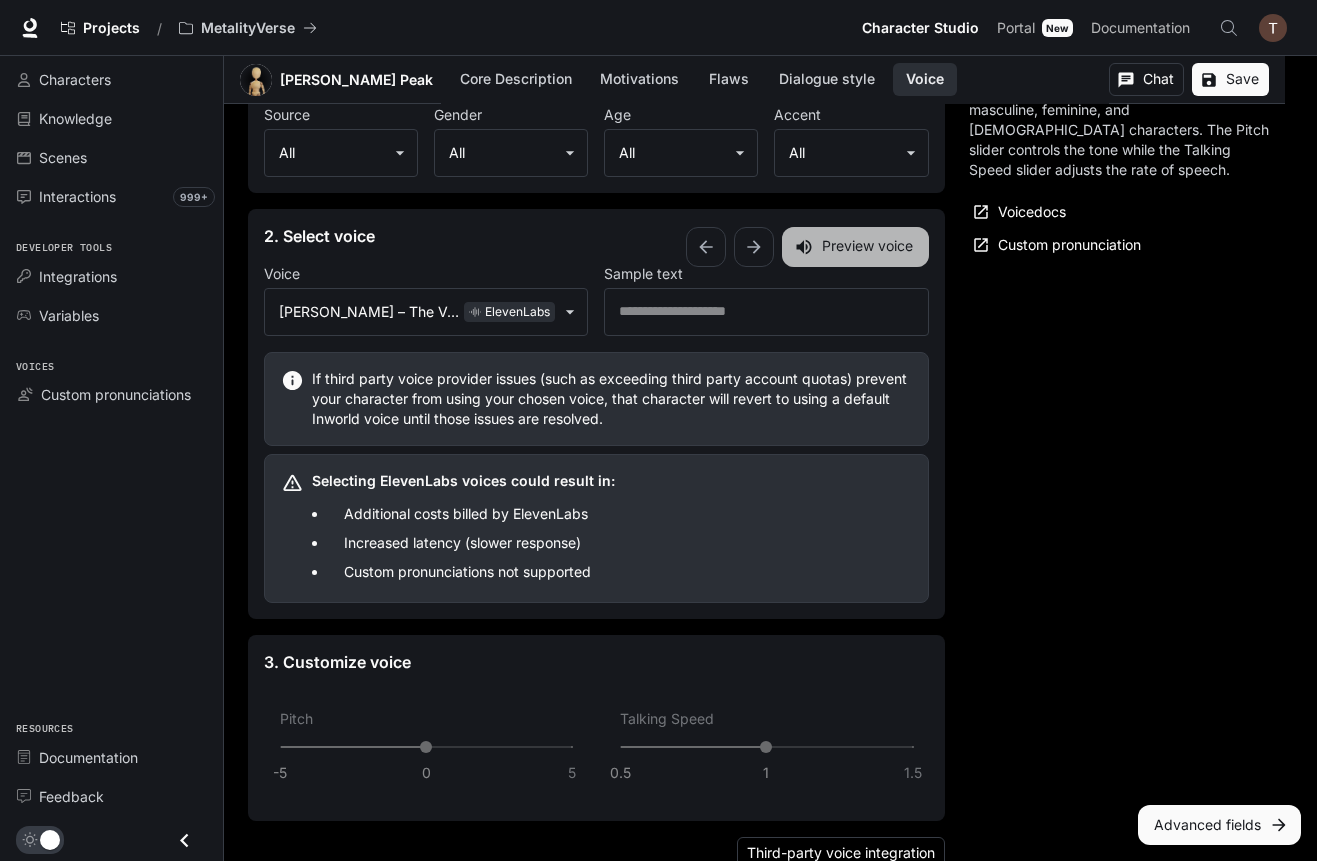 click on "Preview voice" at bounding box center (855, 247) 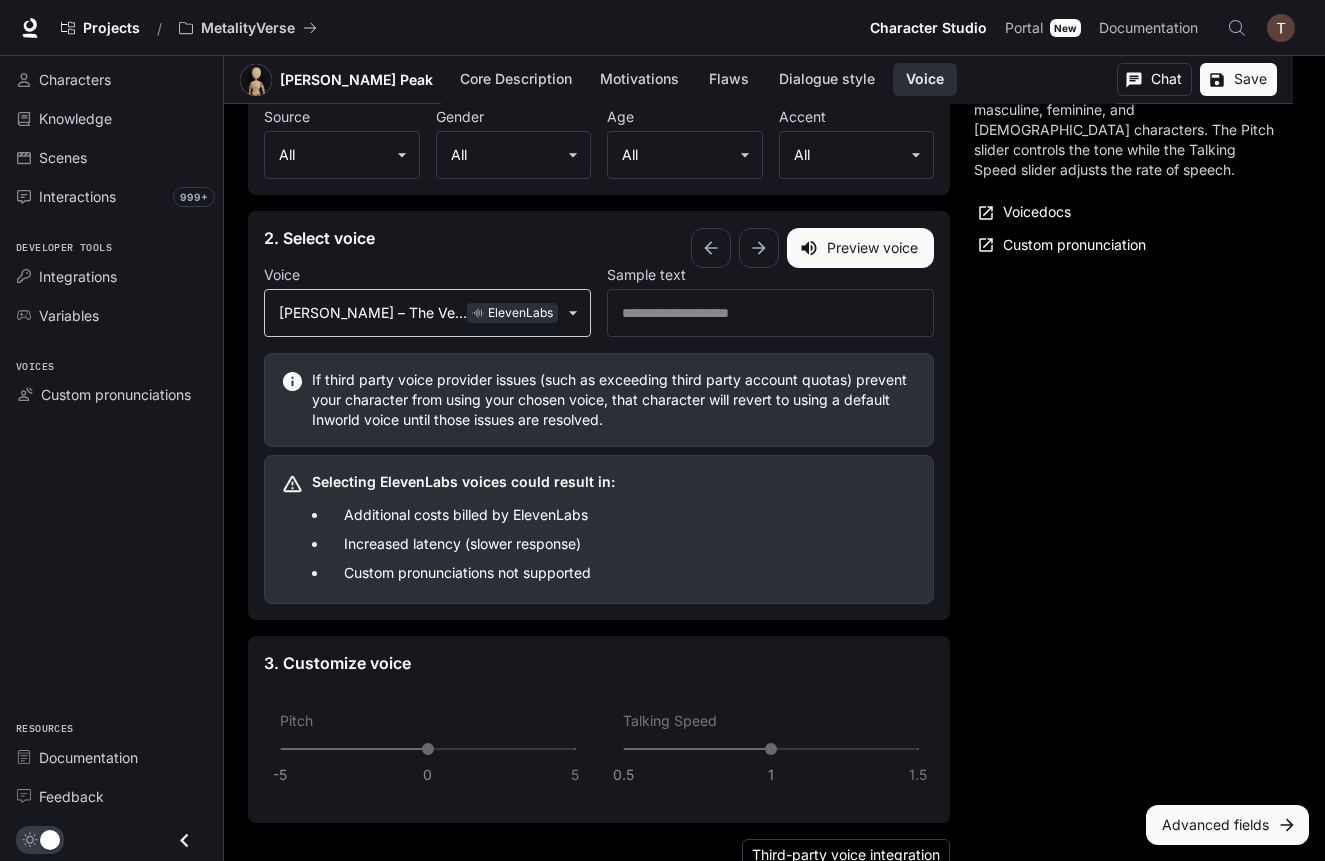 click on "Skip to main content Projects / MetalityVerse Character Studio Character Studio Portal Portal New Documentation Documentation Character studio Portal Characters Knowledge Scenes Interactions 999+ Developer tools Integrations Variables Voices Custom pronunciations Resources Documentation Feedback Section Voice [PERSON_NAME] Peak Core Description Motivations Flaws Dialogue style Voice Chat Save Edit [PERSON_NAME] Peak Athletic Performance Coach Edit Details Chat Save Enable narrated actions Enable narrated actions Pronouns he/him/his Alternate names - Age Middle adulthood Basic Advanced Core Description * ​ Core Description is your character's foundation. Include their backstory, circumstances, and behaviors or rules. Core Description  tutorial Core Description  docs Motivations * ​ Motivations are what drives the character. Motivations  tutorial Motivations  docs Flaws * ​ Flaws address shortcomings and fears. Flaws  tutorial Flaws  docs Dialogue style Preset Custom Dialogue style Commanding ​ Custom dialogue style * -5" at bounding box center (662, -600) 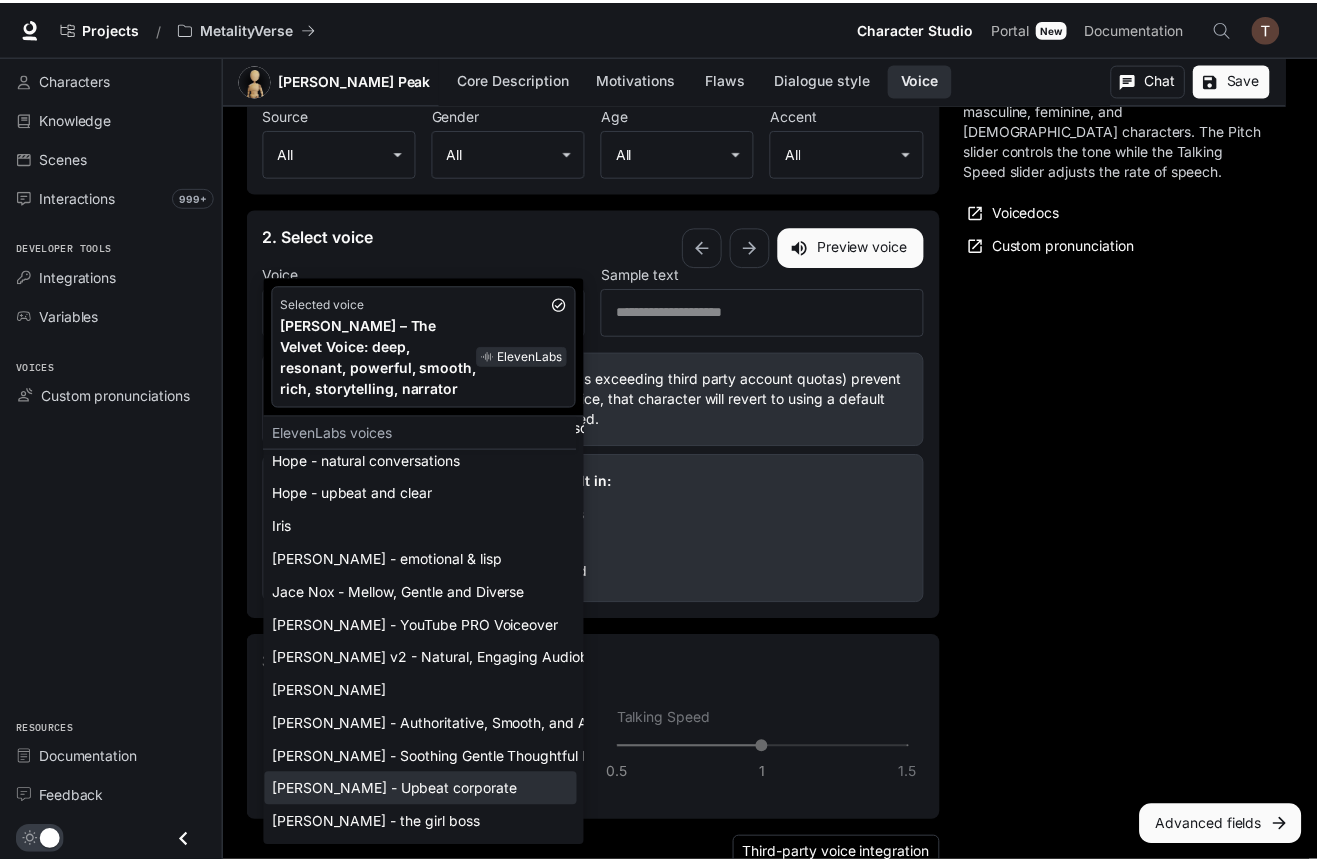 scroll, scrollTop: 2185, scrollLeft: 9, axis: both 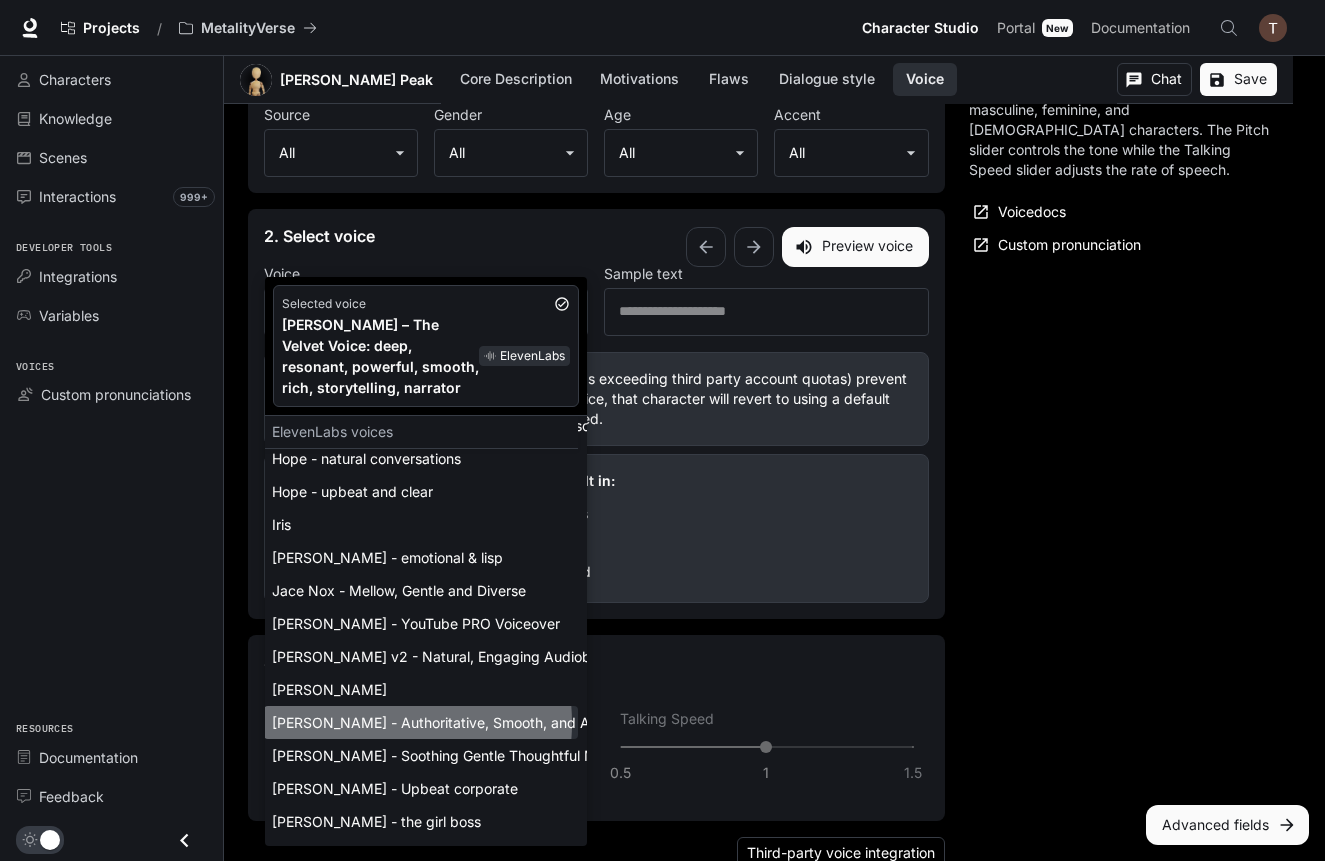 click on "[PERSON_NAME] - Authoritative, Smooth, and Approachable" at bounding box center (421, 722) 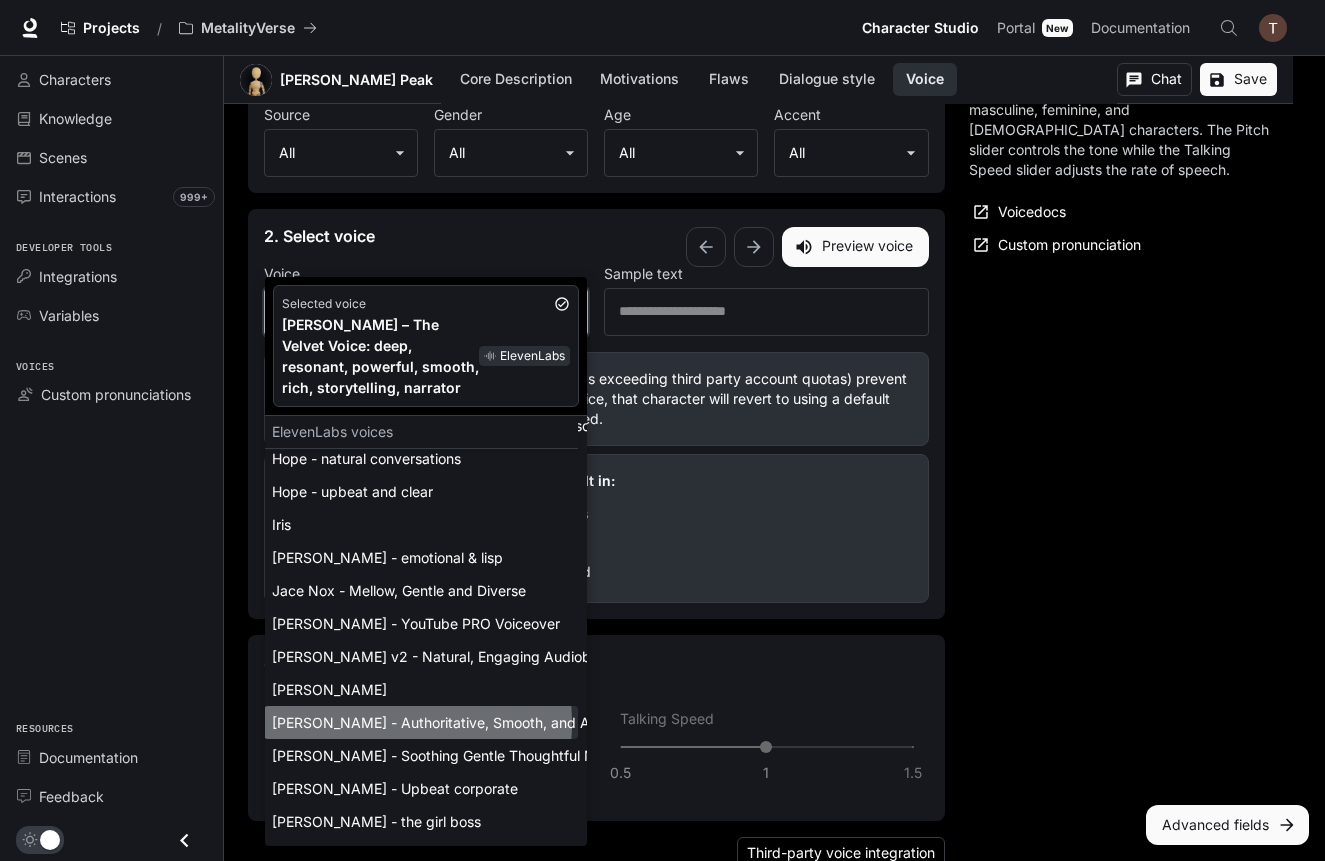 type on "**********" 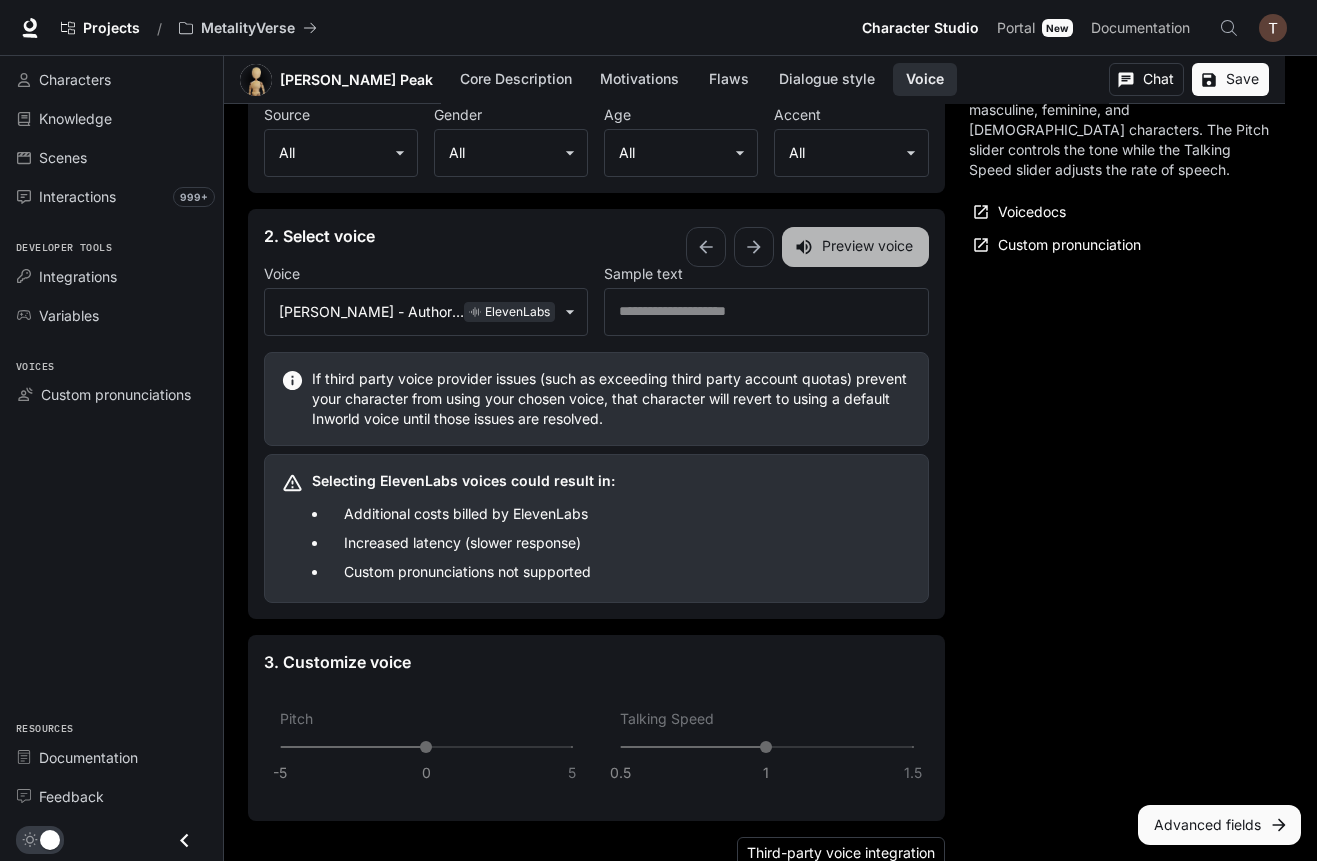 click on "Preview voice" at bounding box center [855, 247] 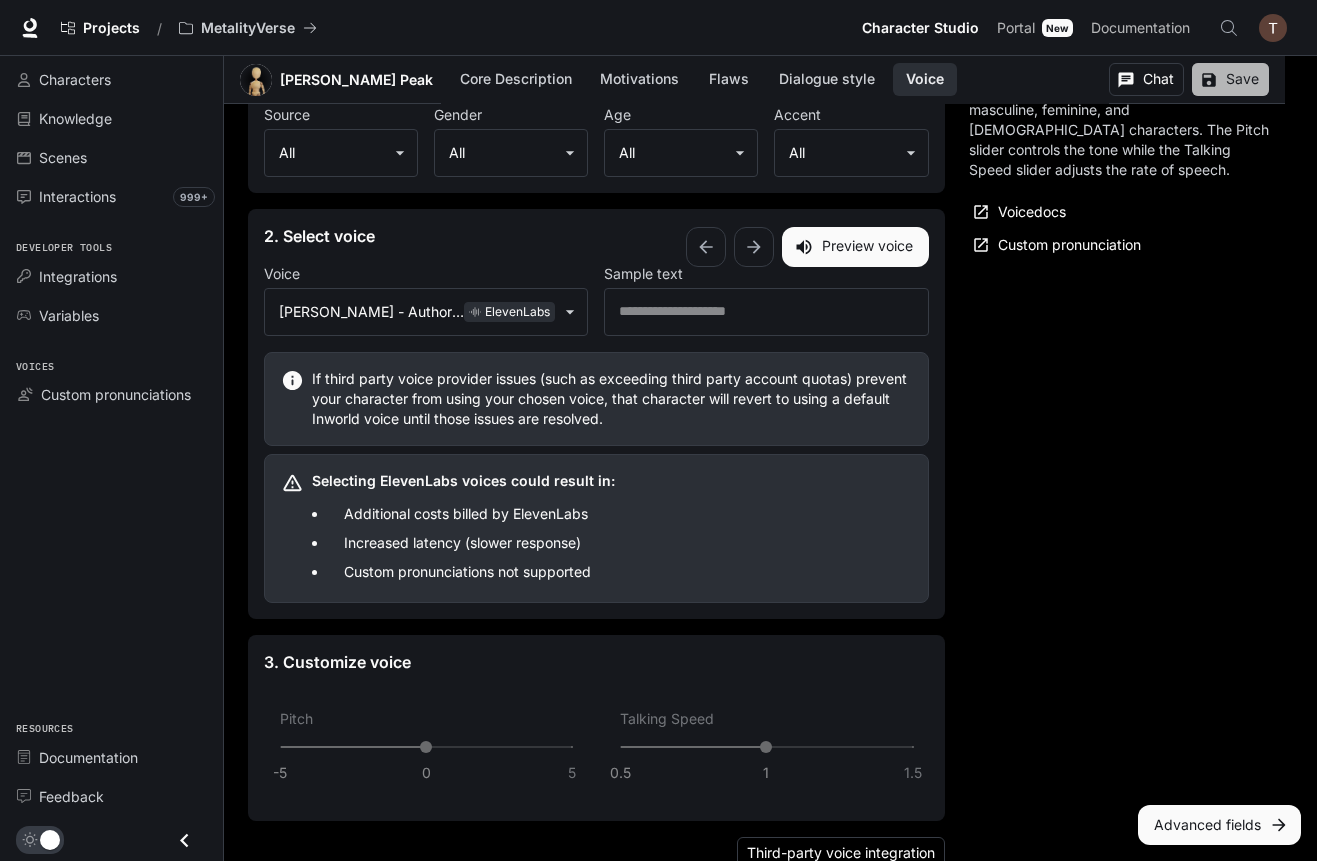 click on "Save" at bounding box center [1230, 79] 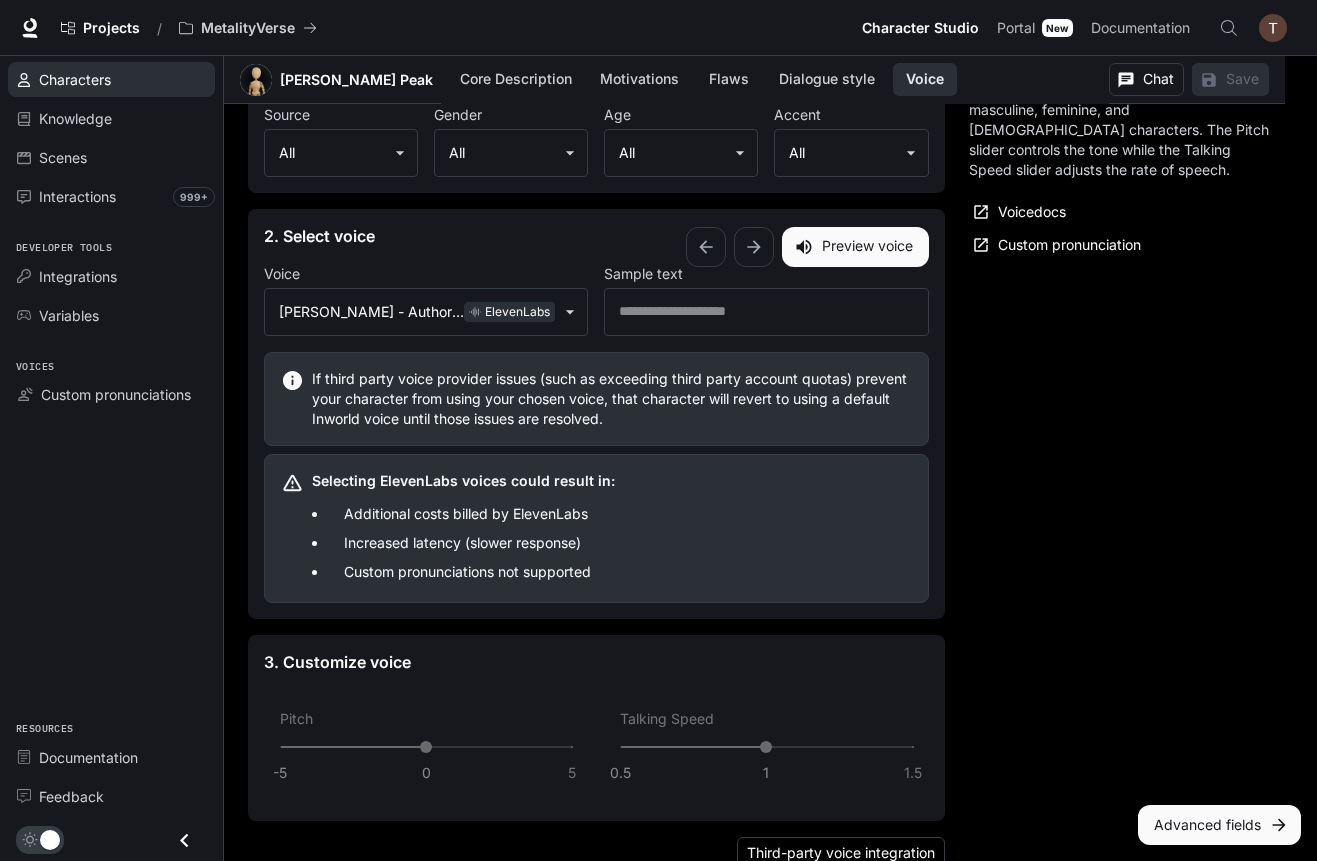 click on "Characters" at bounding box center (75, 79) 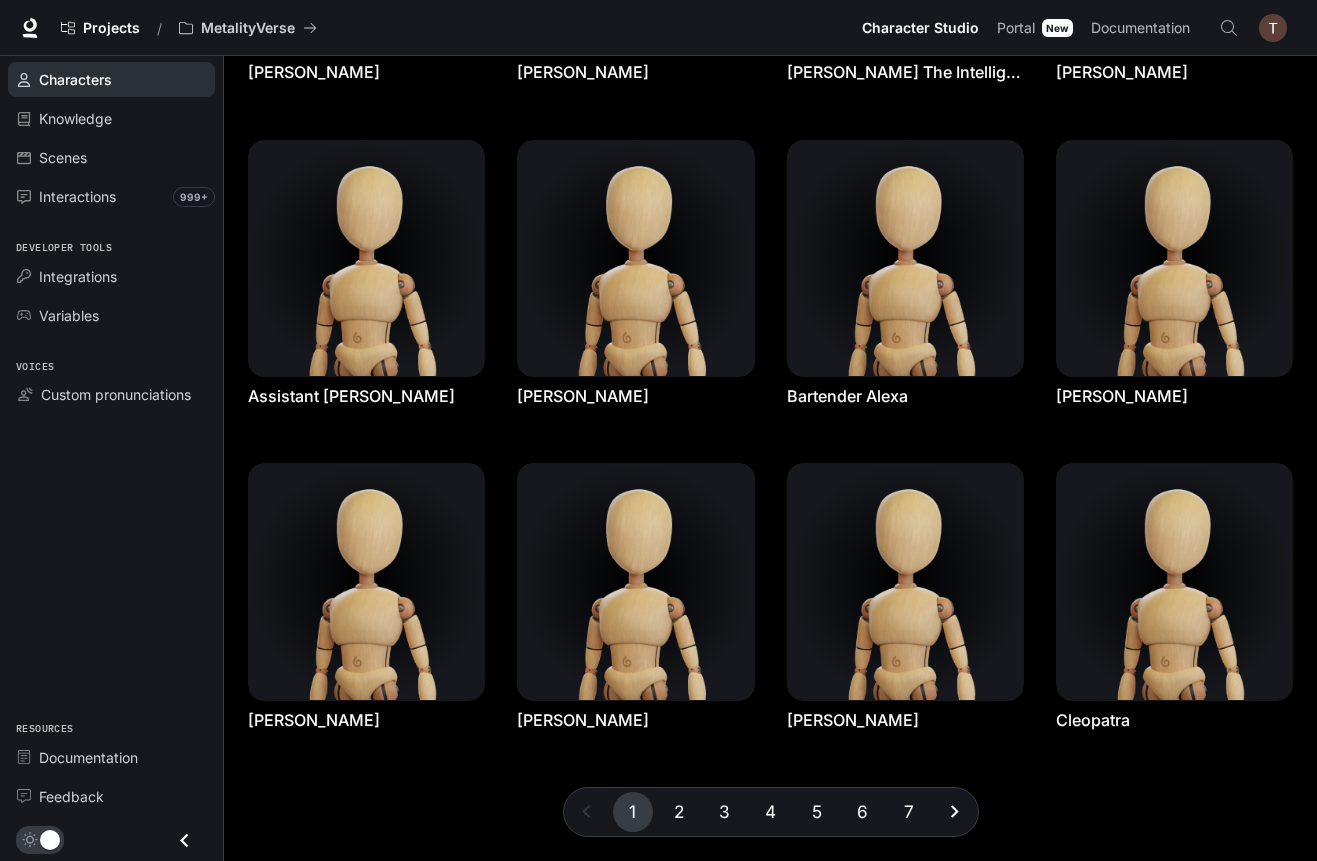 scroll, scrollTop: 320, scrollLeft: 0, axis: vertical 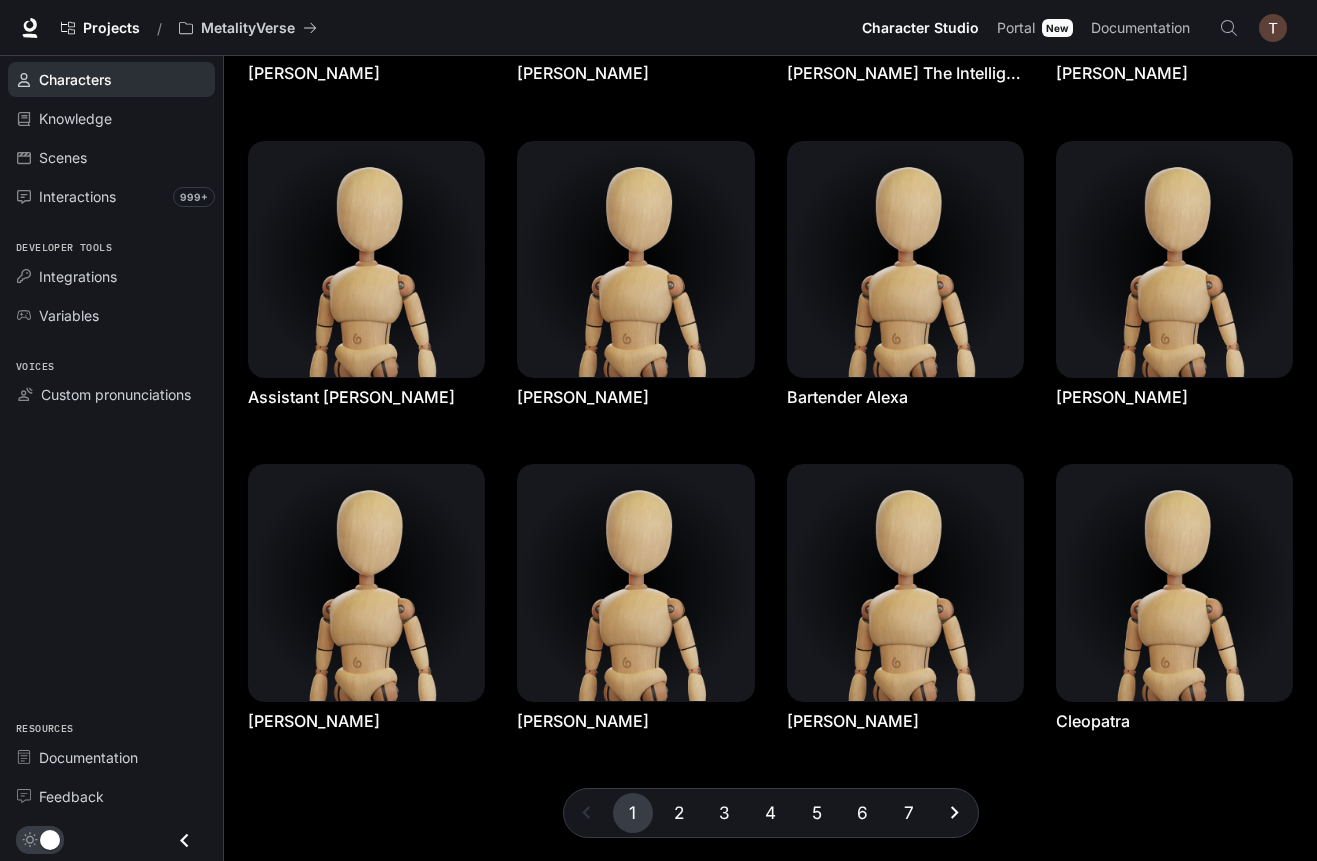 click on "6" at bounding box center [863, 813] 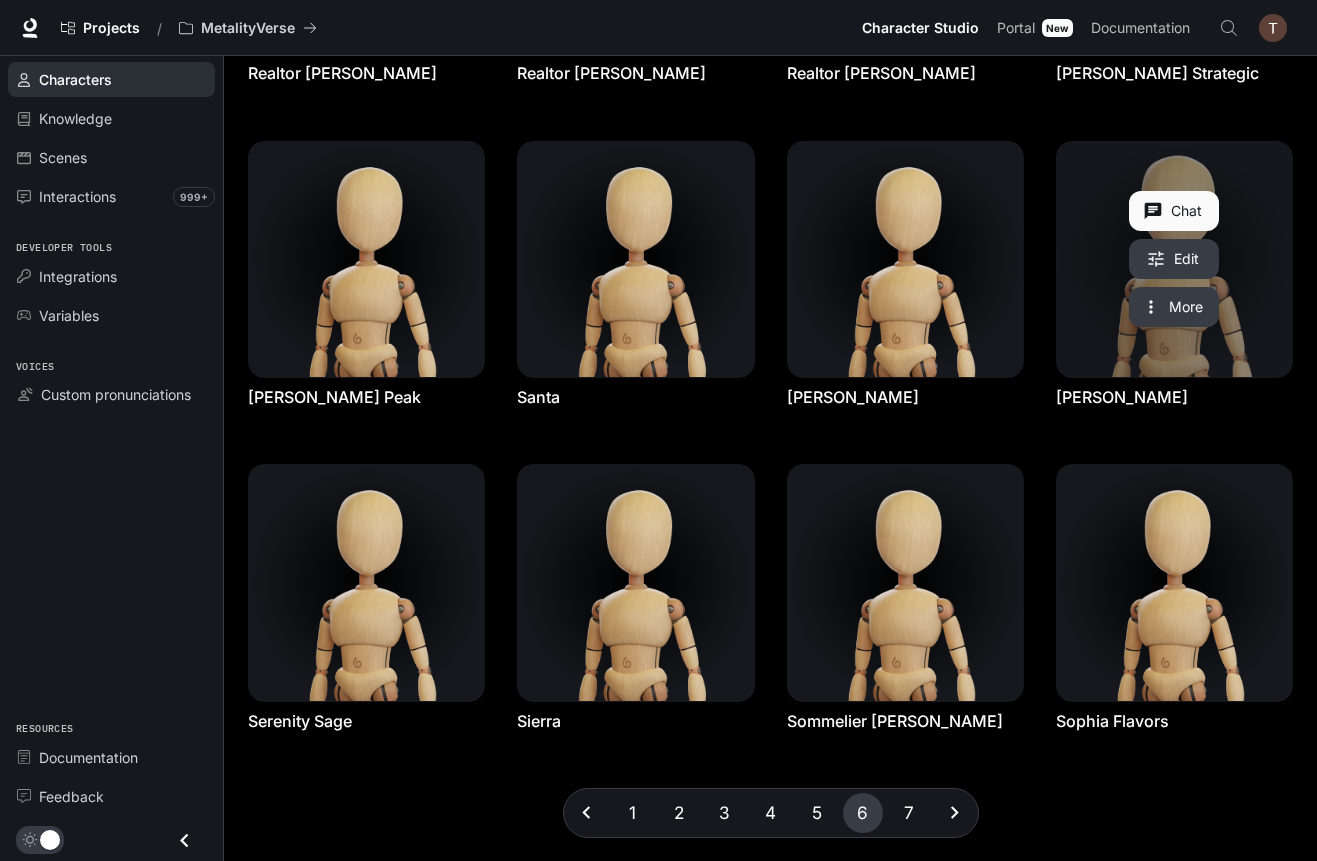 click at bounding box center (1174, 259) 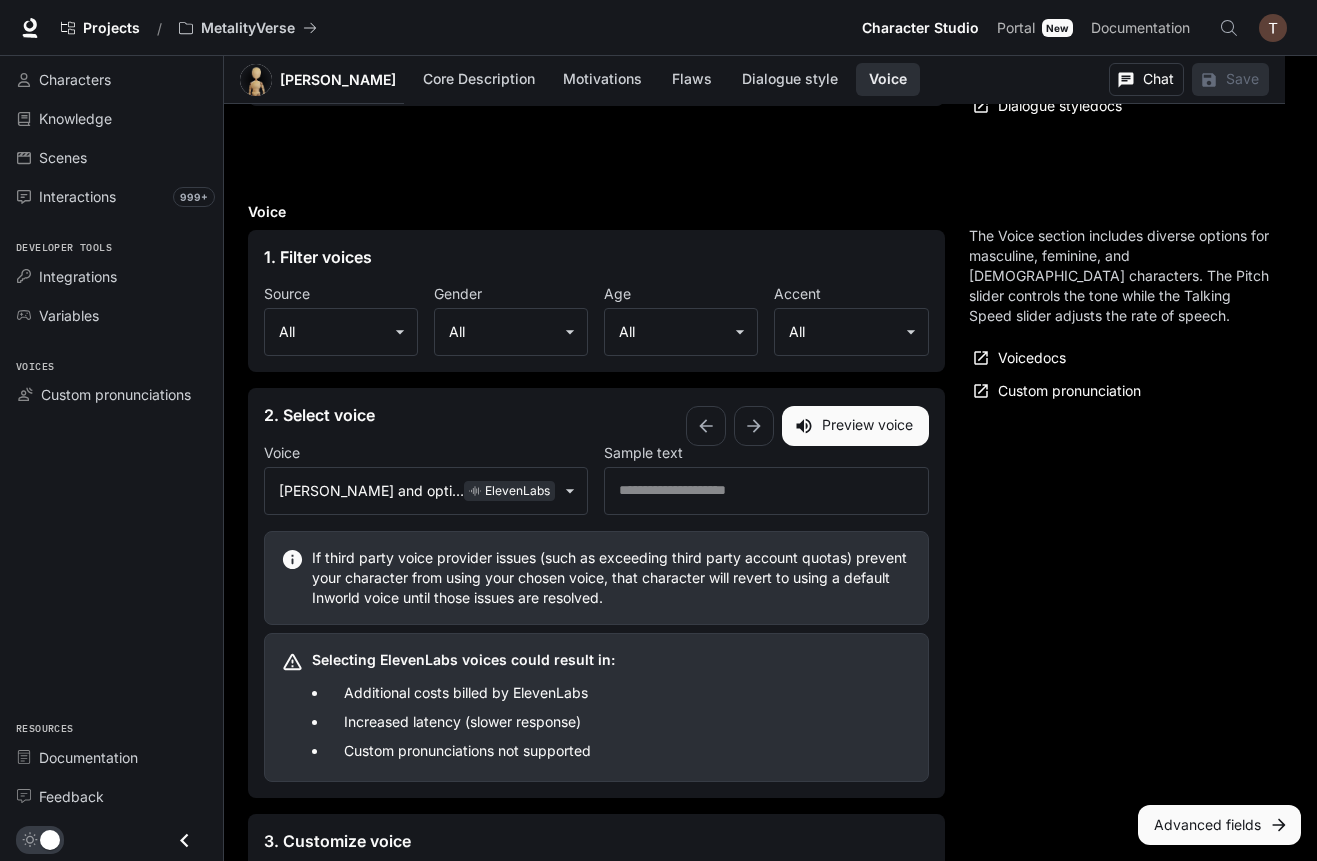 scroll, scrollTop: 2053, scrollLeft: 0, axis: vertical 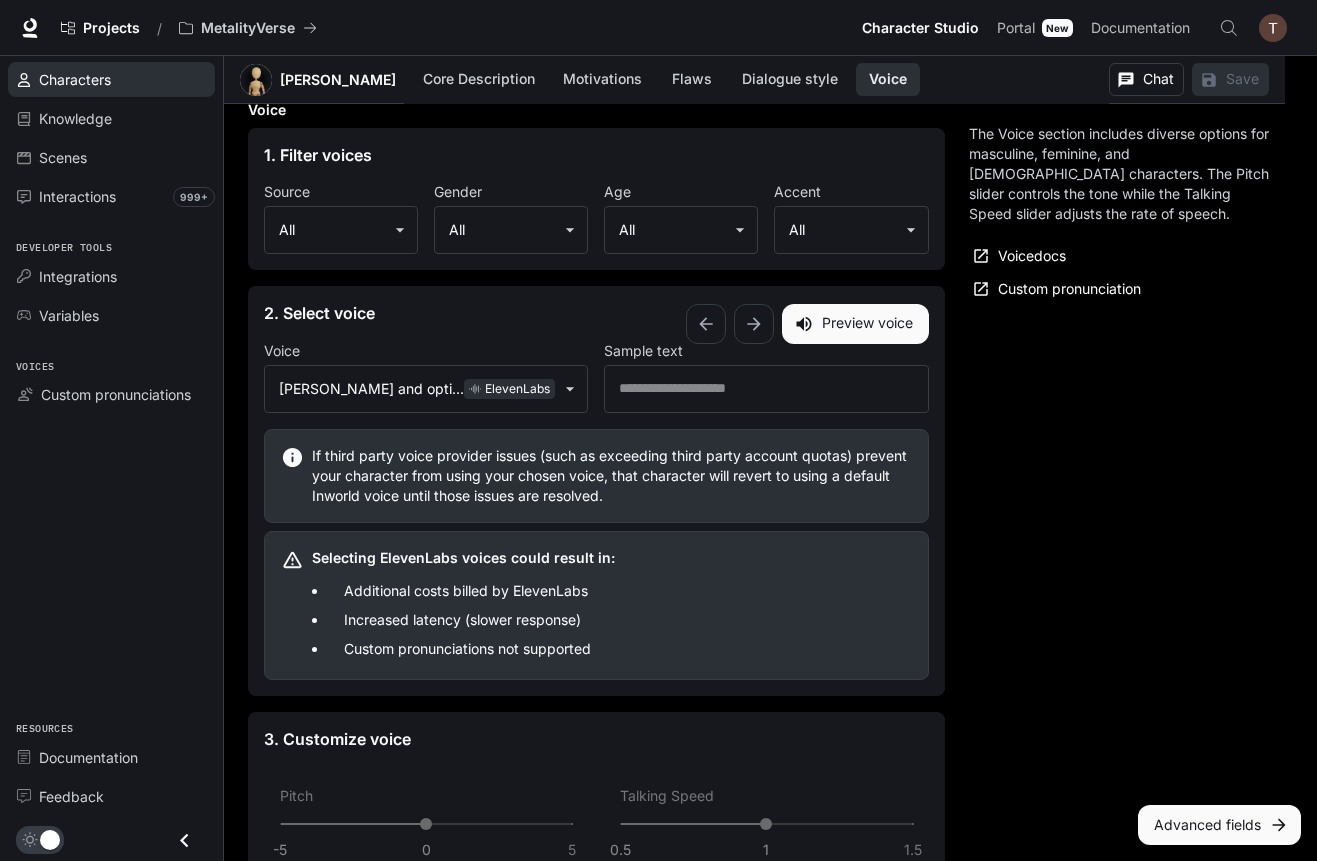 click on "Characters" at bounding box center [75, 79] 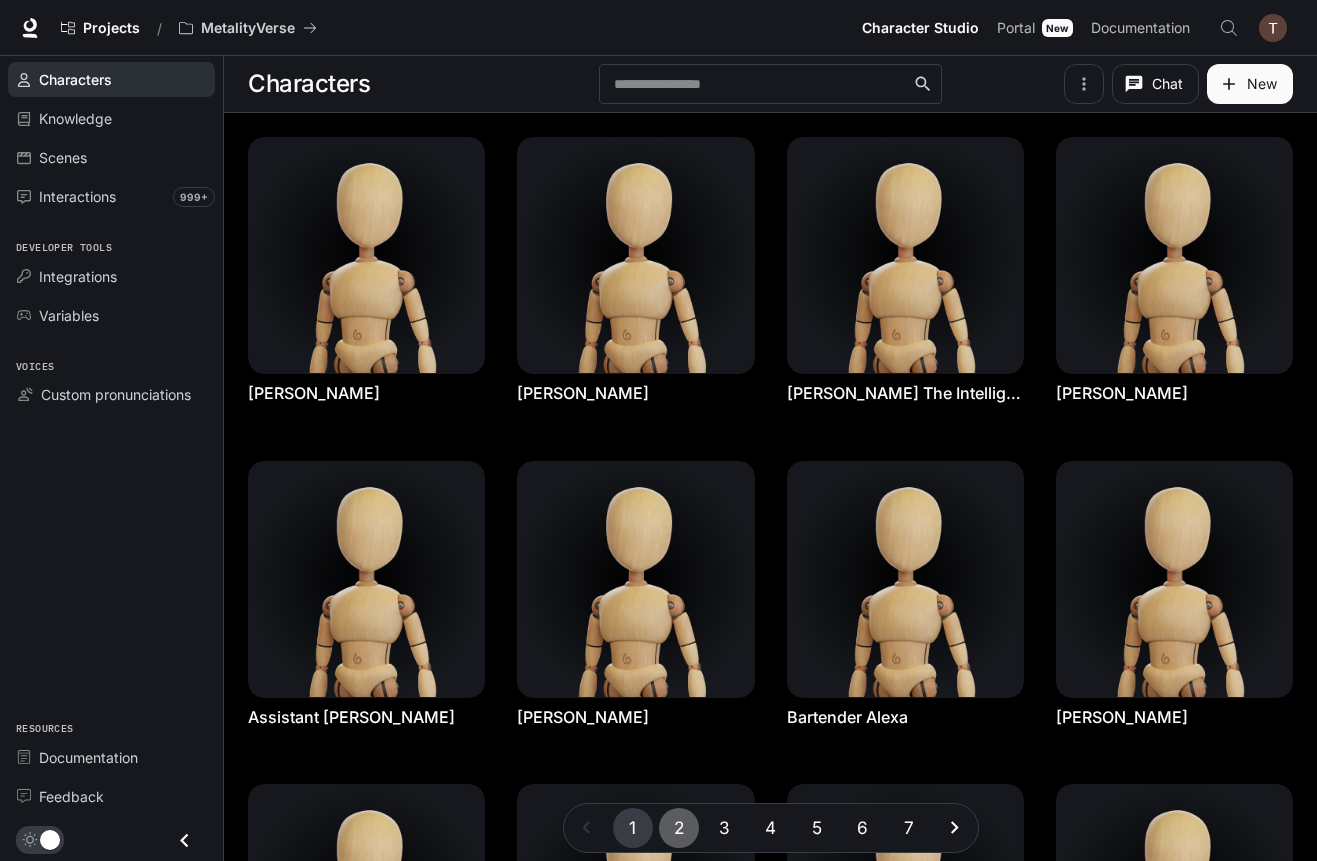click on "2" at bounding box center [679, 828] 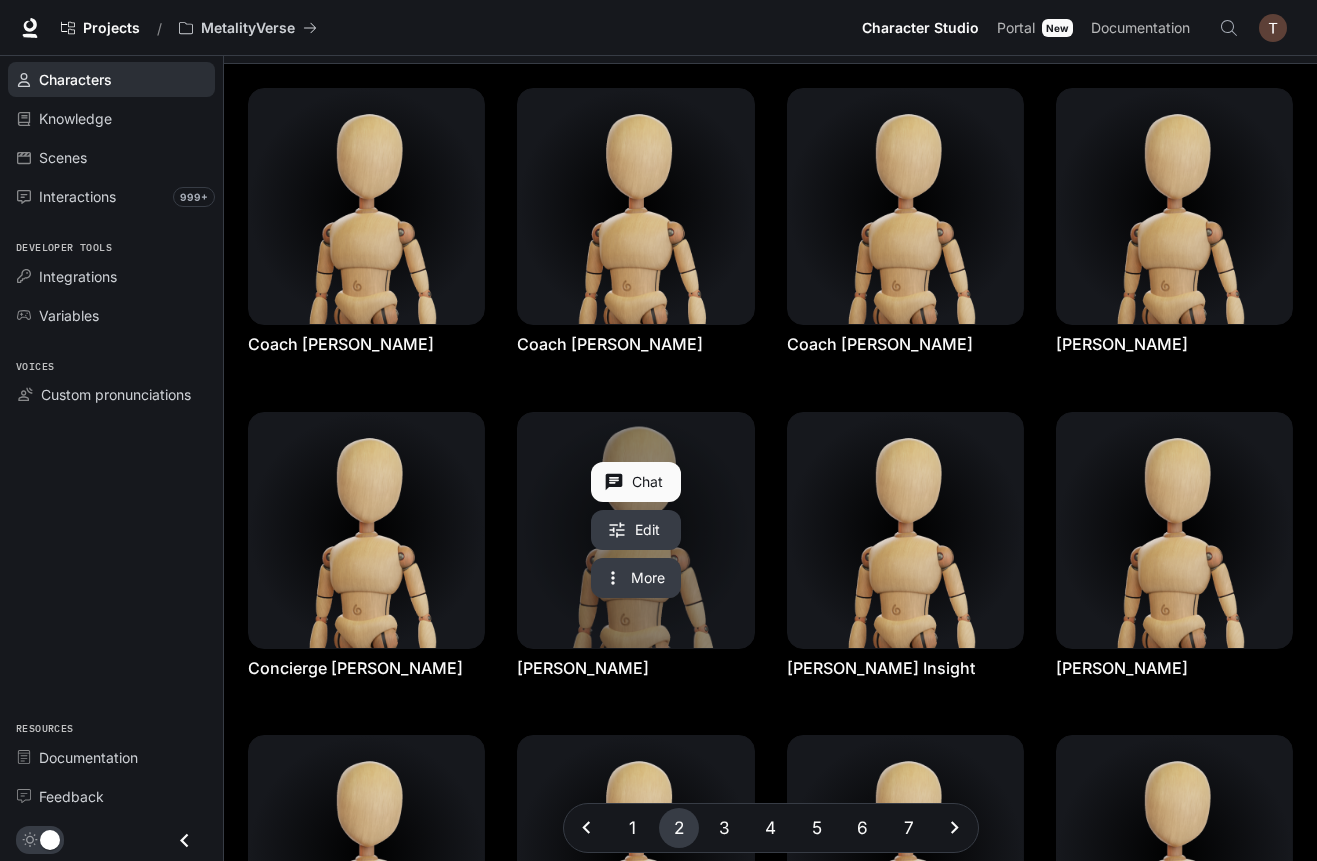 scroll, scrollTop: 52, scrollLeft: 0, axis: vertical 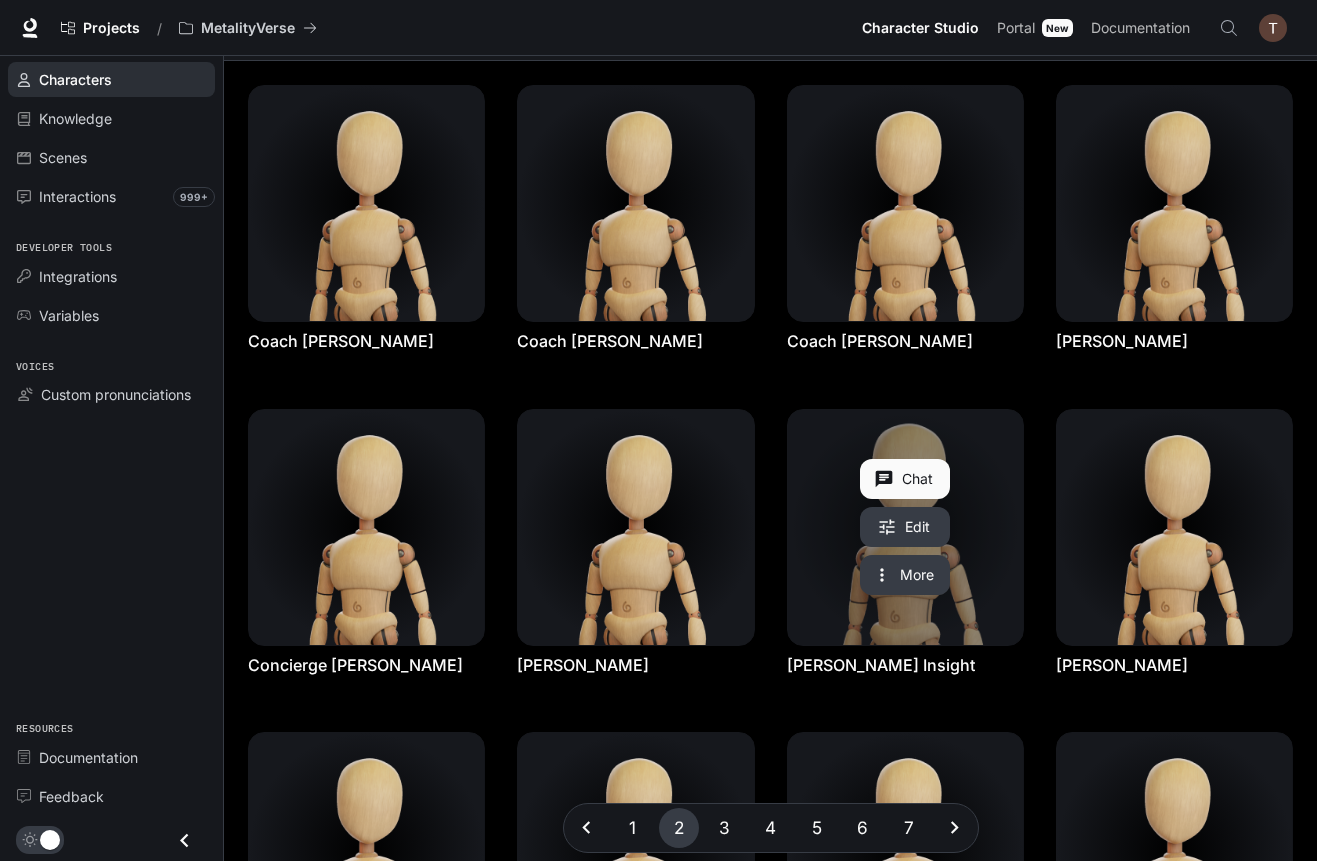 click at bounding box center (905, 527) 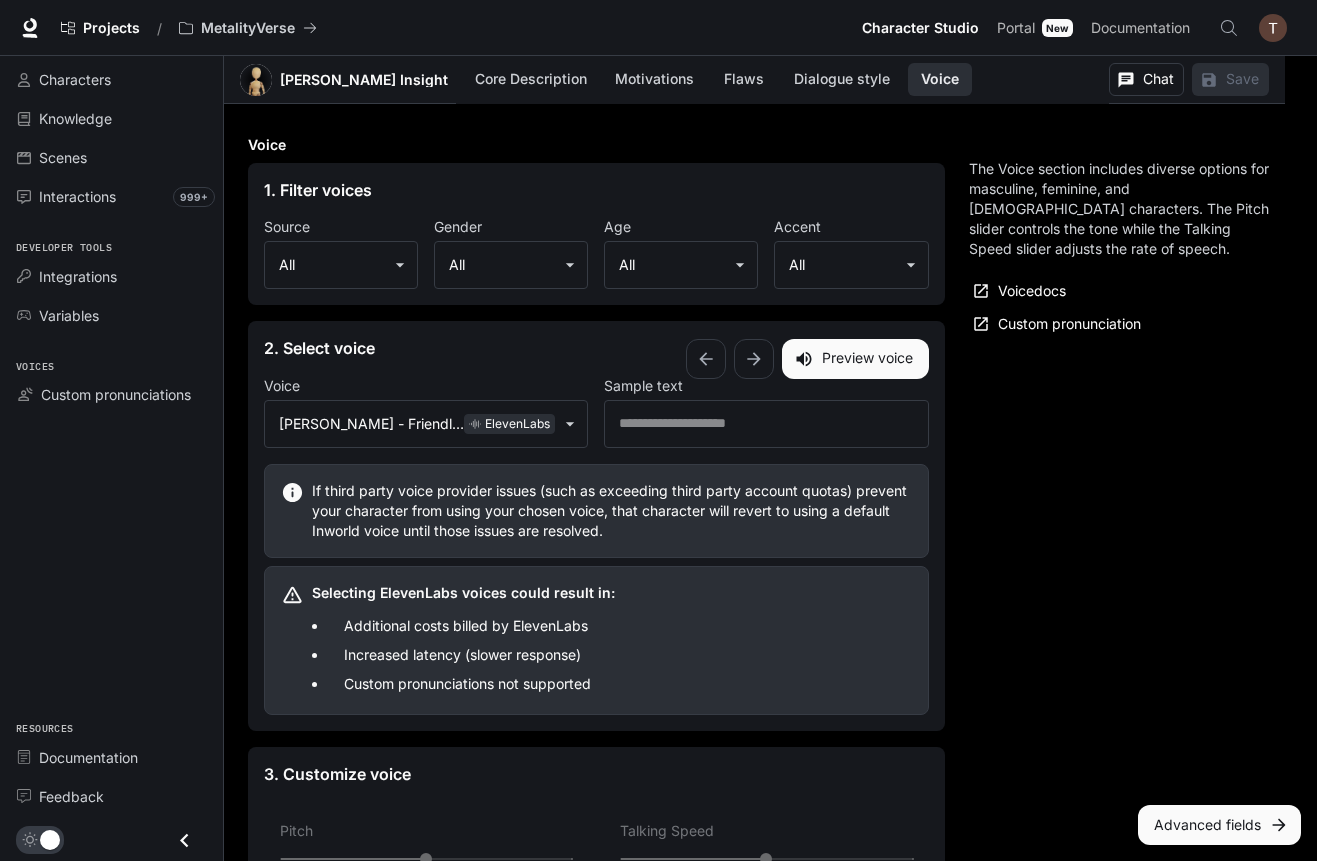 scroll, scrollTop: 2039, scrollLeft: 0, axis: vertical 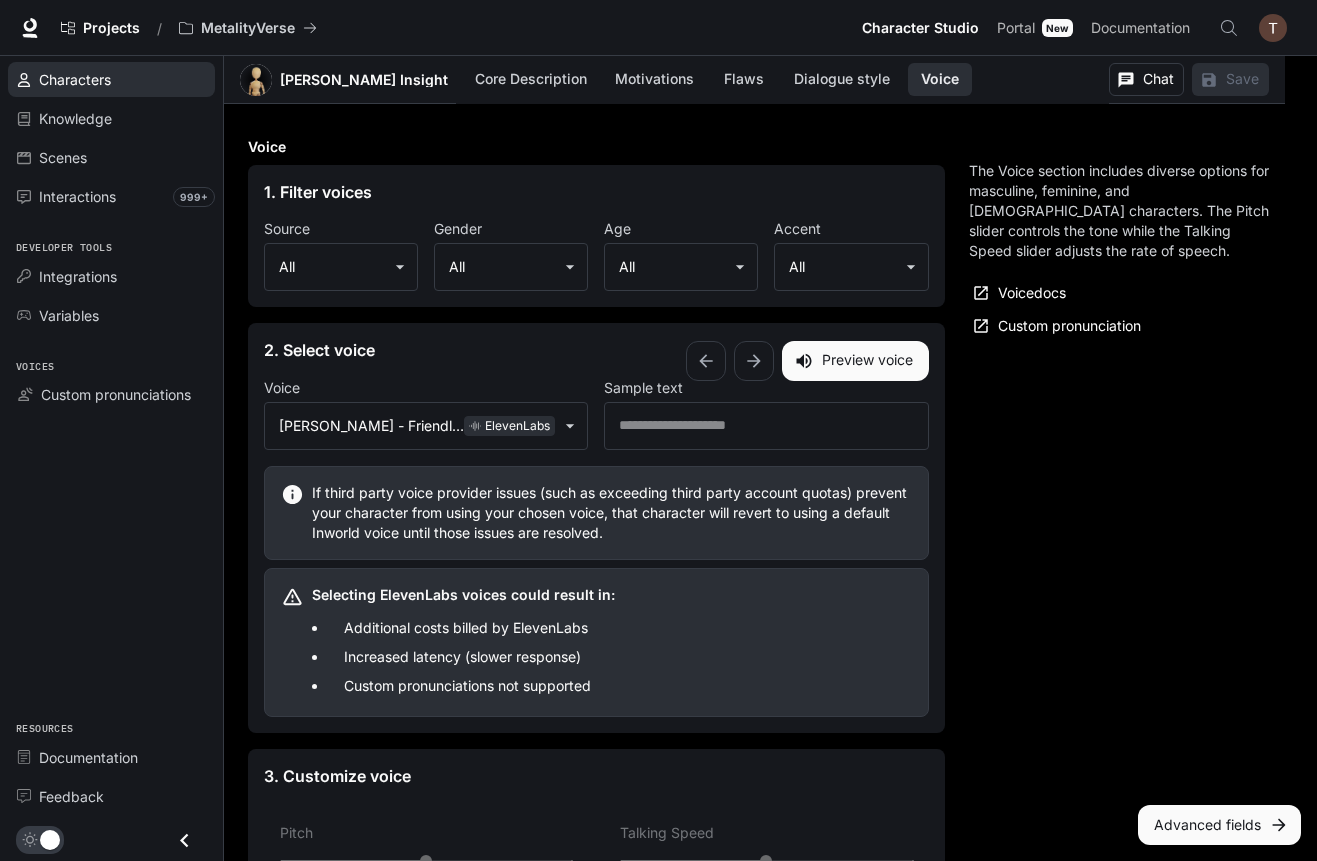 click on "Characters" at bounding box center (75, 79) 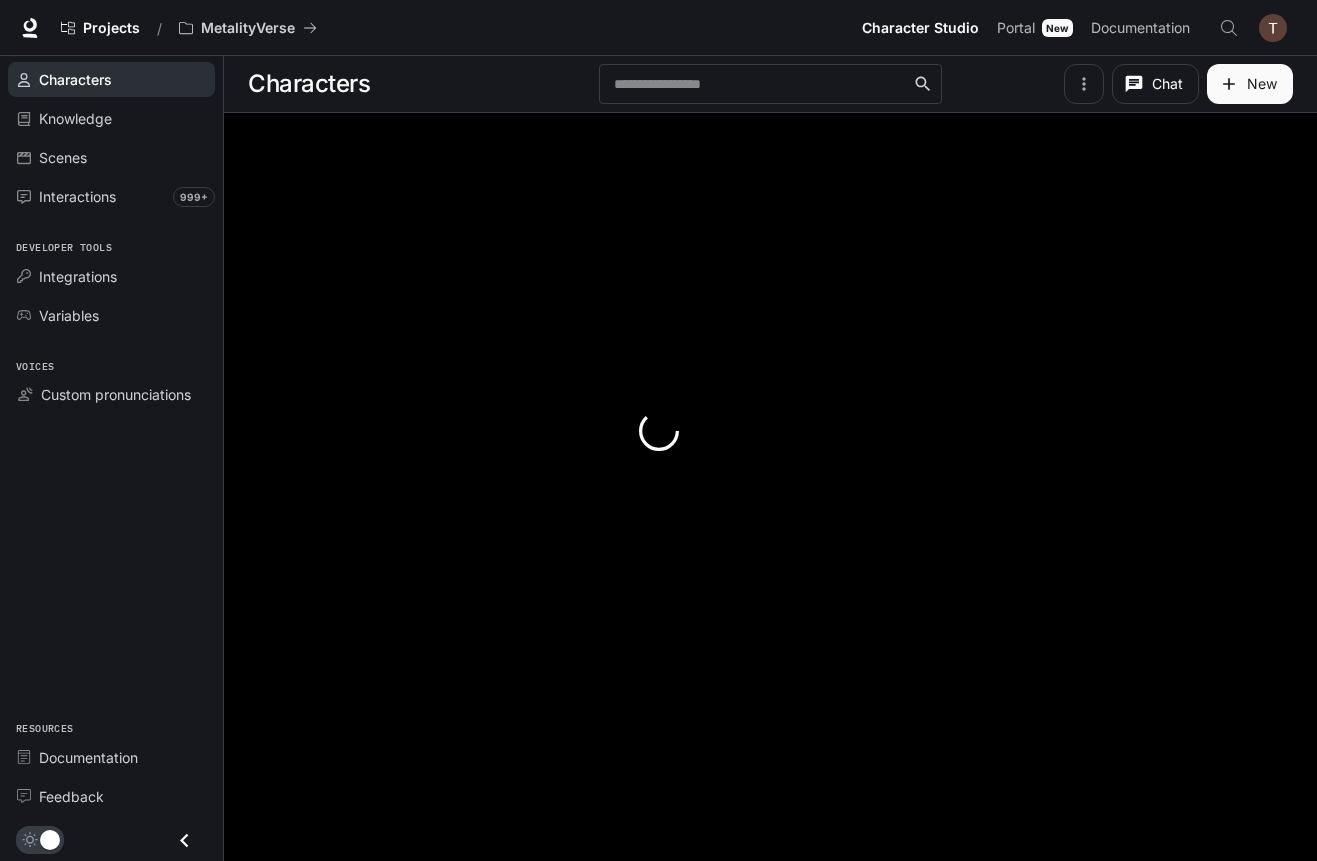 scroll, scrollTop: 0, scrollLeft: 0, axis: both 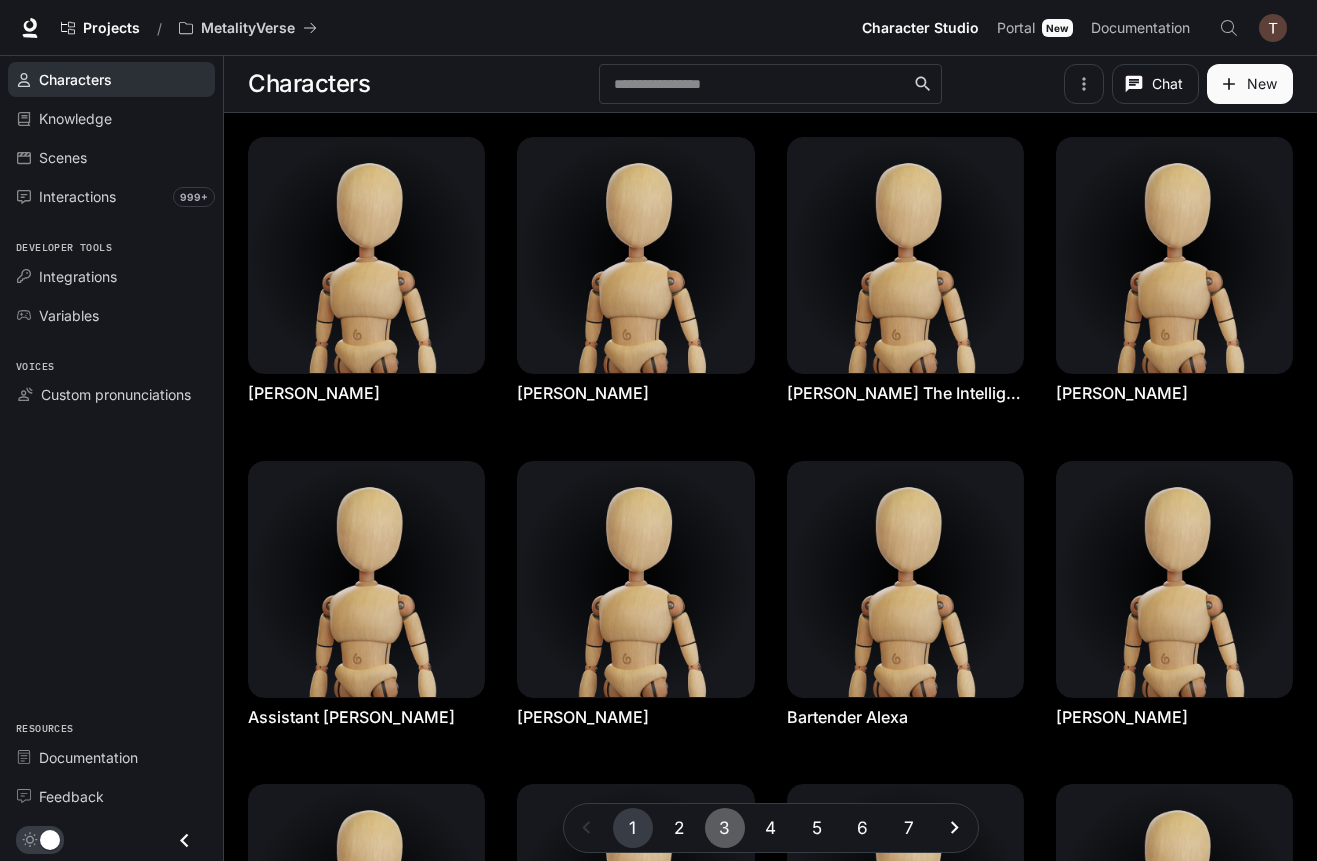 click on "3" at bounding box center (725, 828) 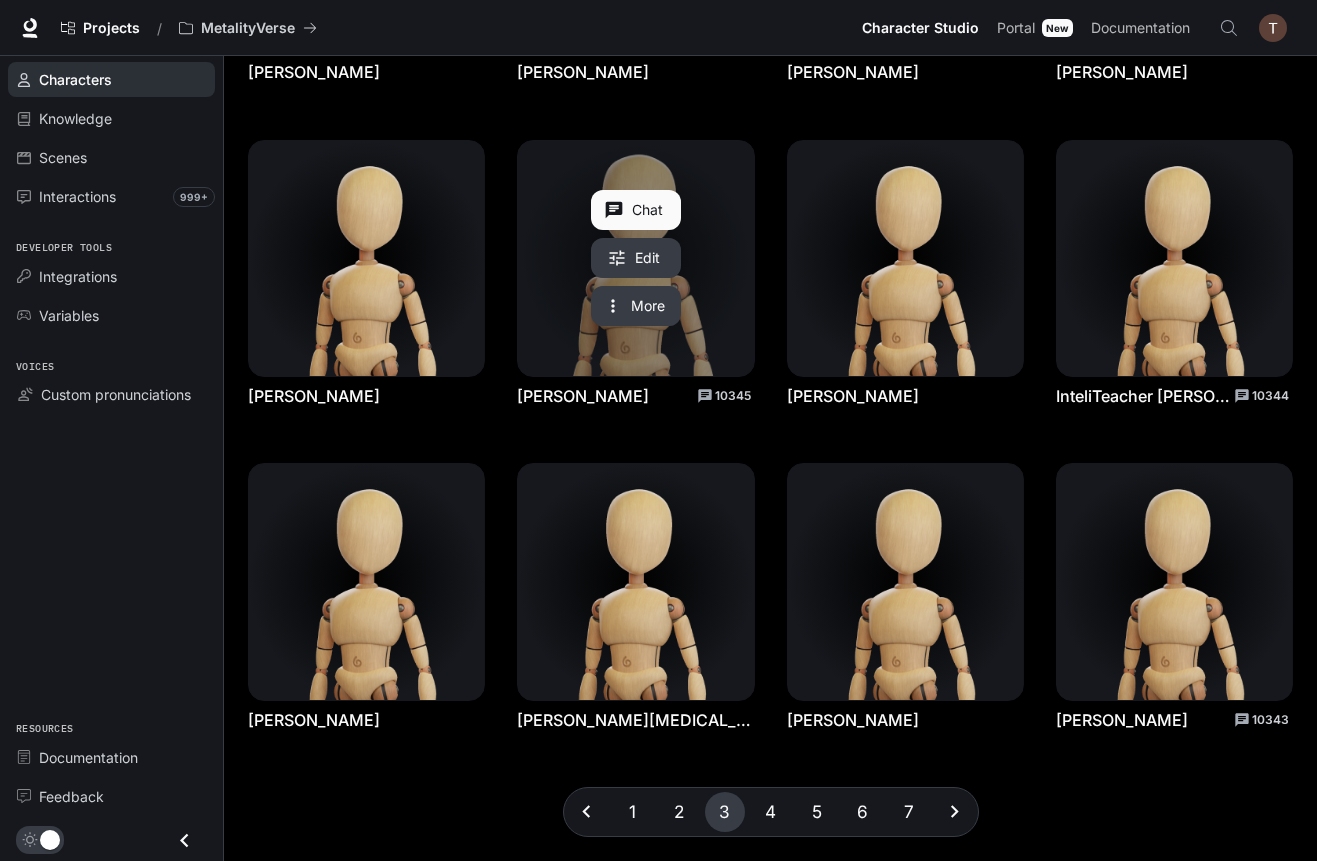 scroll, scrollTop: 320, scrollLeft: 0, axis: vertical 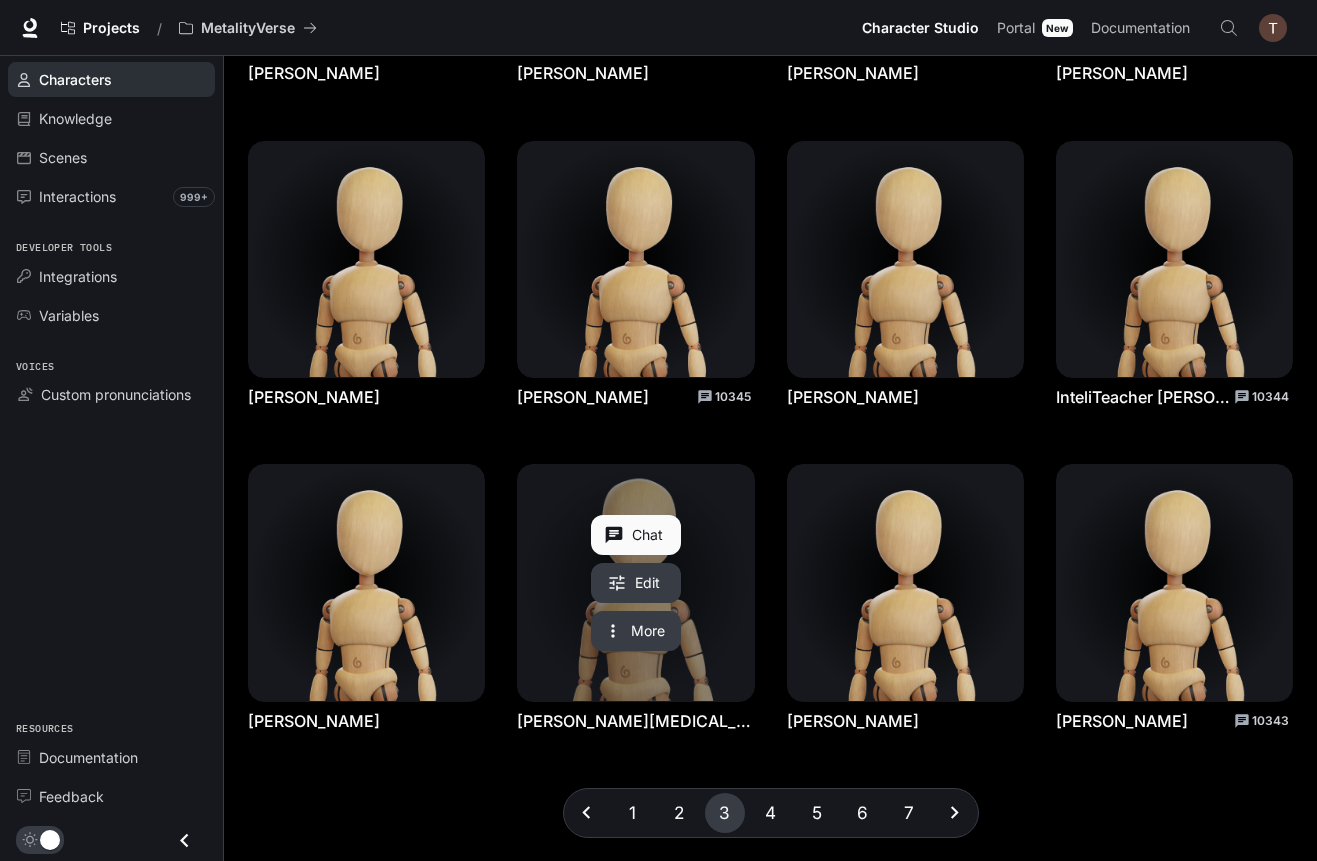 click at bounding box center (635, 582) 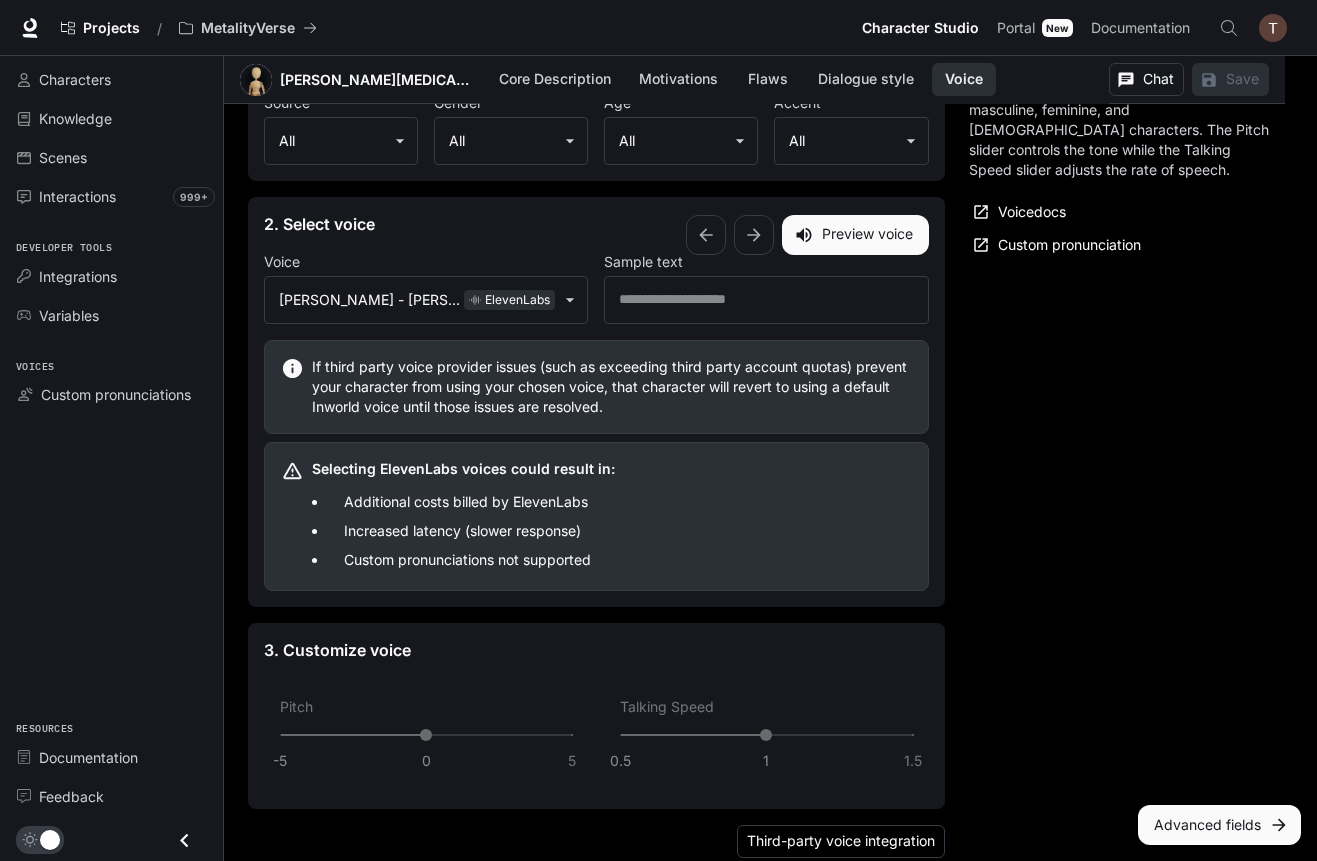 scroll, scrollTop: 2238, scrollLeft: 0, axis: vertical 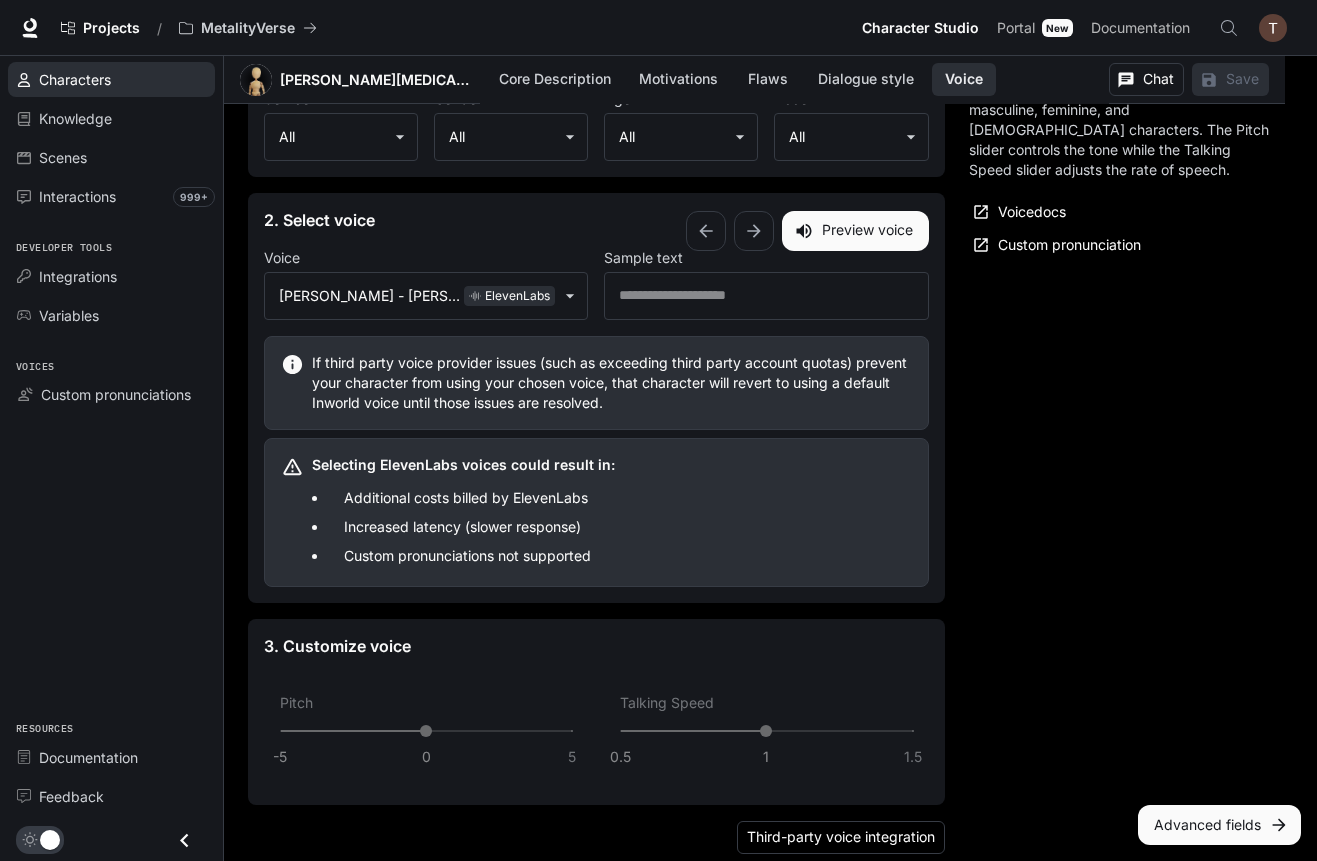 click on "Characters" at bounding box center [75, 79] 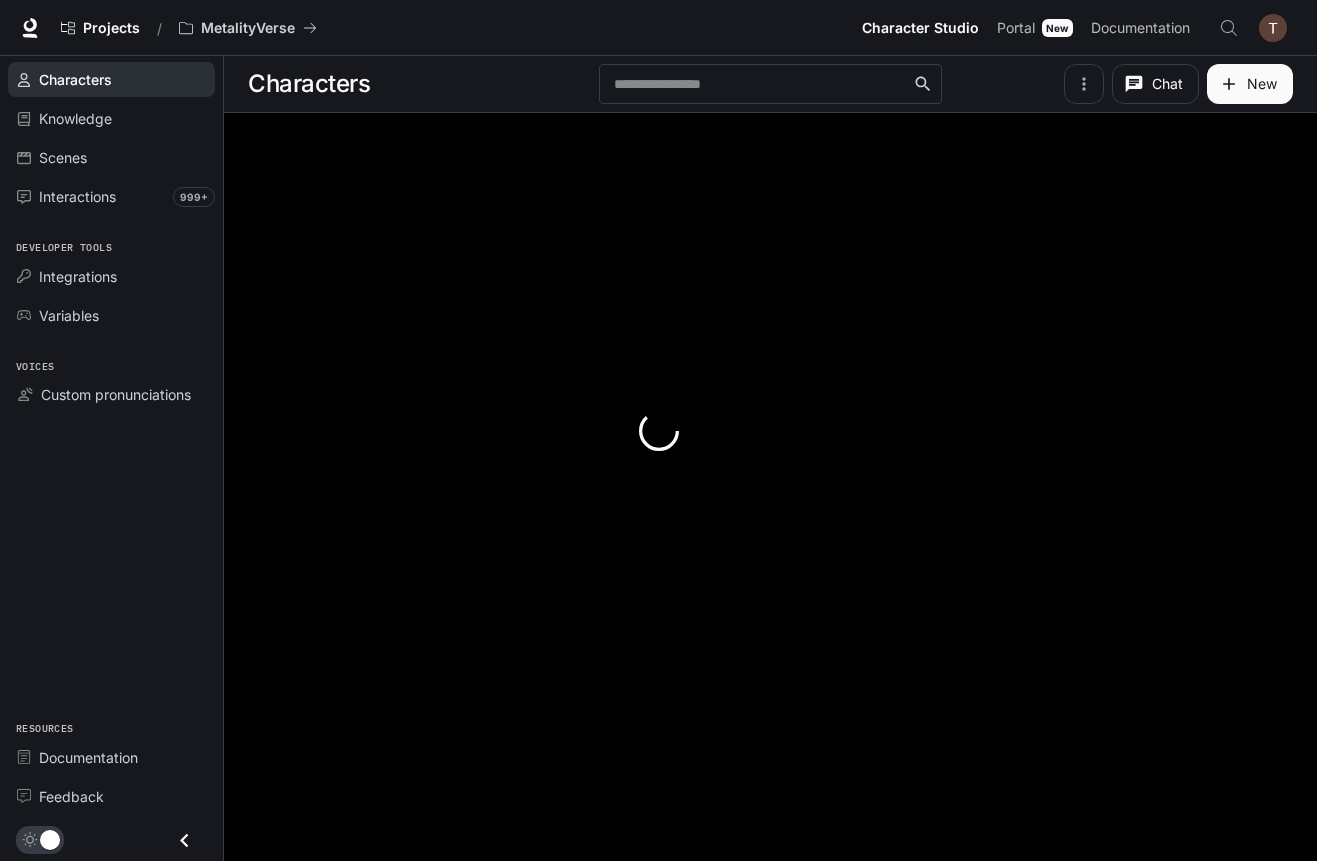 scroll, scrollTop: 0, scrollLeft: 0, axis: both 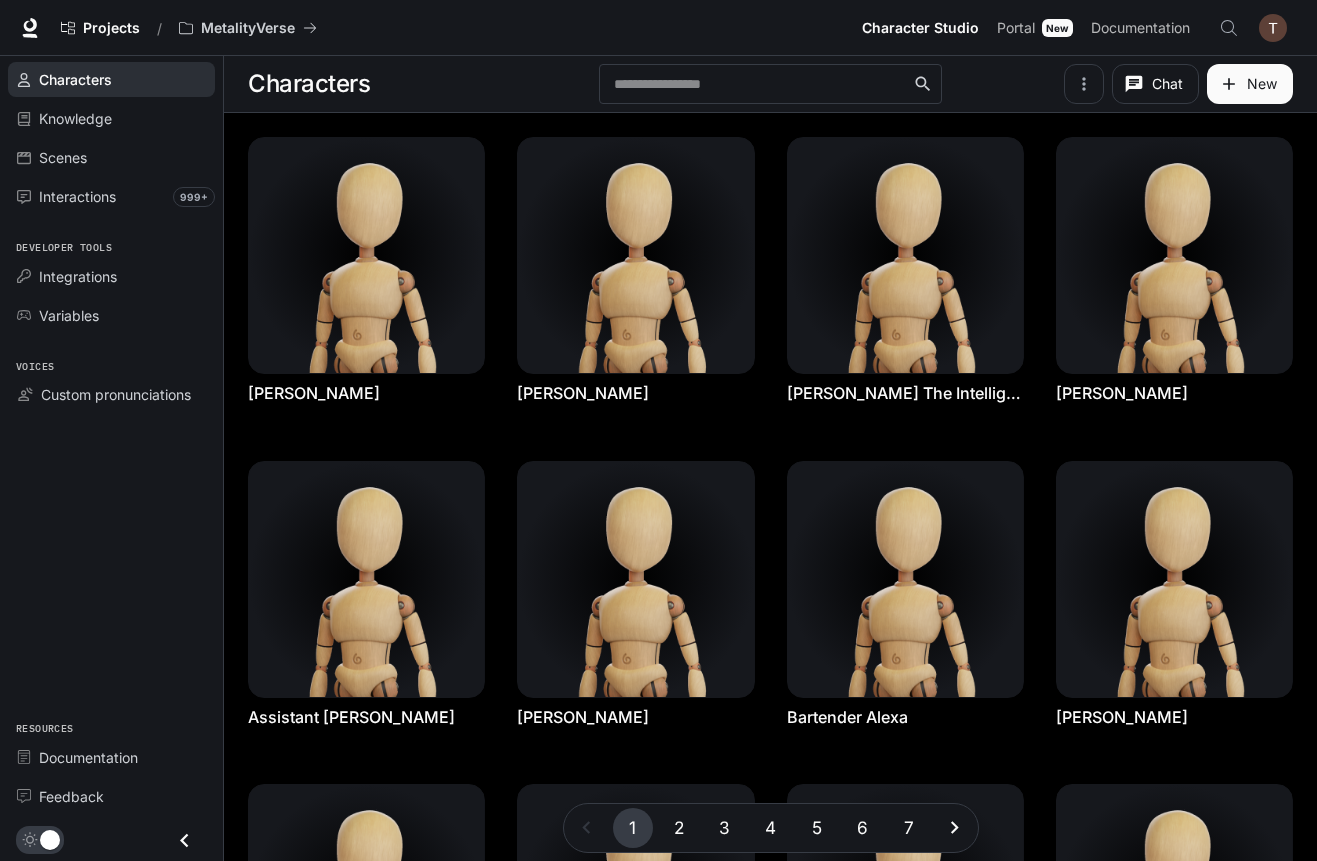 click on "2" at bounding box center (679, 828) 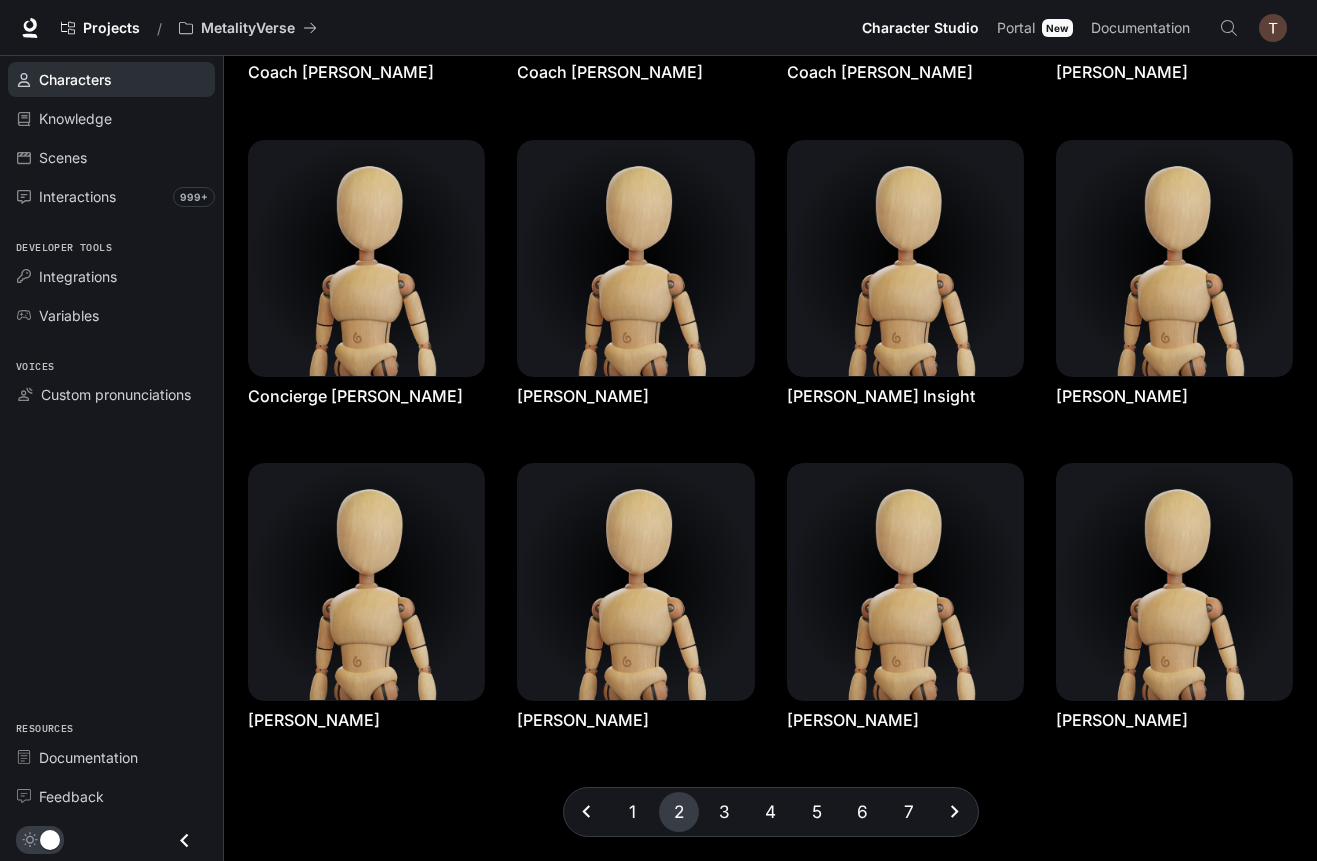 scroll, scrollTop: 320, scrollLeft: 0, axis: vertical 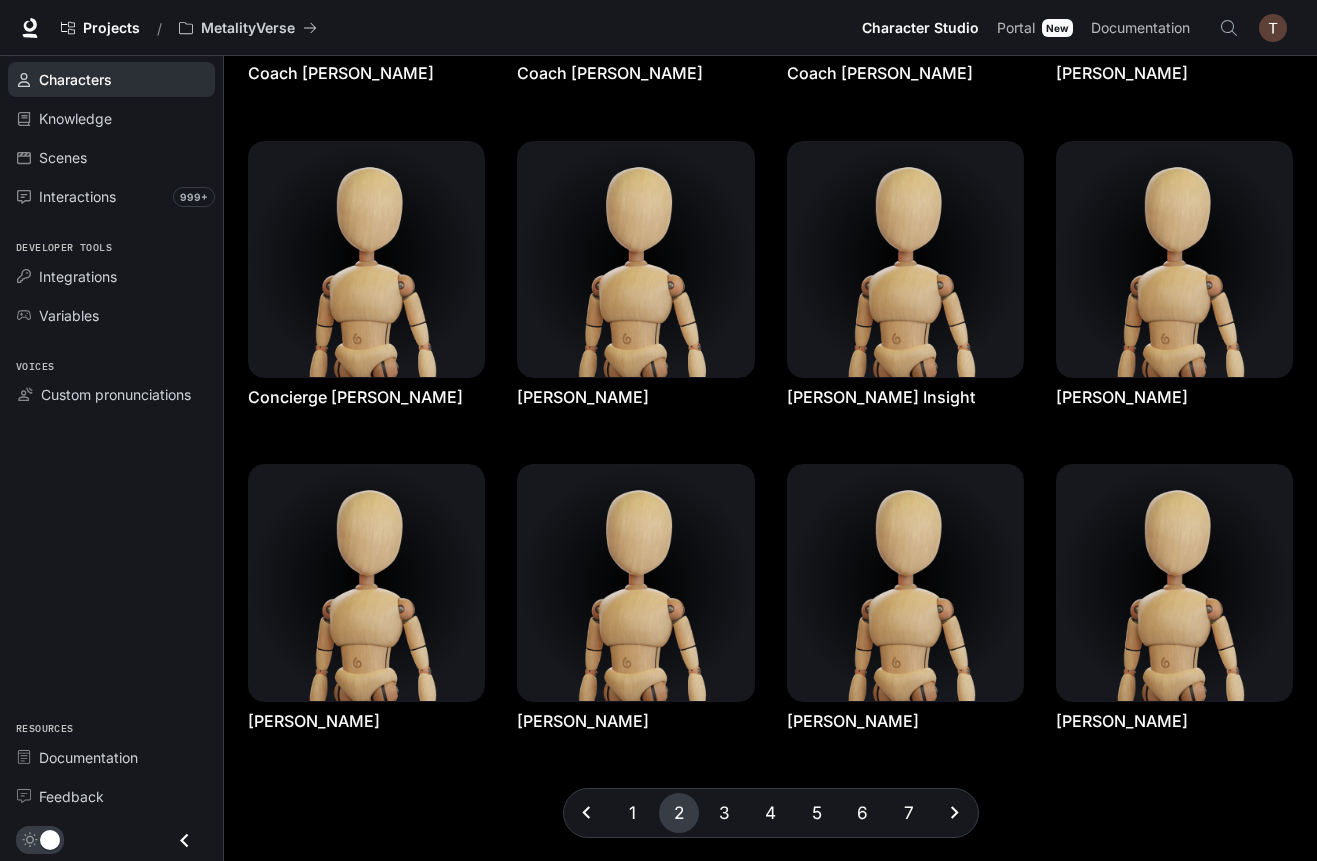 click on "3" at bounding box center (725, 813) 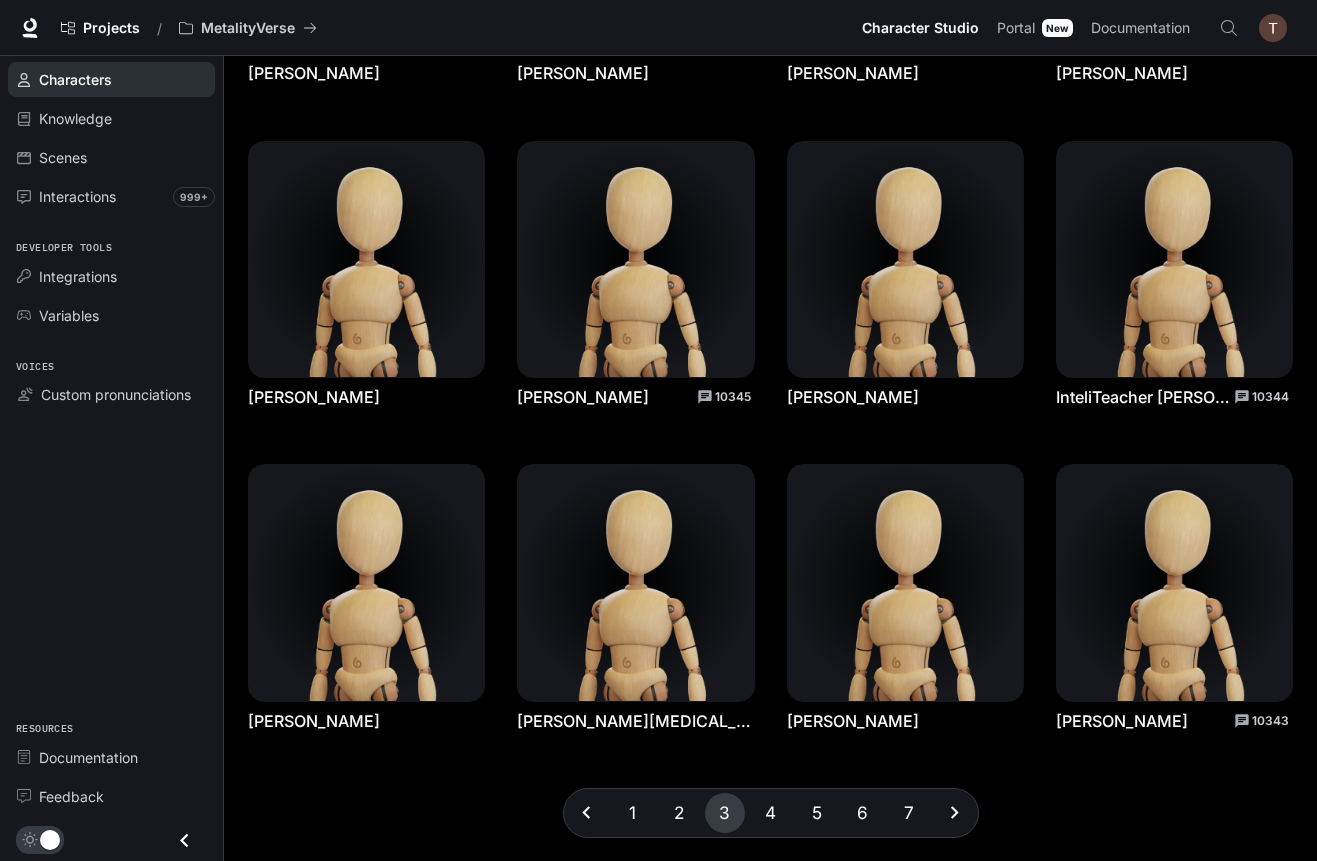 click on "4" at bounding box center (771, 813) 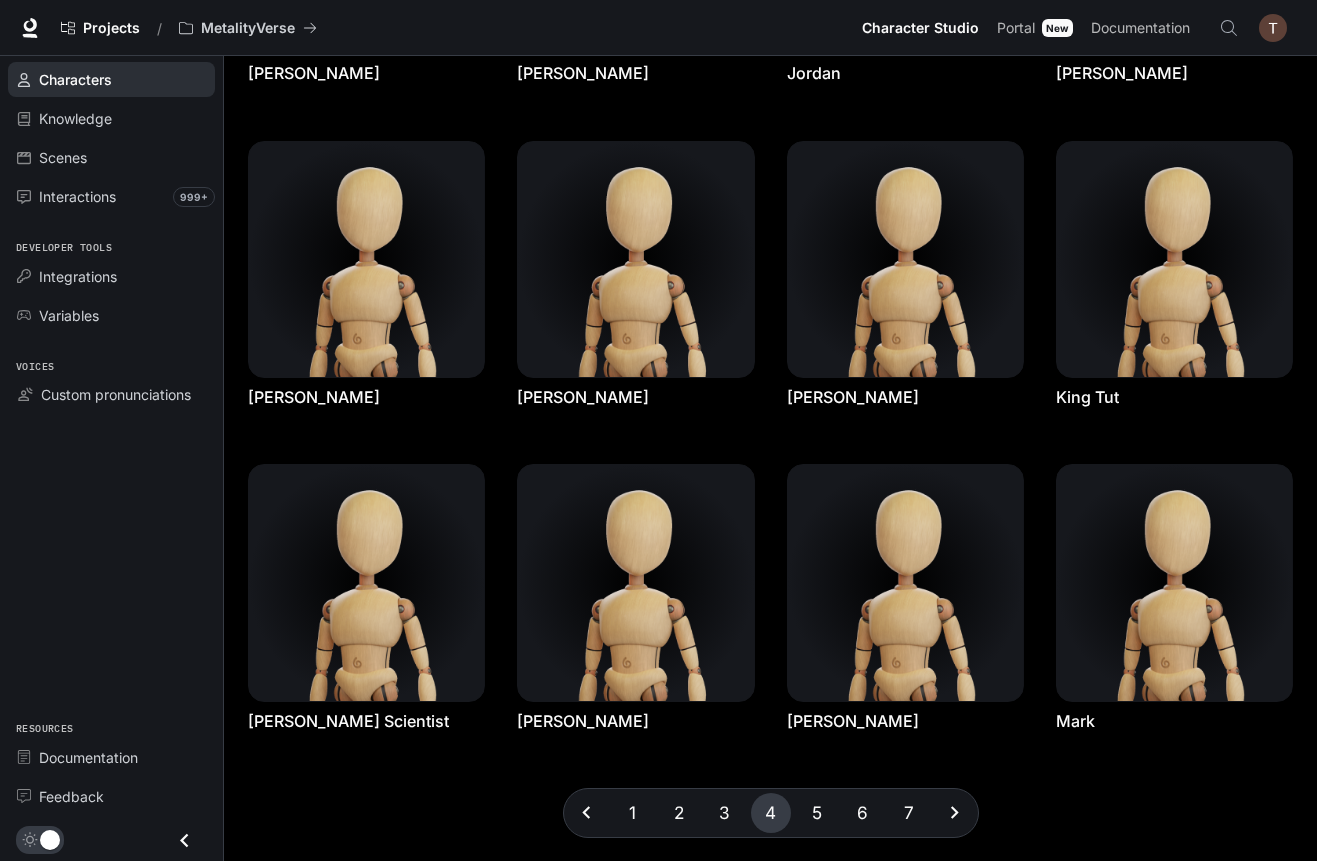 click on "5" at bounding box center [817, 813] 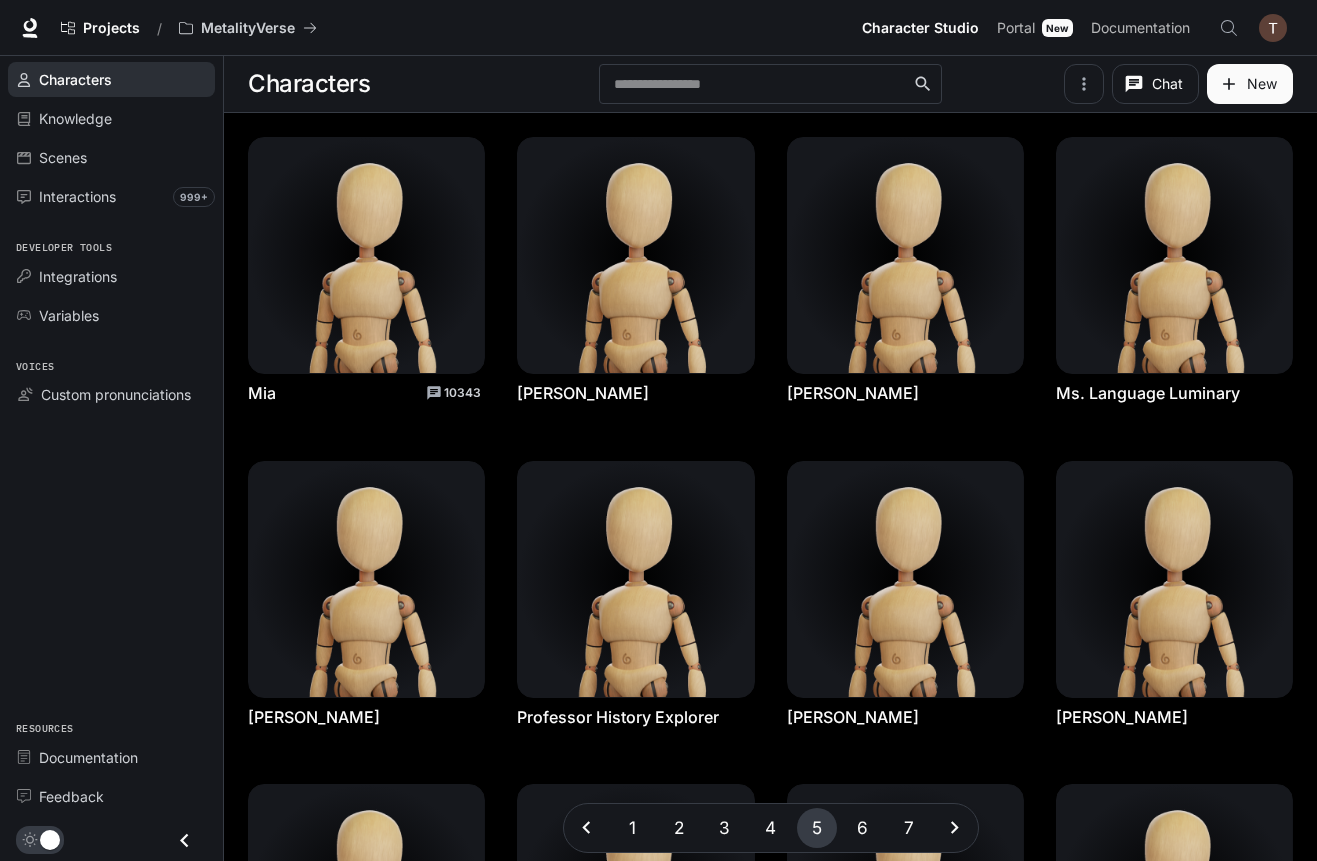 scroll, scrollTop: 0, scrollLeft: 0, axis: both 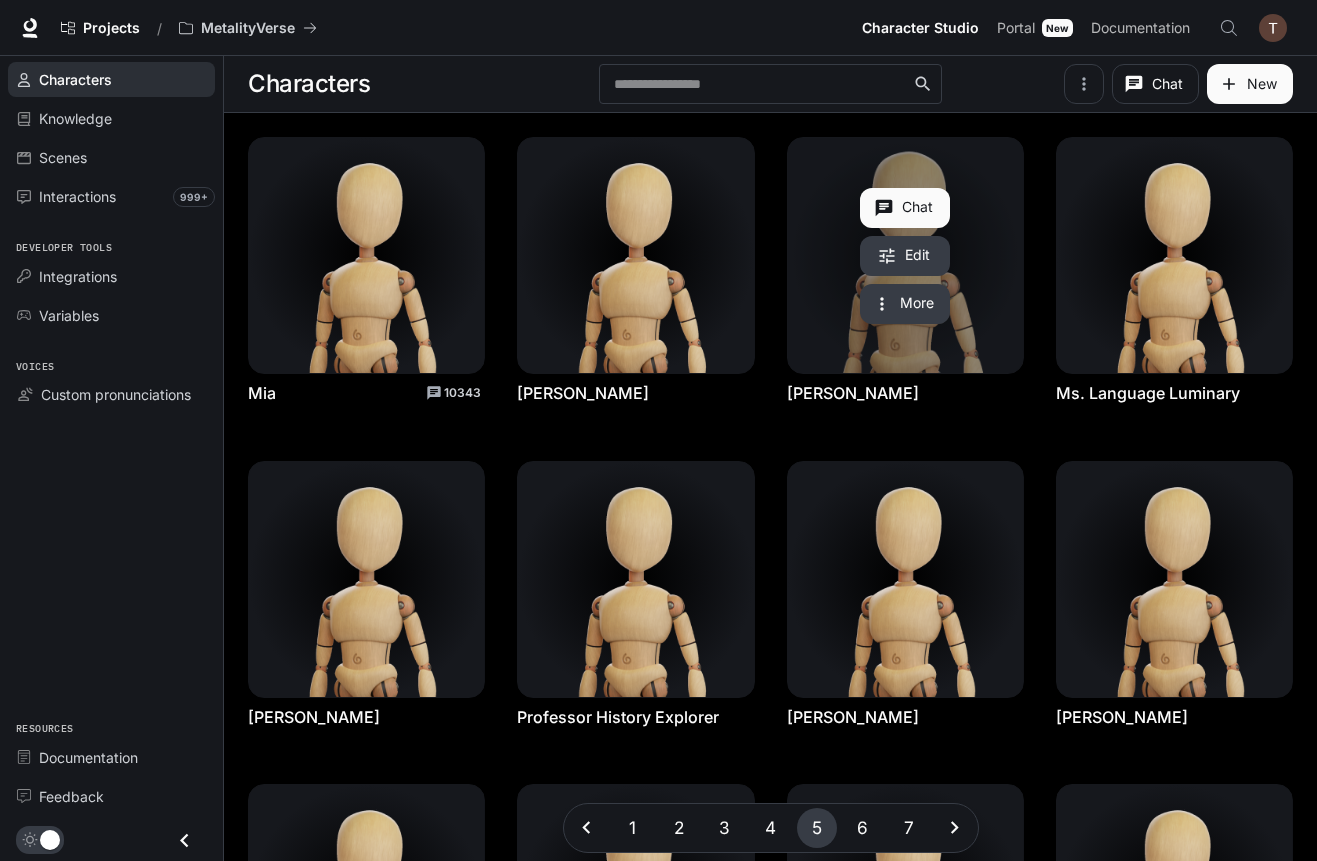 click at bounding box center [905, 255] 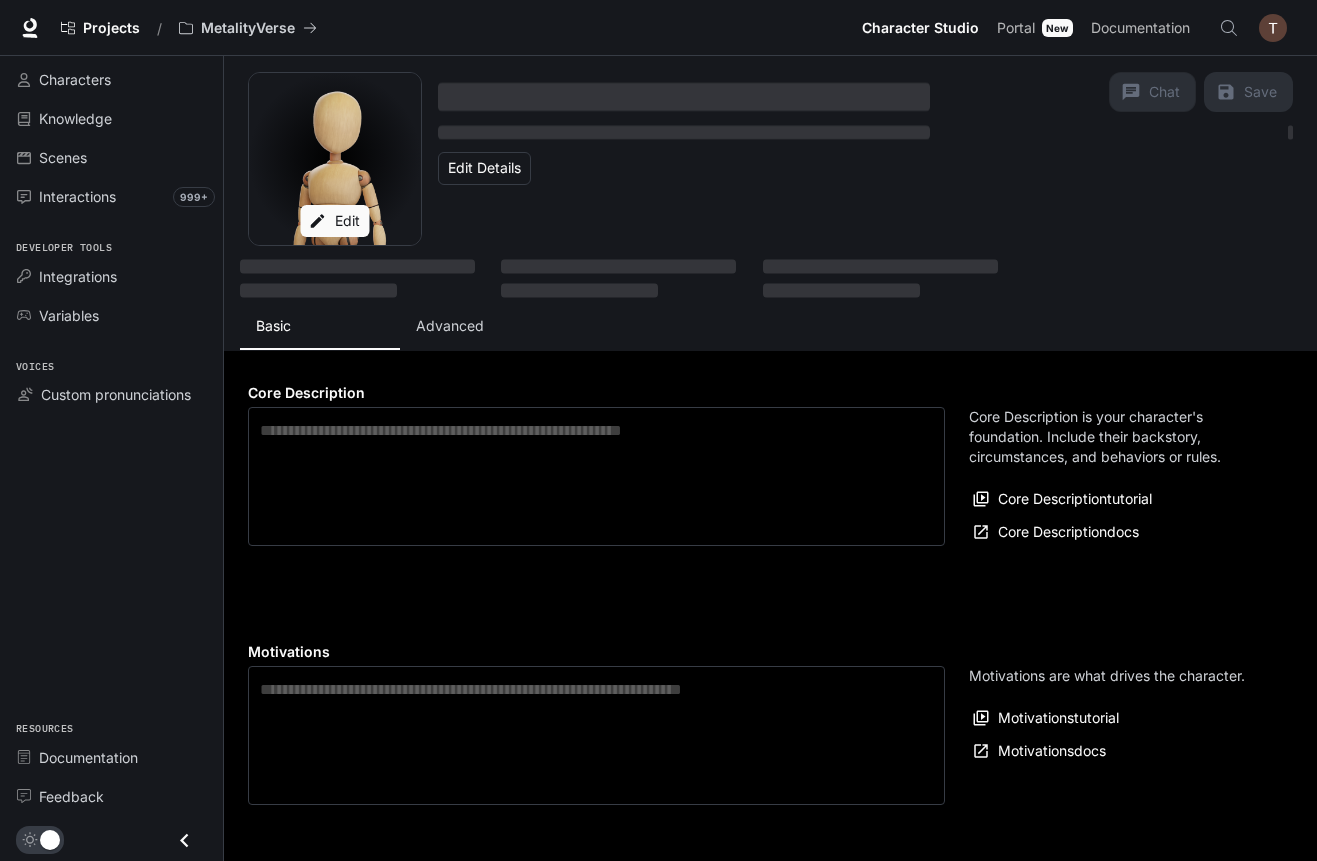 type on "**********" 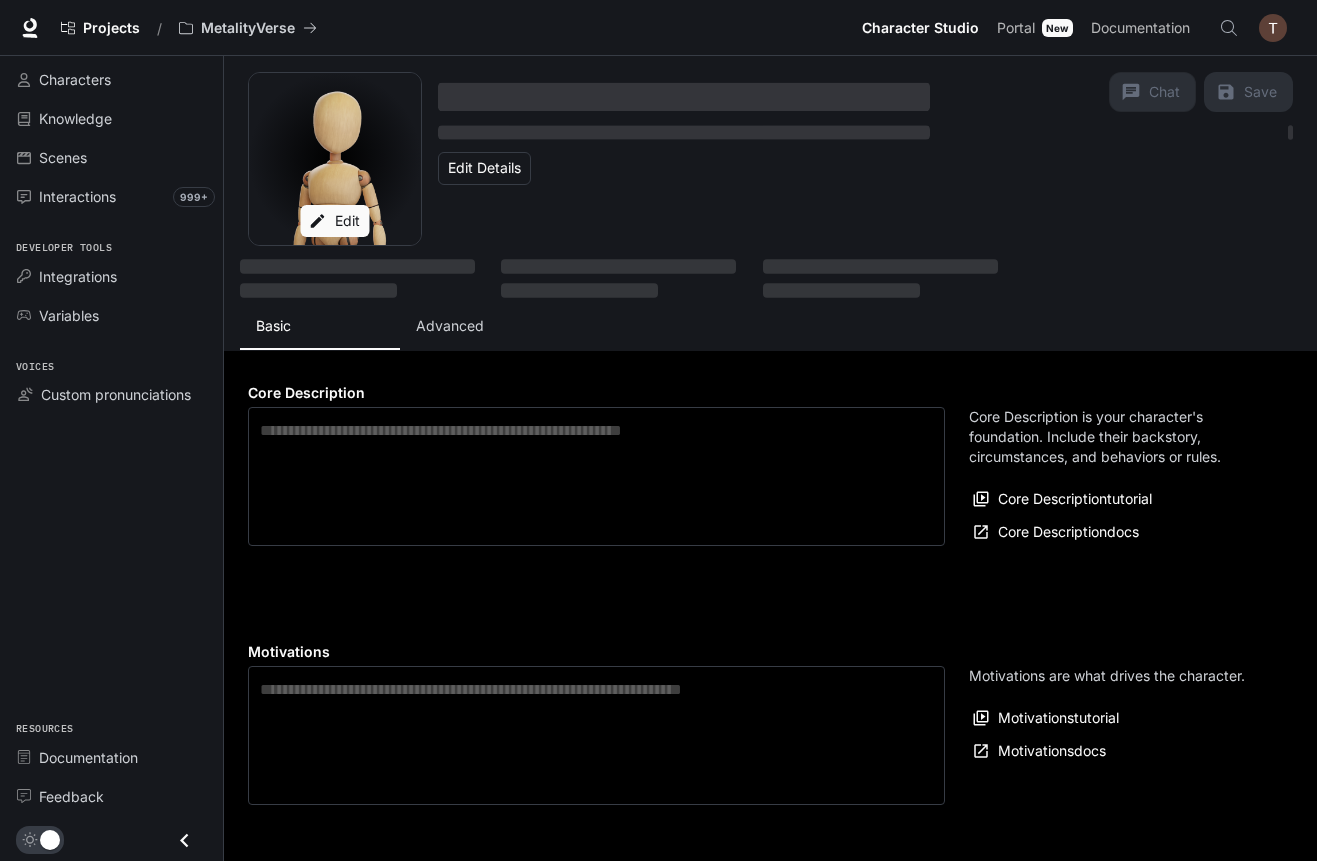 type on "**********" 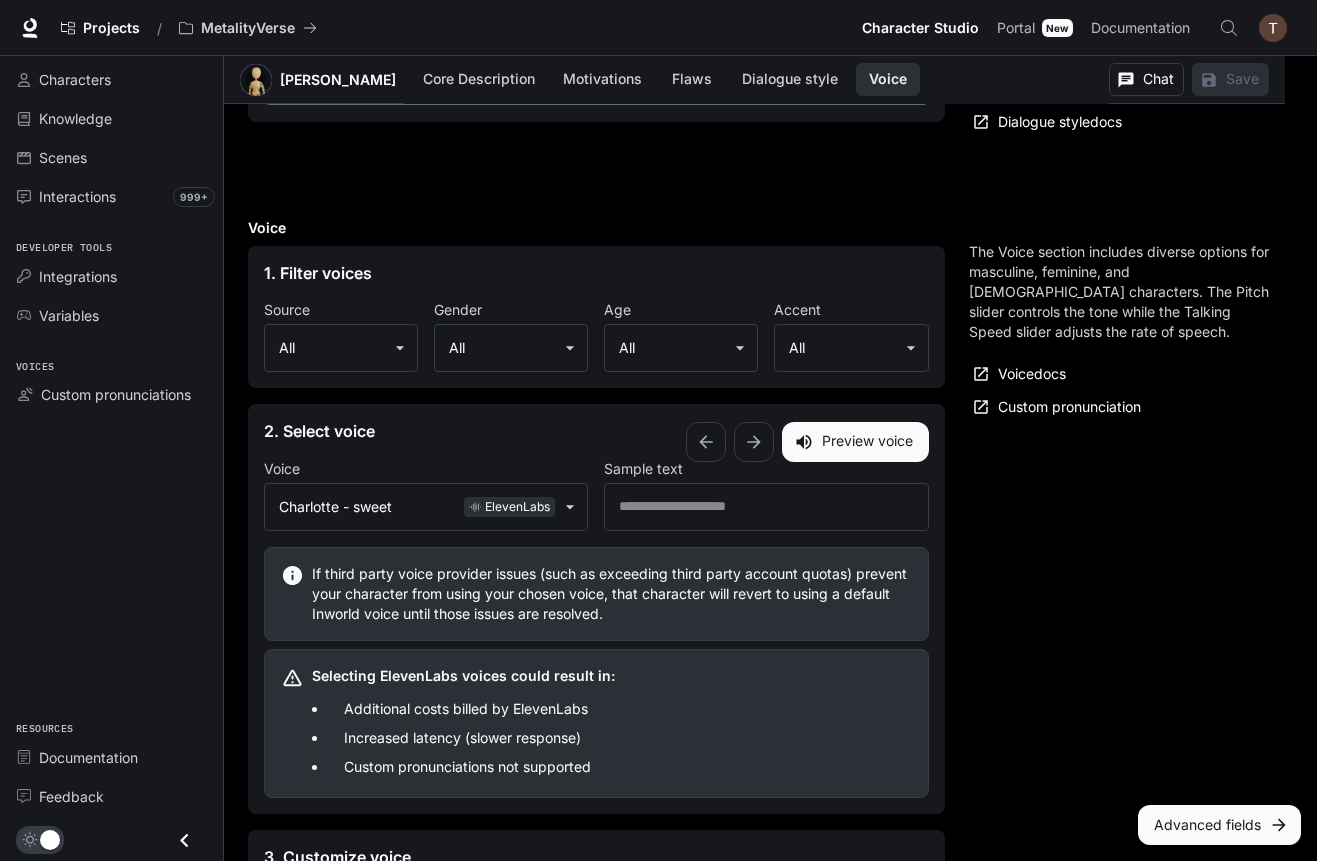 scroll, scrollTop: 1957, scrollLeft: 0, axis: vertical 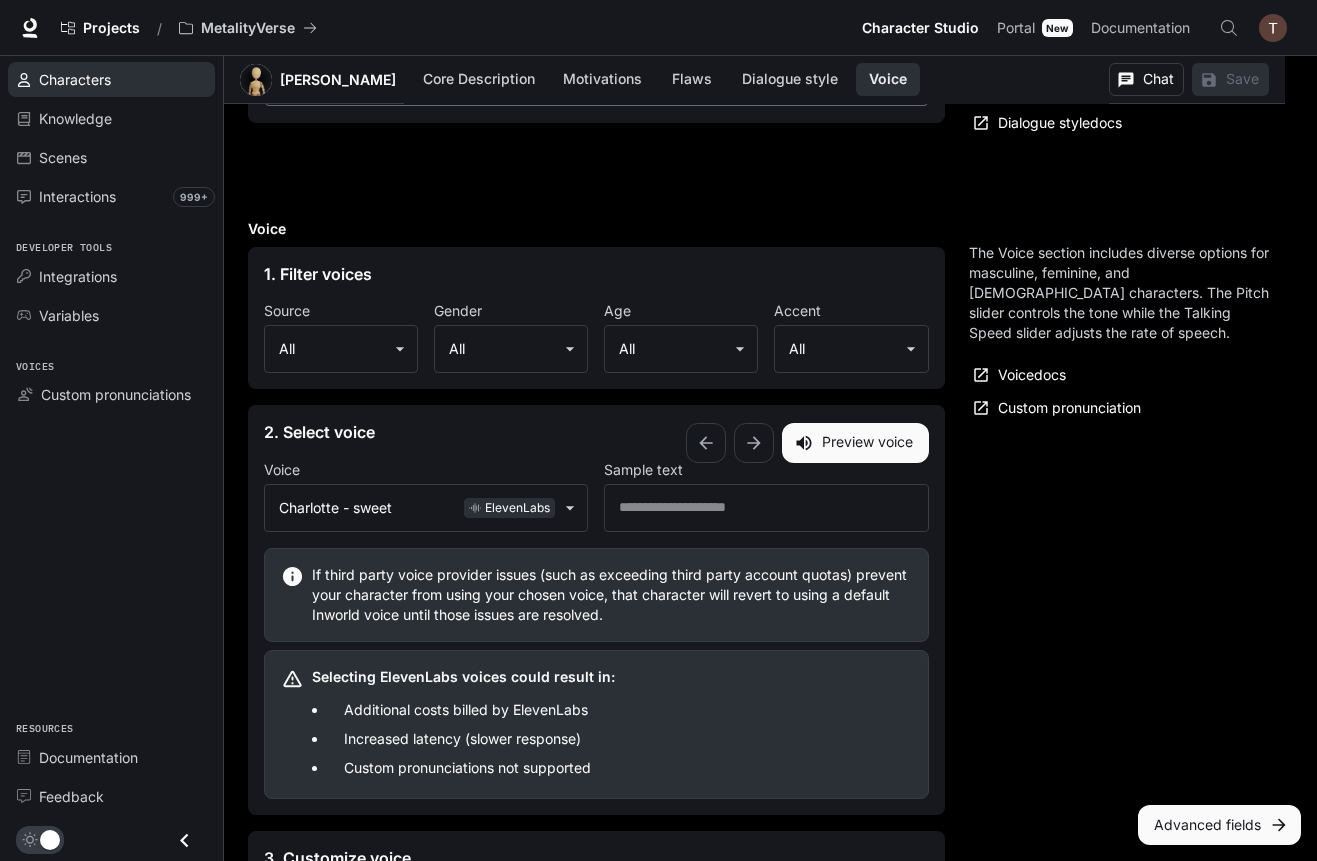 click on "Characters" at bounding box center (75, 79) 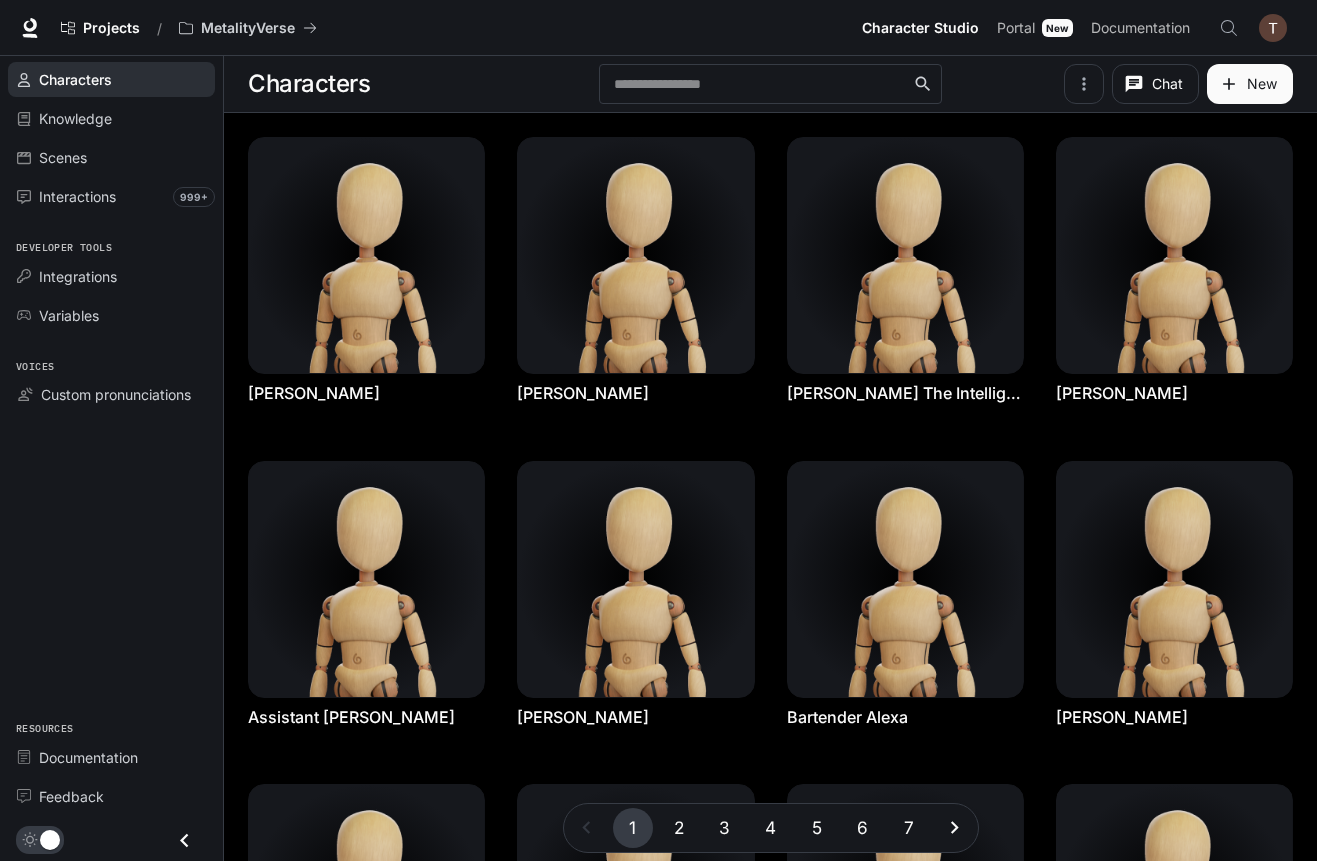 click on "3" at bounding box center (725, 828) 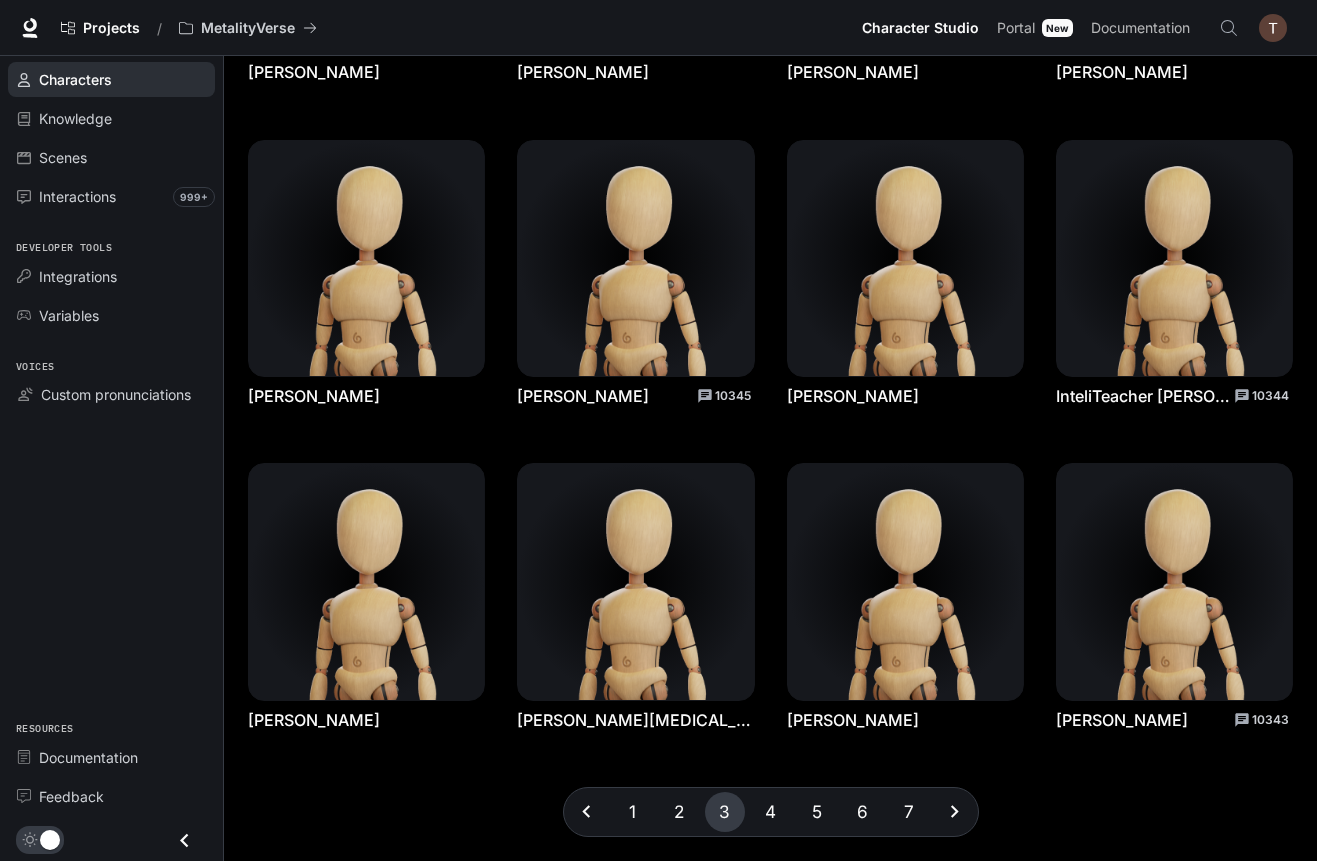 scroll, scrollTop: 320, scrollLeft: 0, axis: vertical 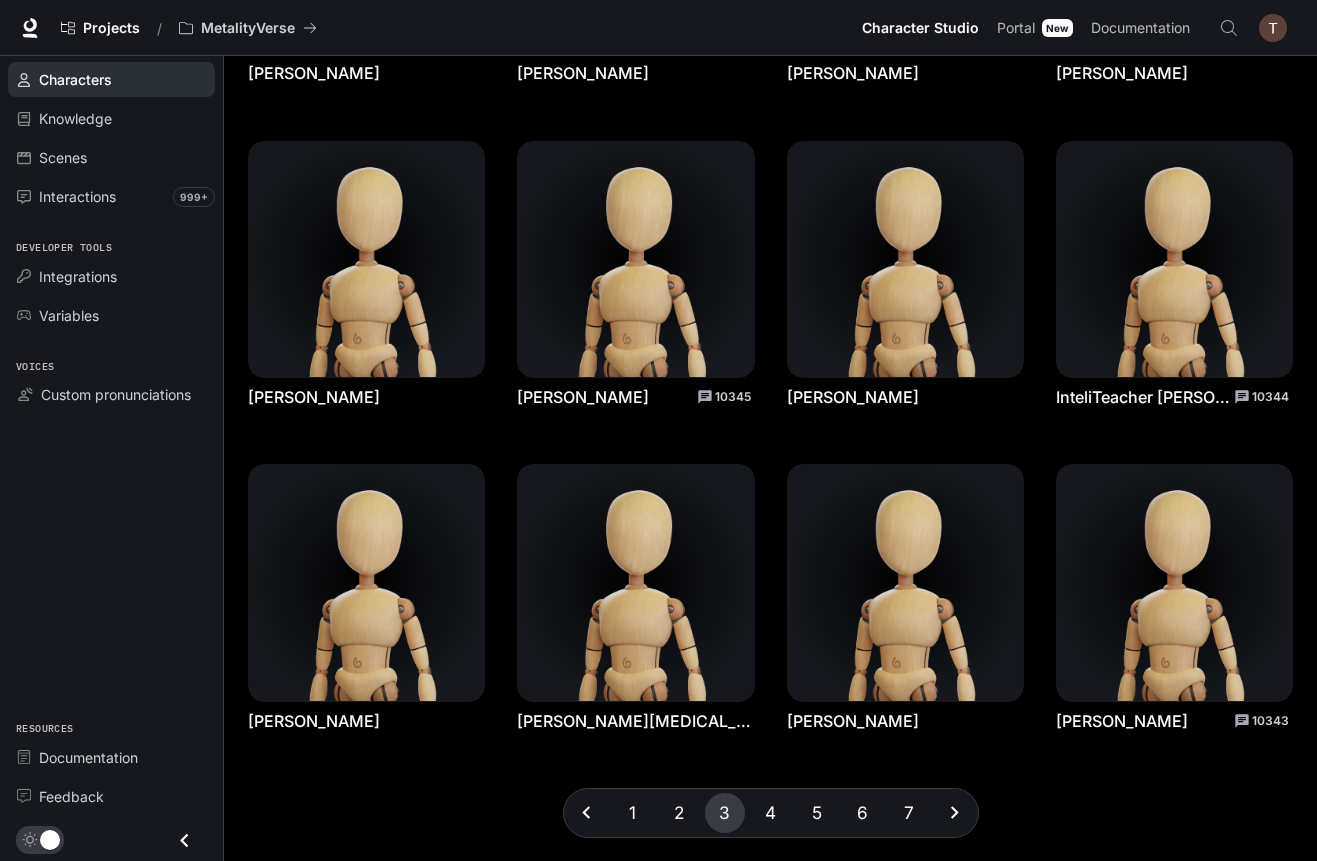 click on "4" at bounding box center [771, 813] 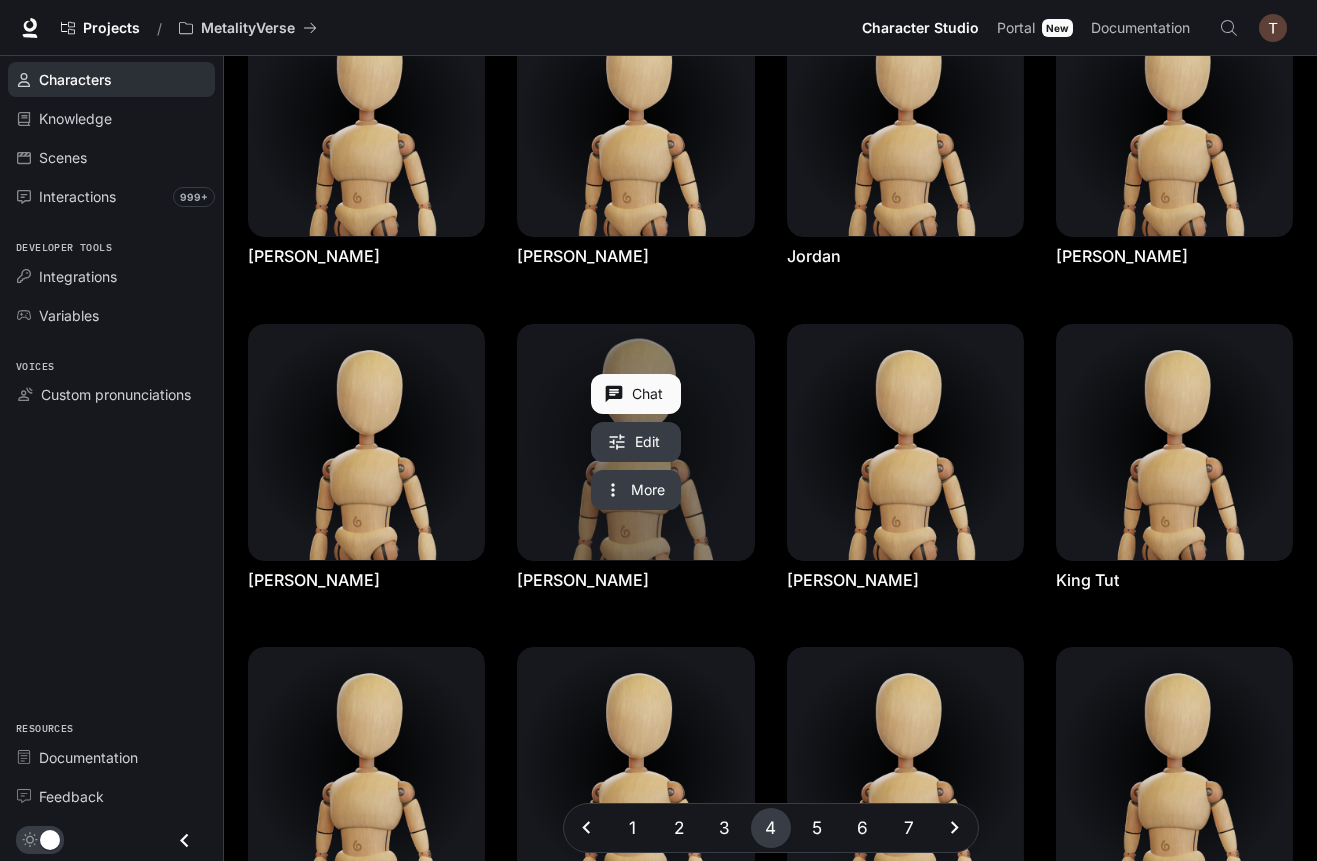 scroll, scrollTop: 137, scrollLeft: 0, axis: vertical 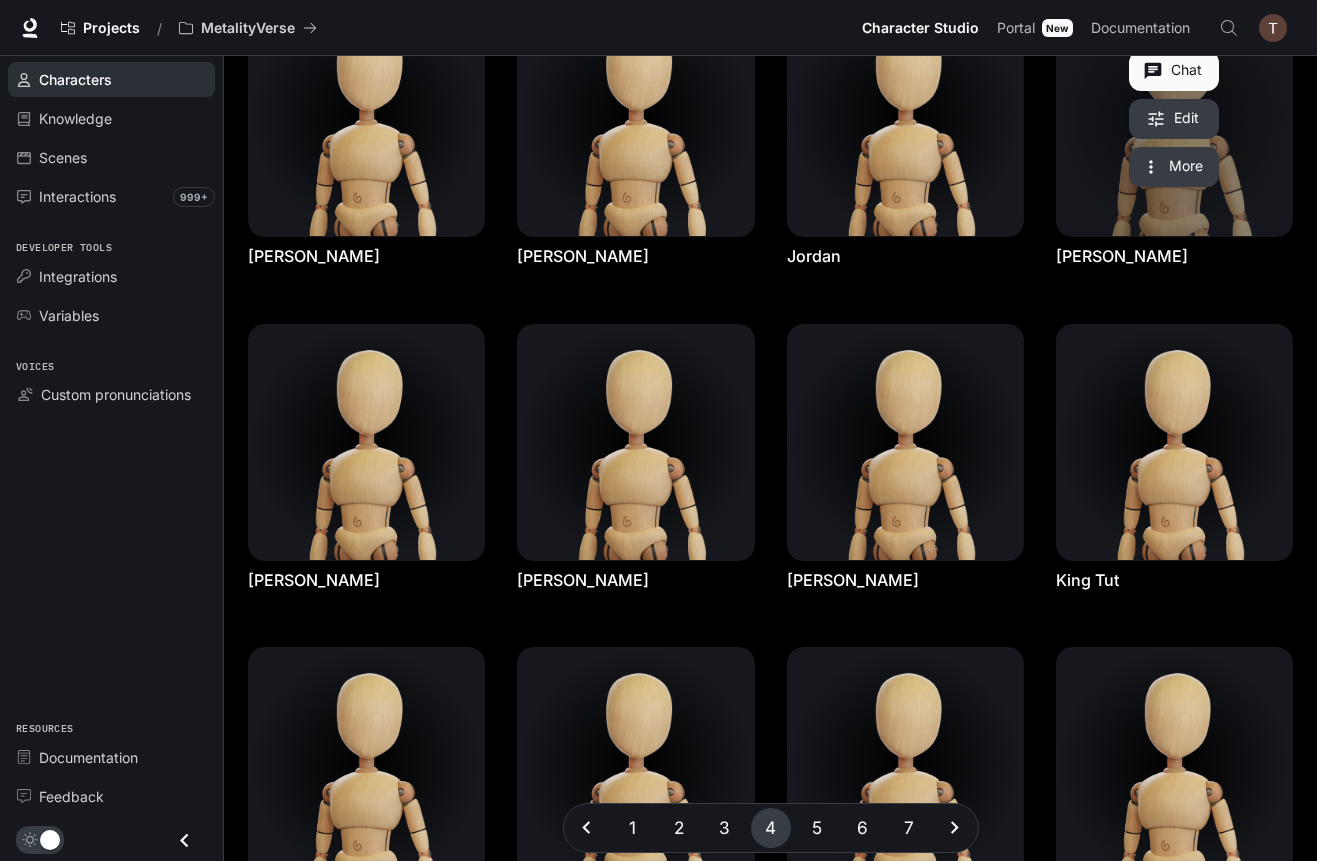 click at bounding box center (1174, 118) 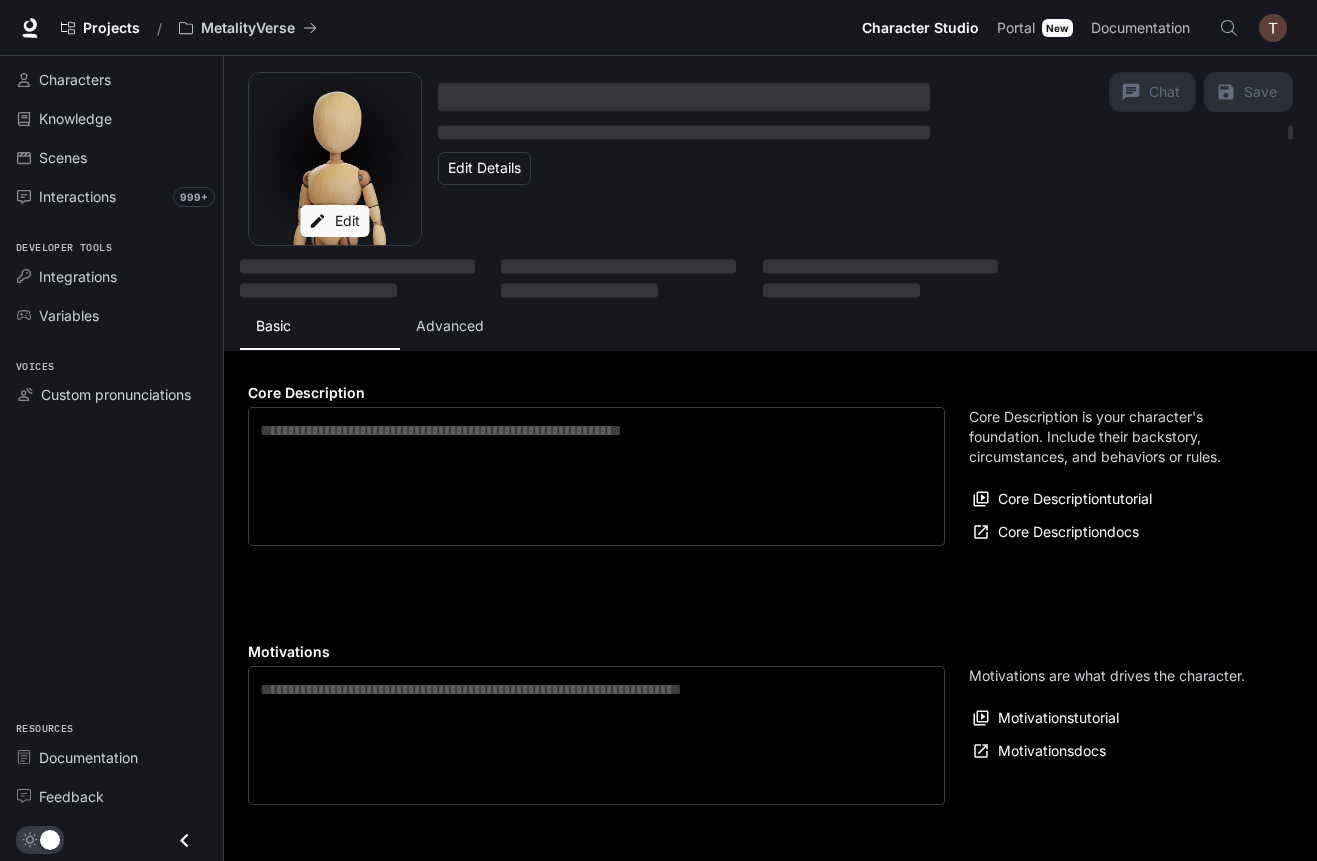 type on "**********" 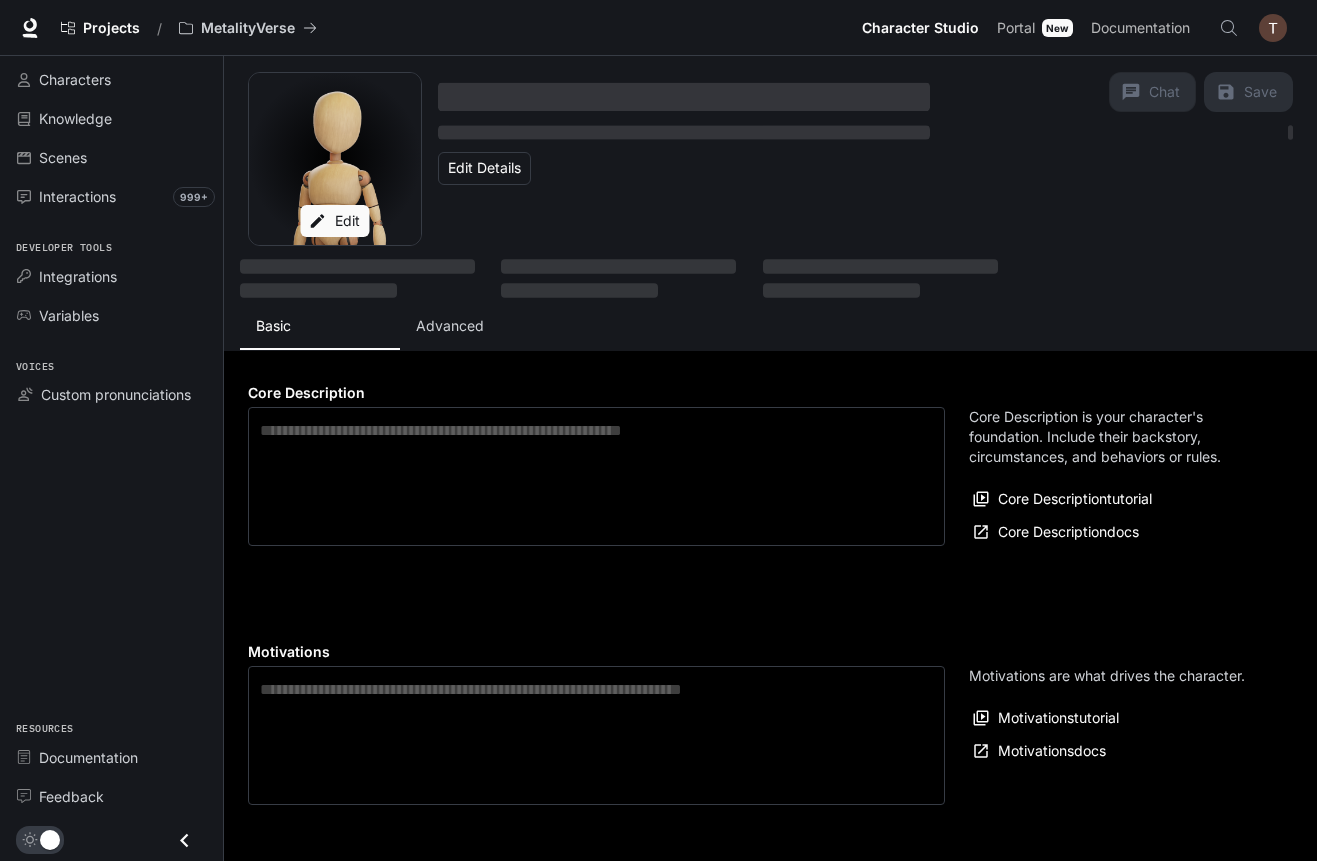 type on "**********" 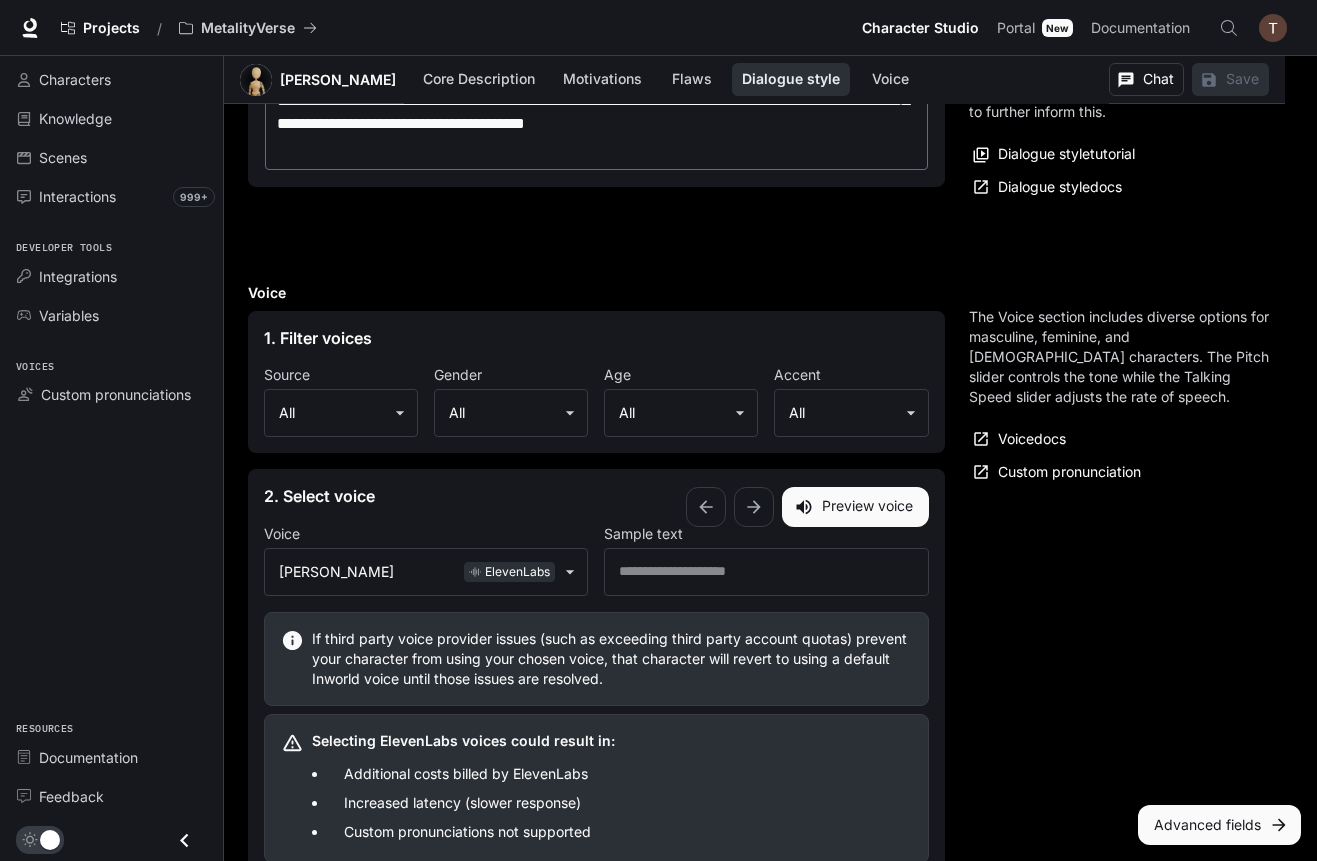 scroll, scrollTop: 1926, scrollLeft: 0, axis: vertical 